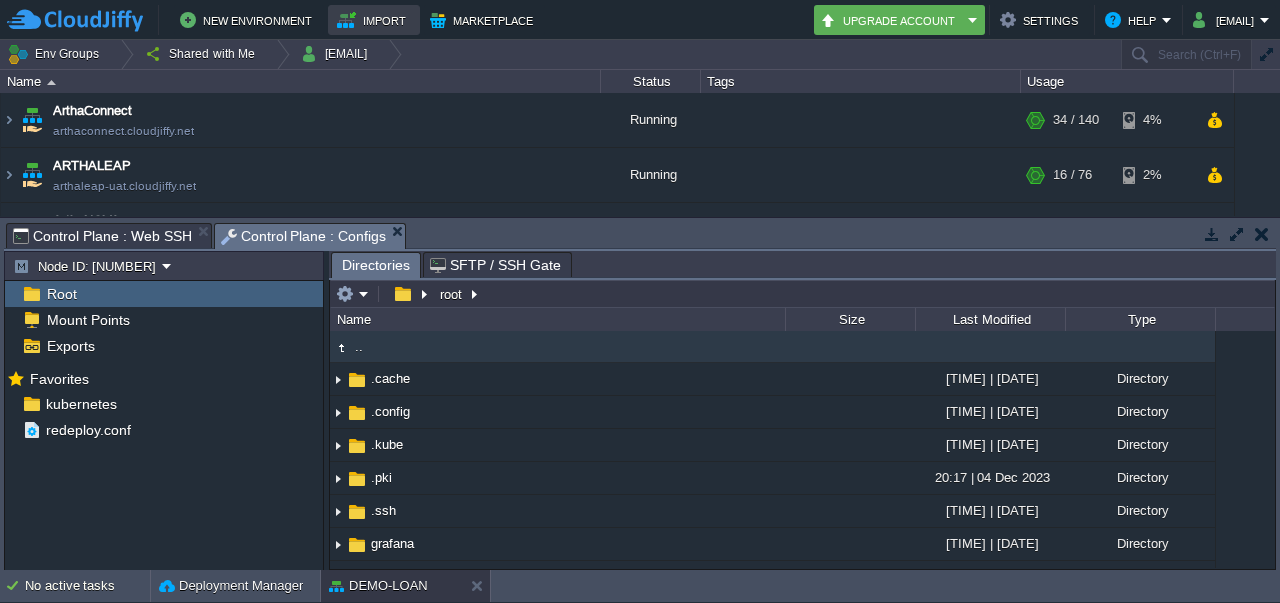 scroll, scrollTop: 0, scrollLeft: 0, axis: both 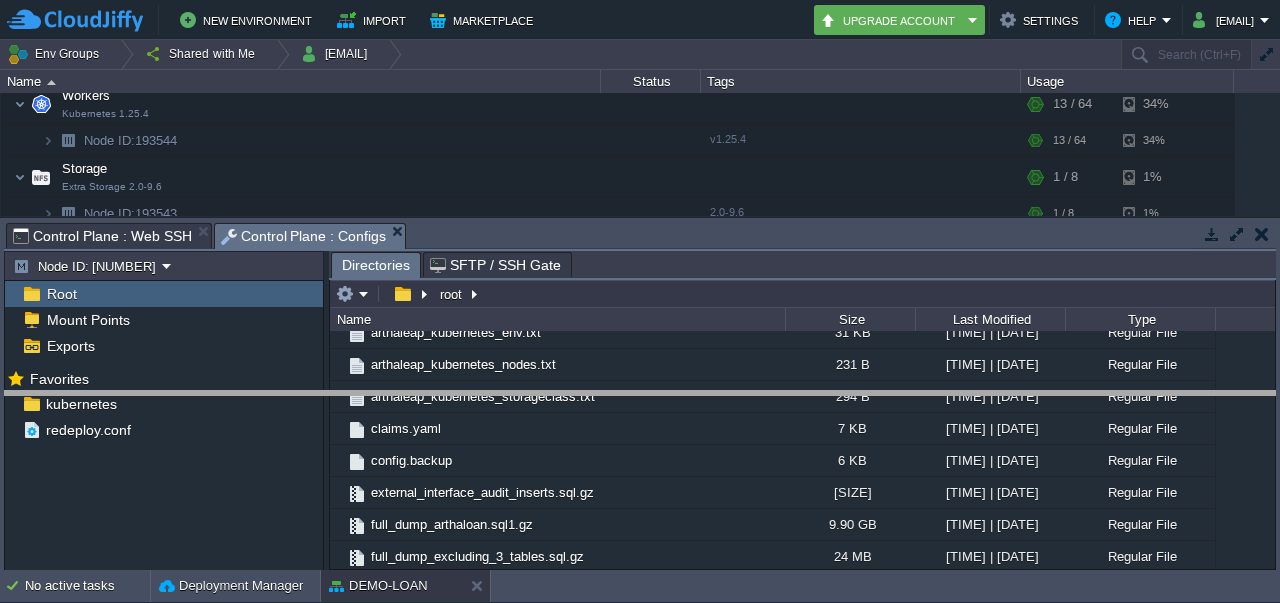 drag, startPoint x: 573, startPoint y: 229, endPoint x: 567, endPoint y: 415, distance: 186.09676 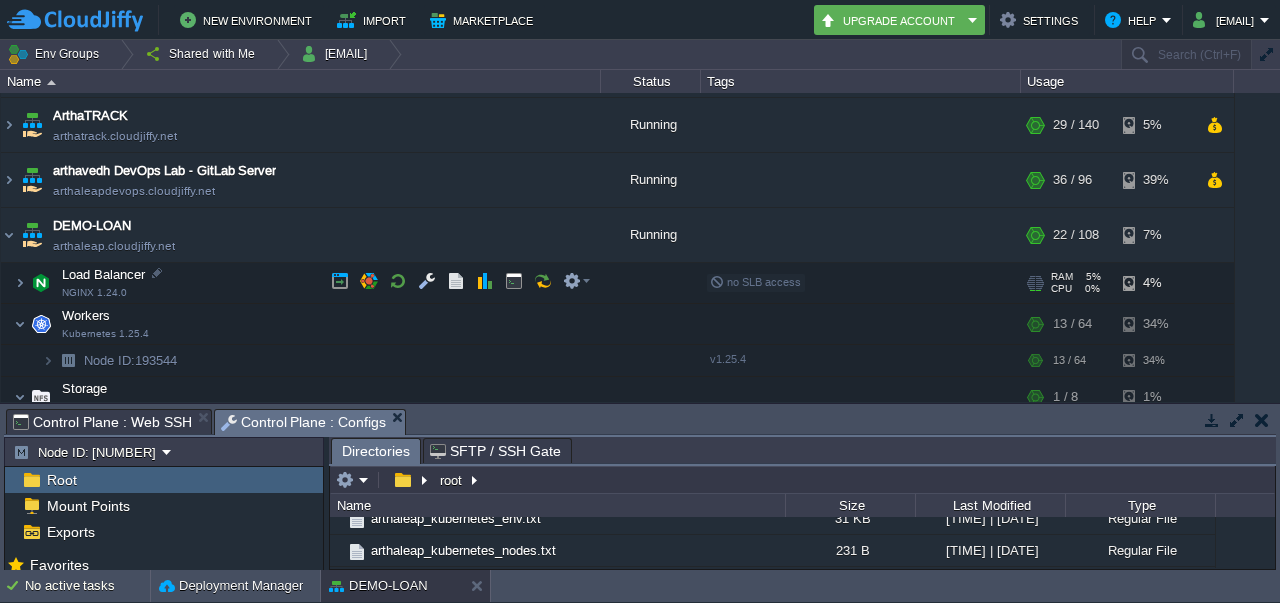 scroll, scrollTop: 0, scrollLeft: 0, axis: both 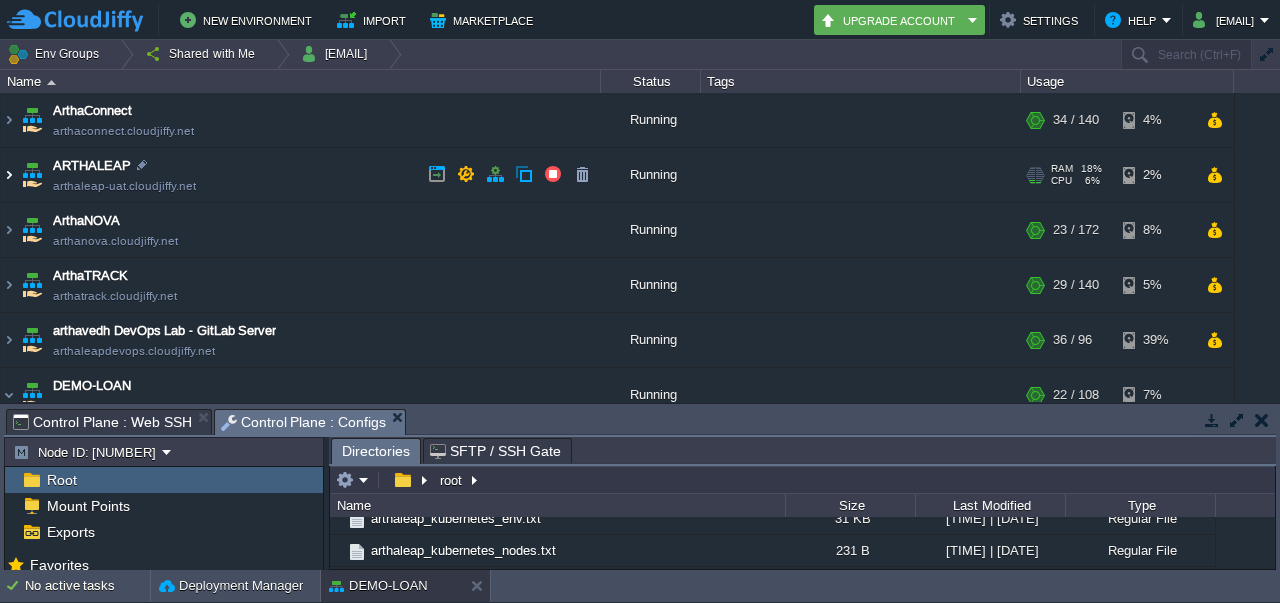 click at bounding box center (9, 175) 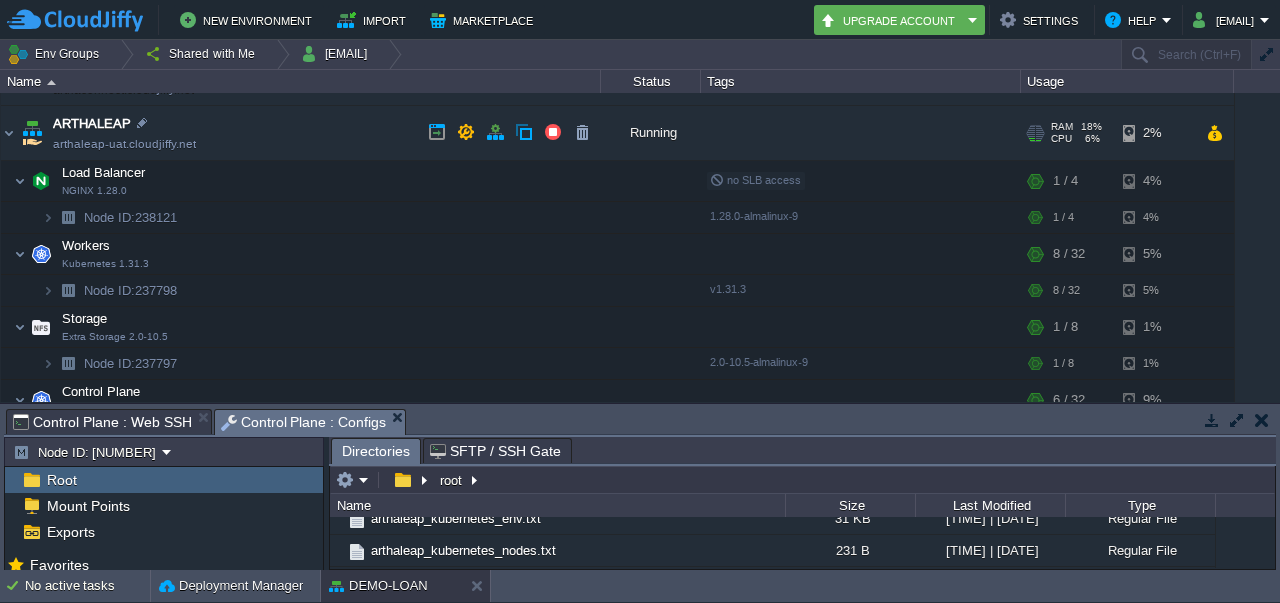 scroll, scrollTop: 0, scrollLeft: 0, axis: both 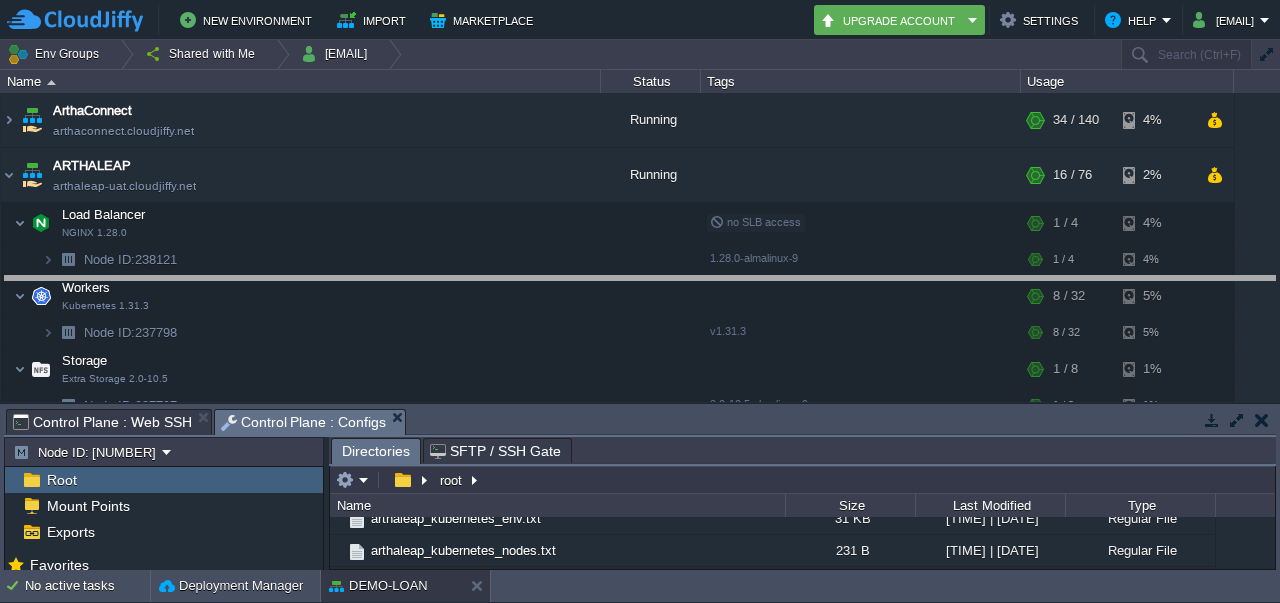 drag, startPoint x: 660, startPoint y: 425, endPoint x: 674, endPoint y: 292, distance: 133.73482 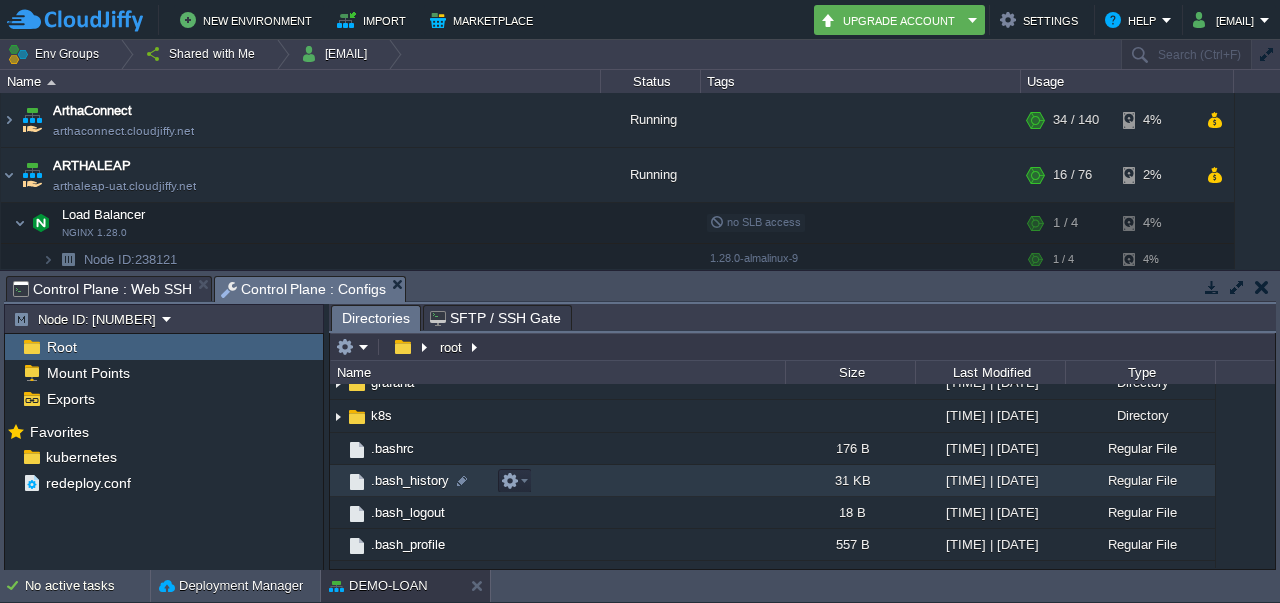 scroll, scrollTop: 650, scrollLeft: 0, axis: vertical 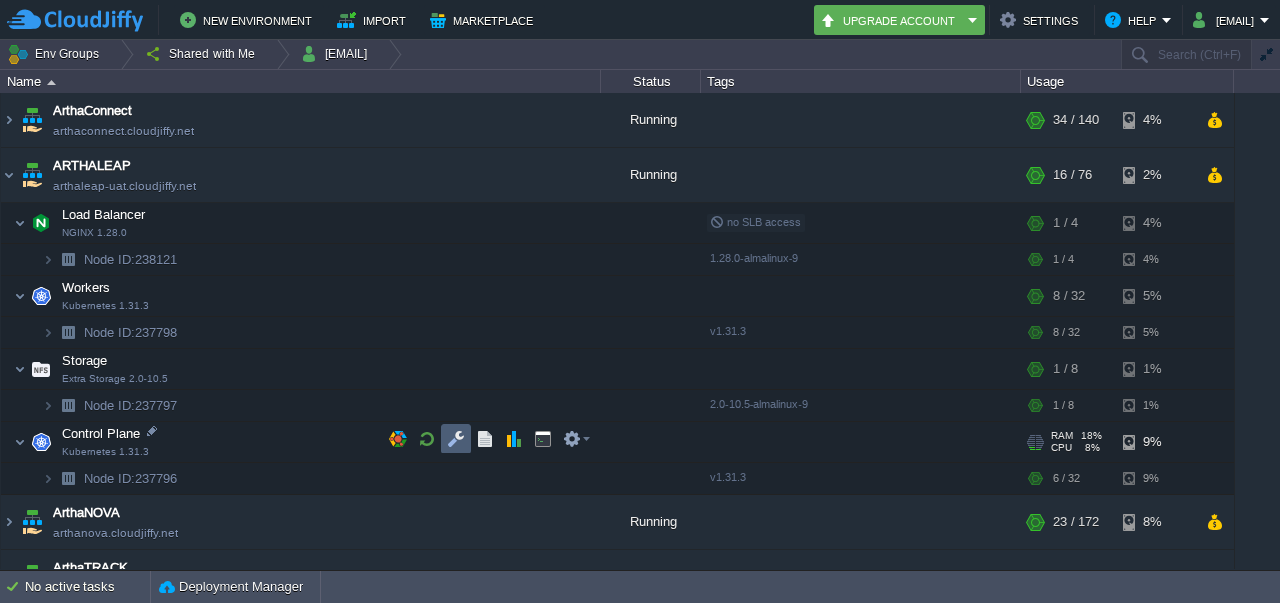 click at bounding box center (456, 439) 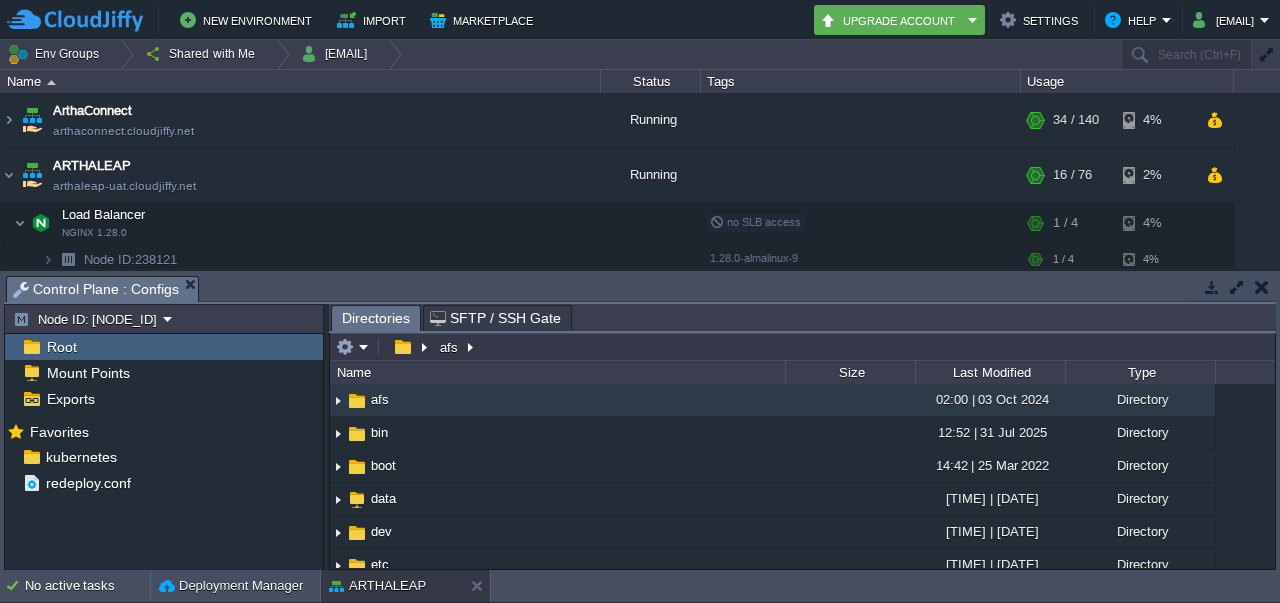 scroll, scrollTop: 932, scrollLeft: 0, axis: vertical 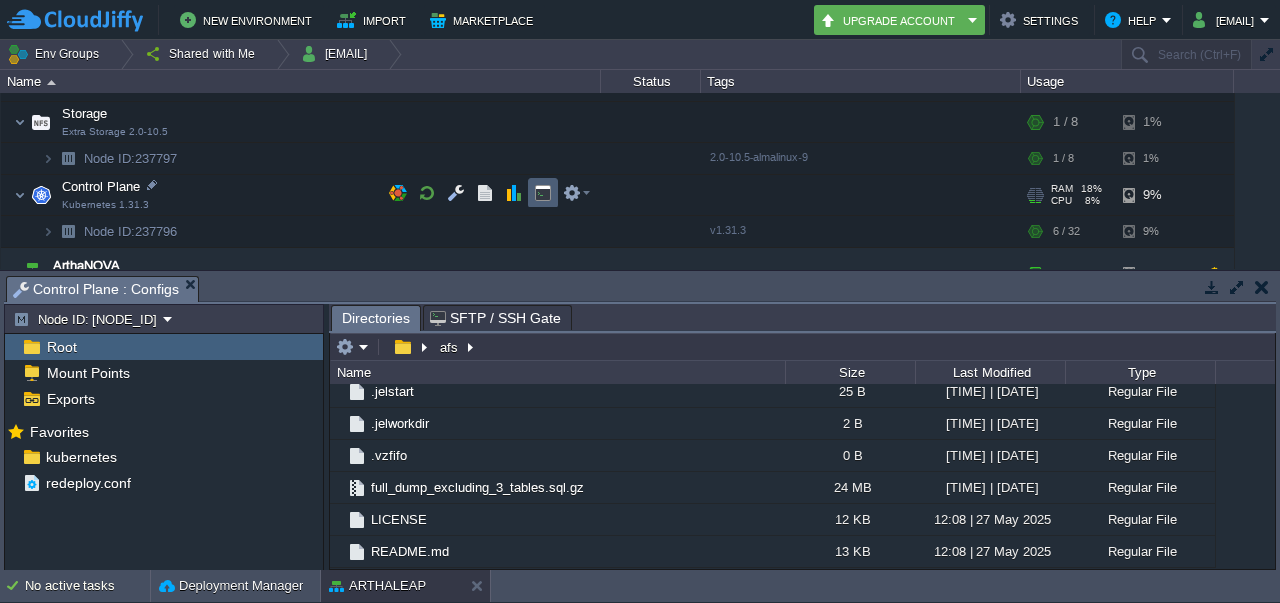click at bounding box center (543, 193) 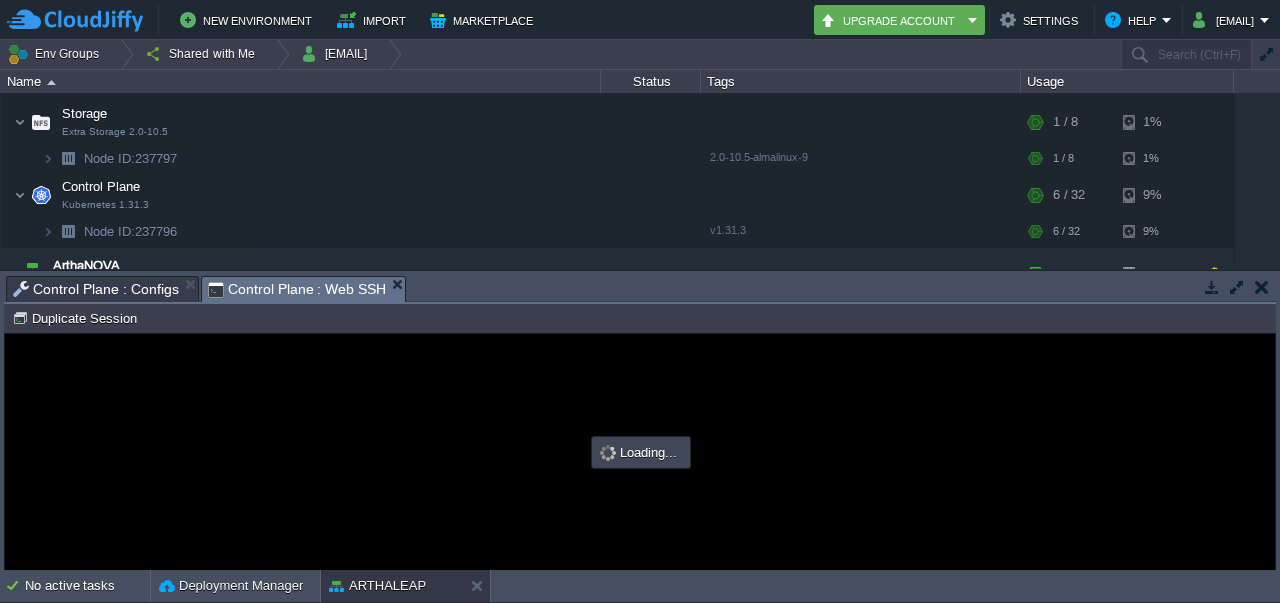 scroll, scrollTop: 0, scrollLeft: 0, axis: both 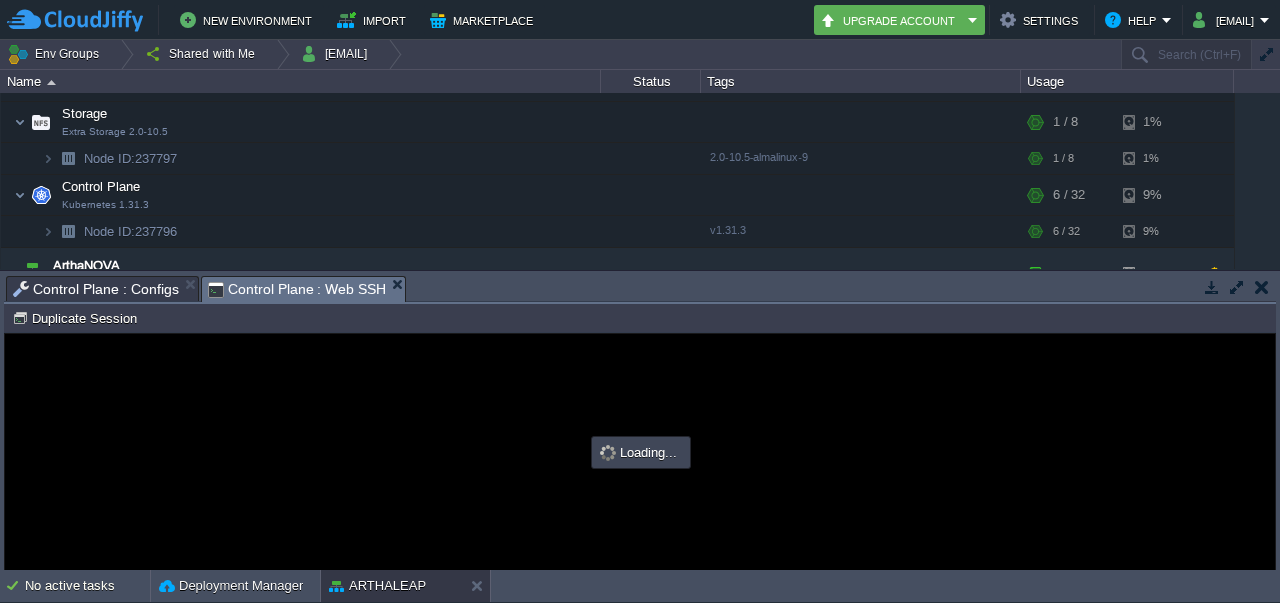 type on "#000000" 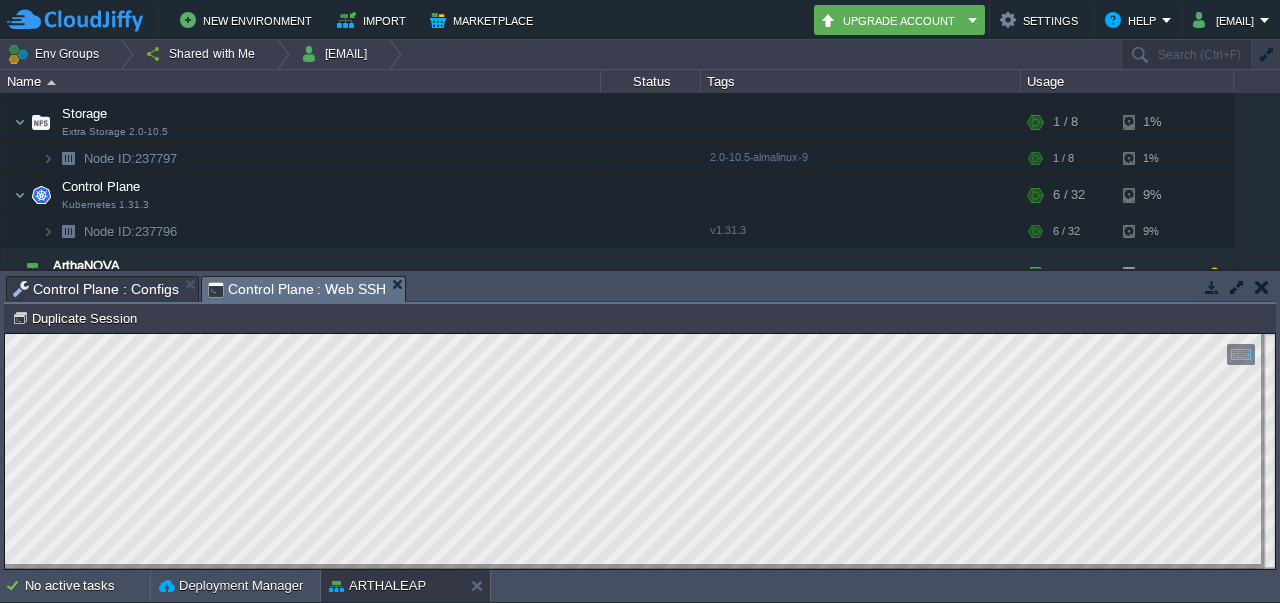 click on "Copy:                  Ctrl + Shift + C                                          Paste:                  Ctrl + V                                         Settings:                  Ctrl + Shift + Alt
0" at bounding box center [640, 334] 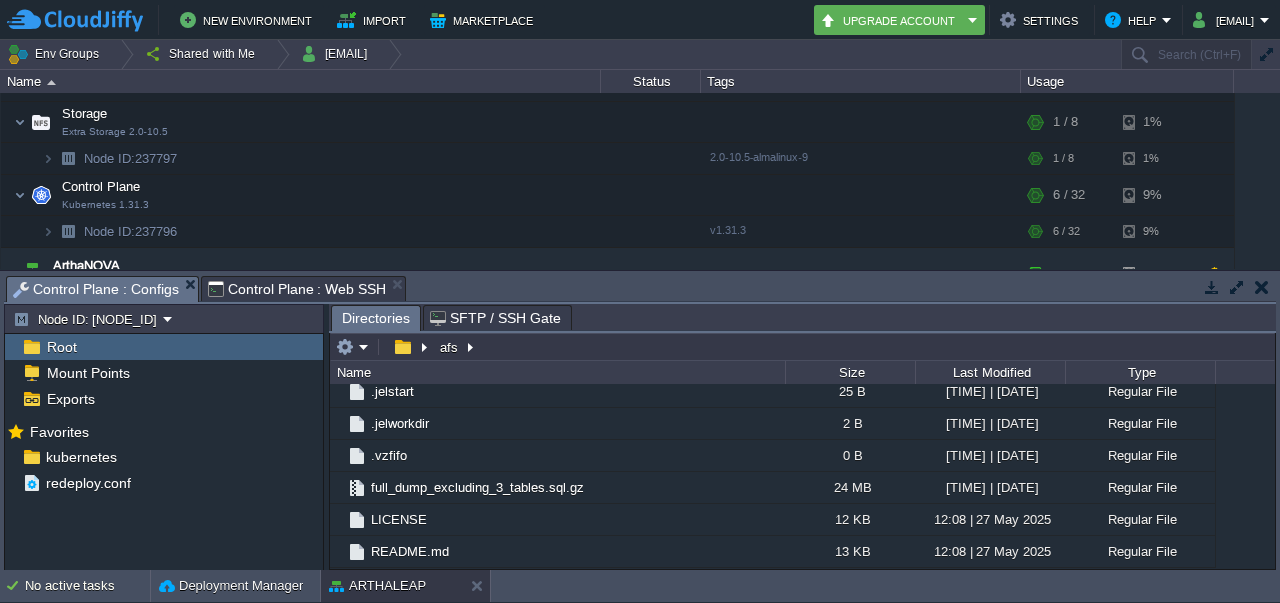 click on "Control Plane : Configs" at bounding box center [96, 289] 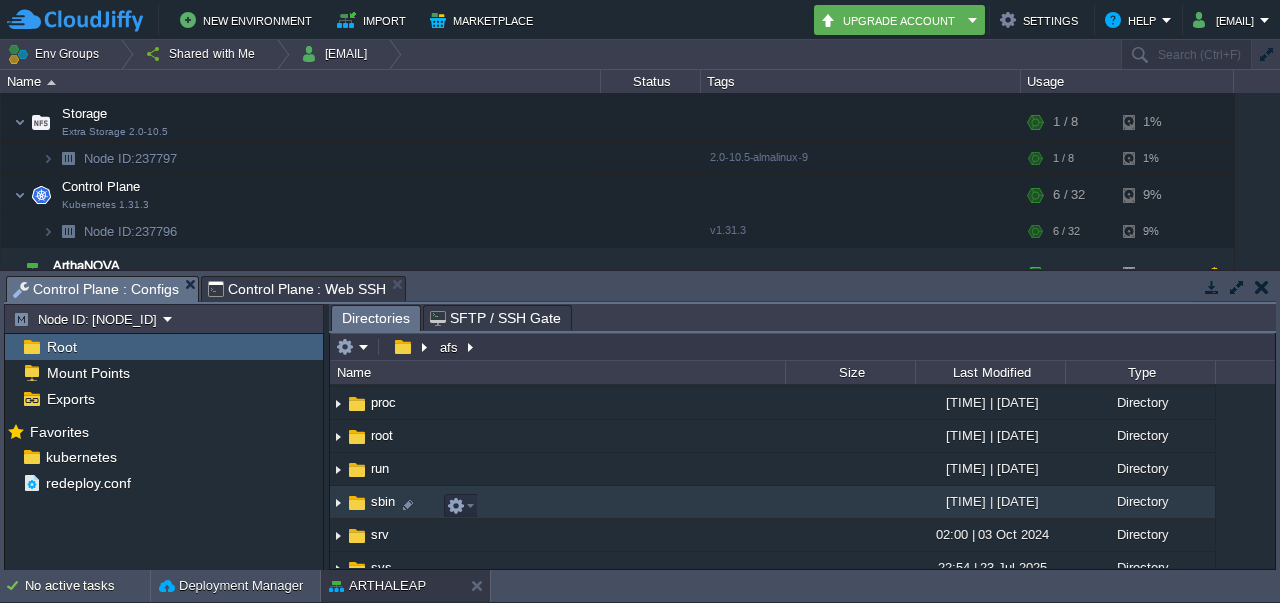 scroll, scrollTop: 408, scrollLeft: 0, axis: vertical 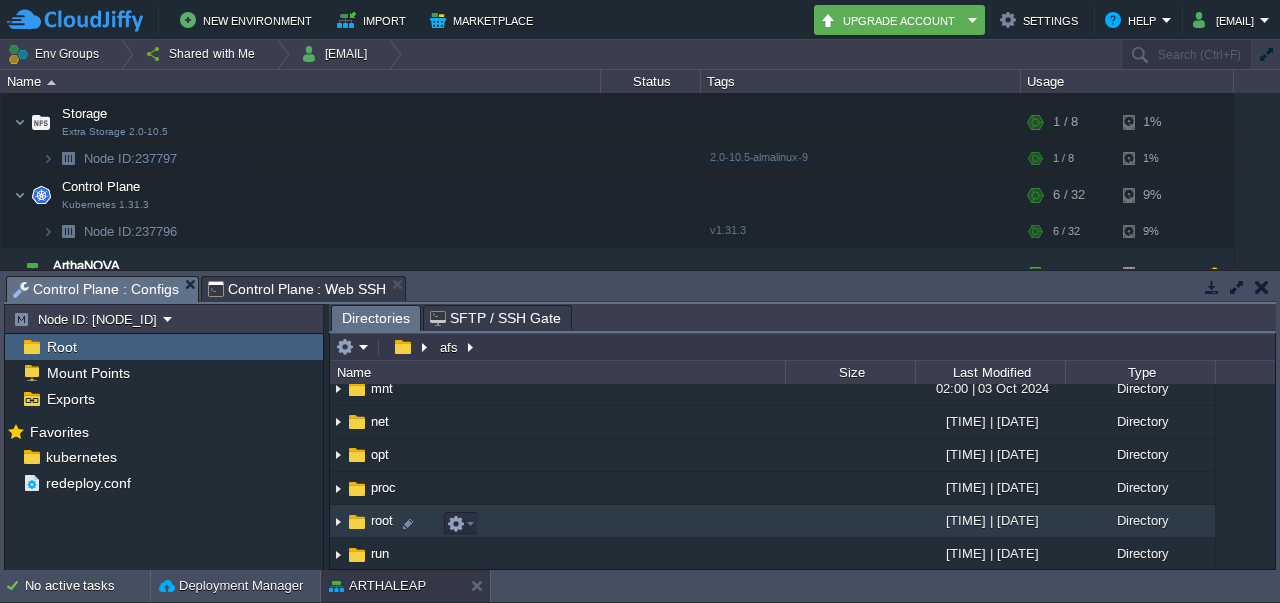 click on "root" at bounding box center [382, 520] 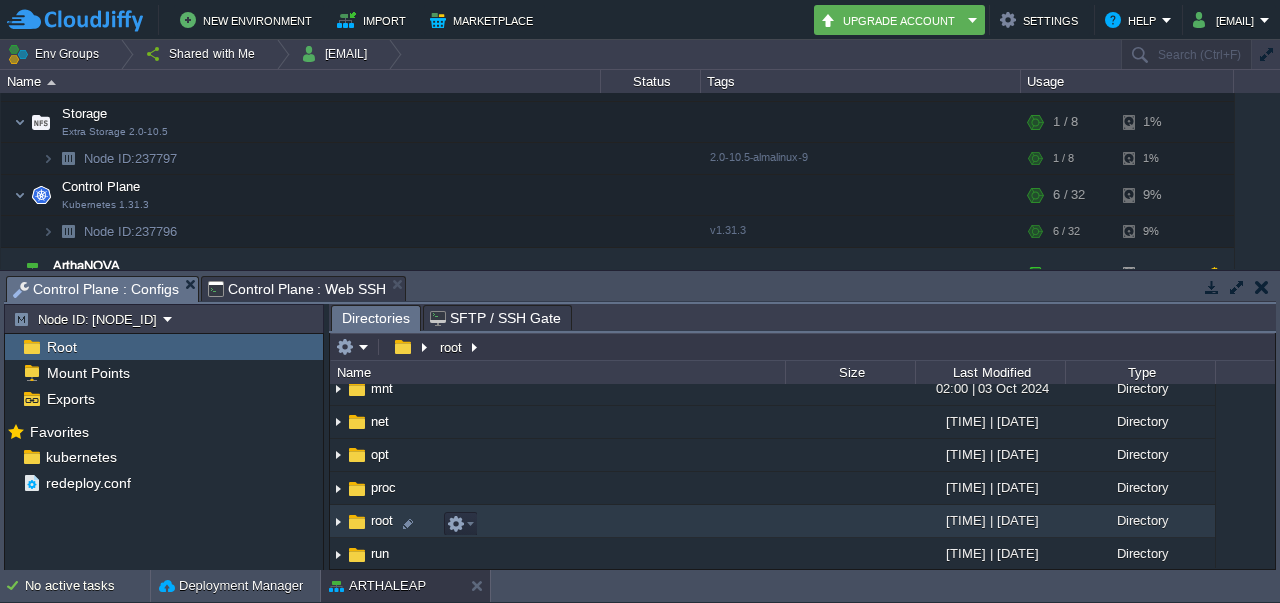 click on "root" at bounding box center [382, 520] 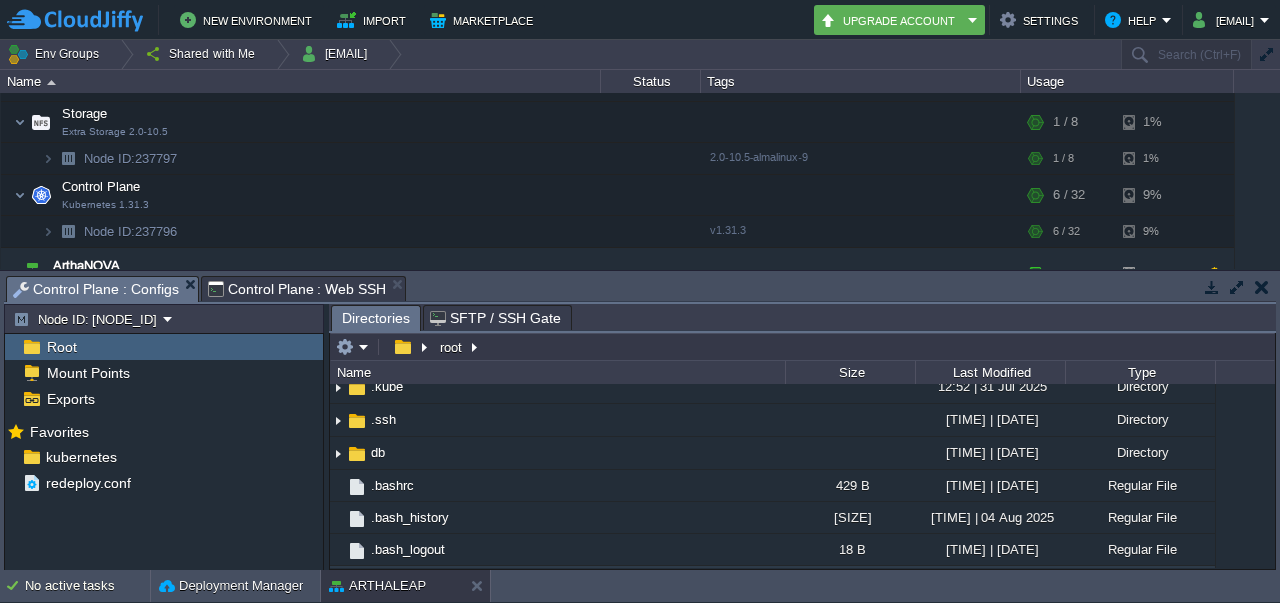 scroll, scrollTop: 299, scrollLeft: 0, axis: vertical 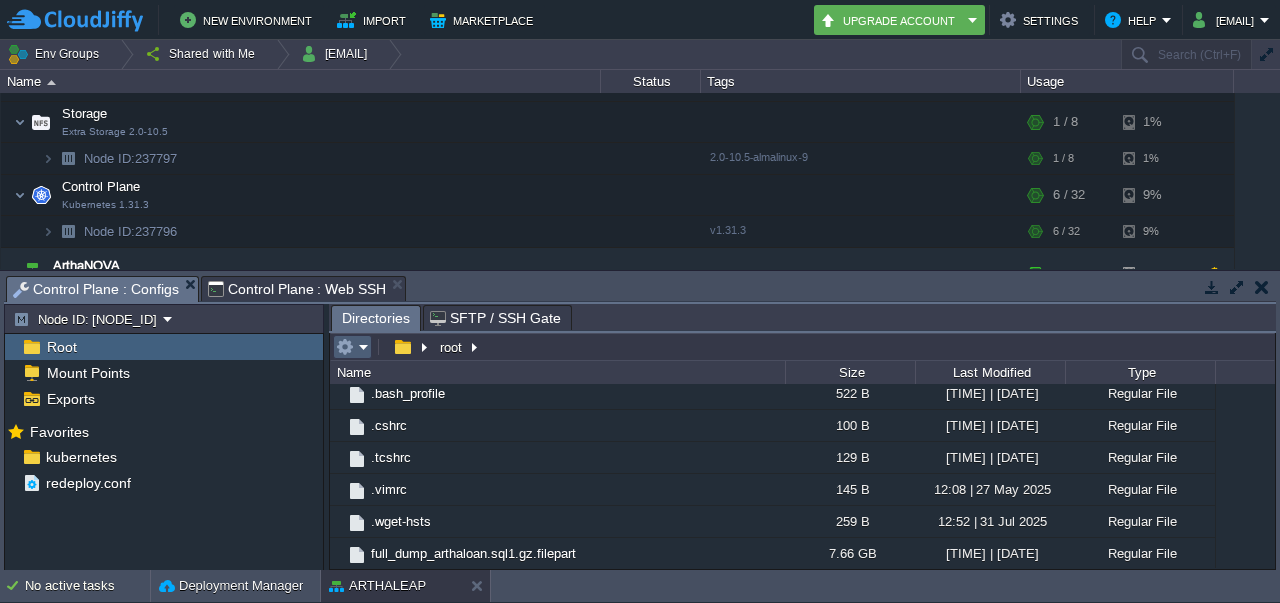 click at bounding box center [352, 347] 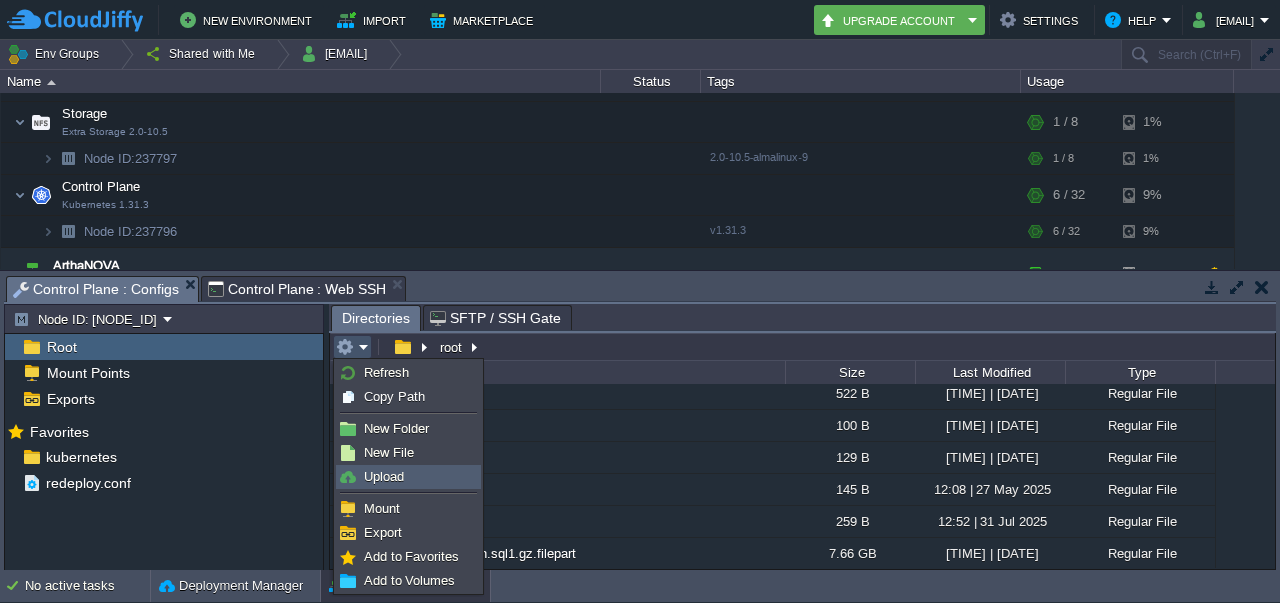 click on "Upload" at bounding box center (384, 476) 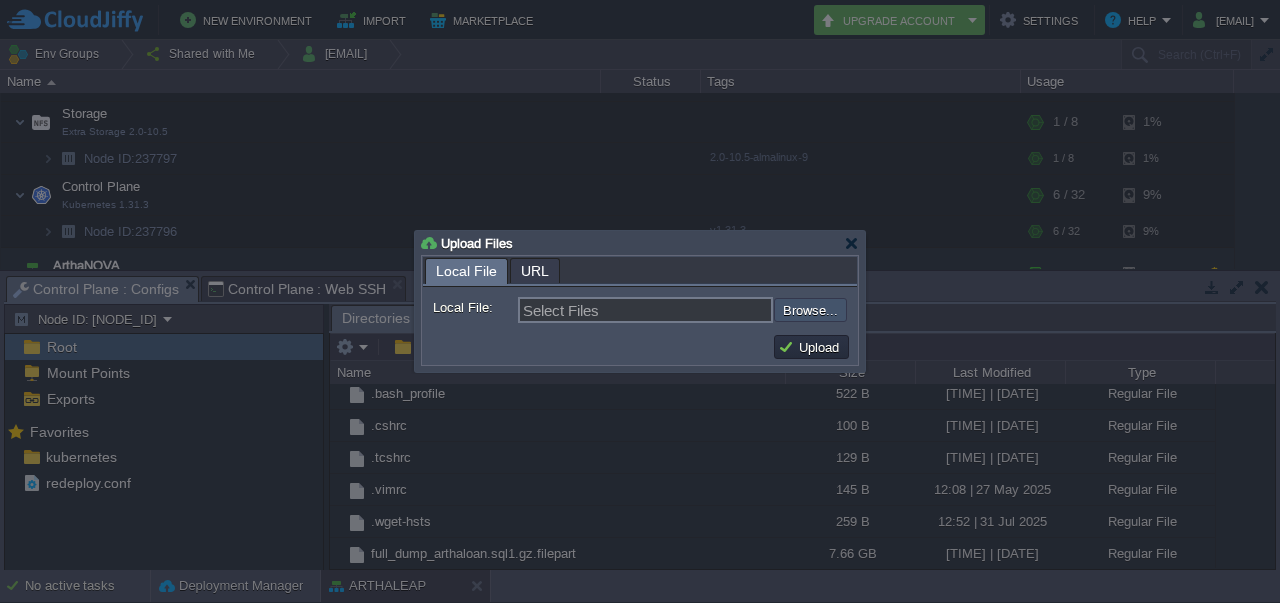 click at bounding box center (720, 309) 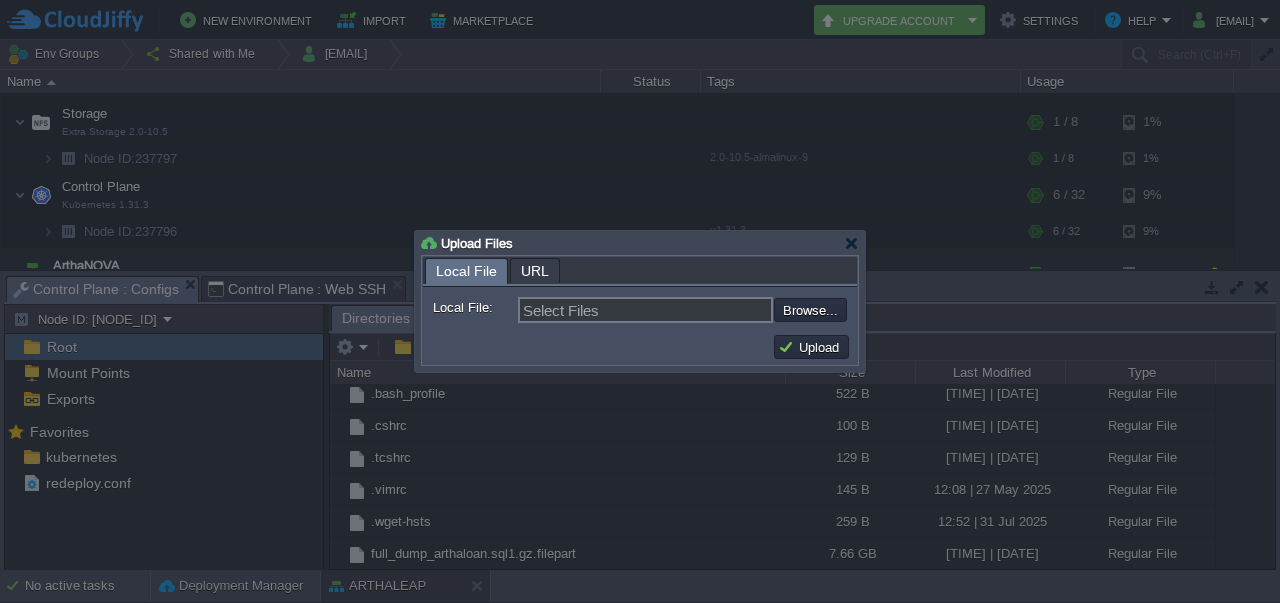 type on "C:\fakepath\full_dump_excluding_3_tables.sql.gz" 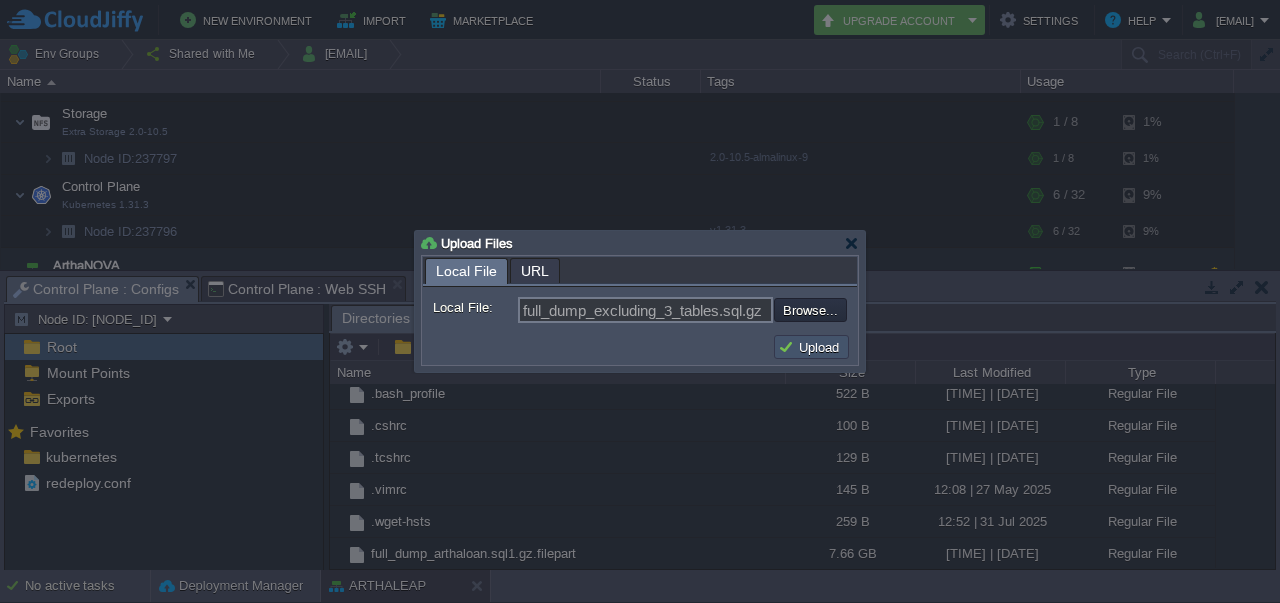 click on "Upload" at bounding box center [811, 347] 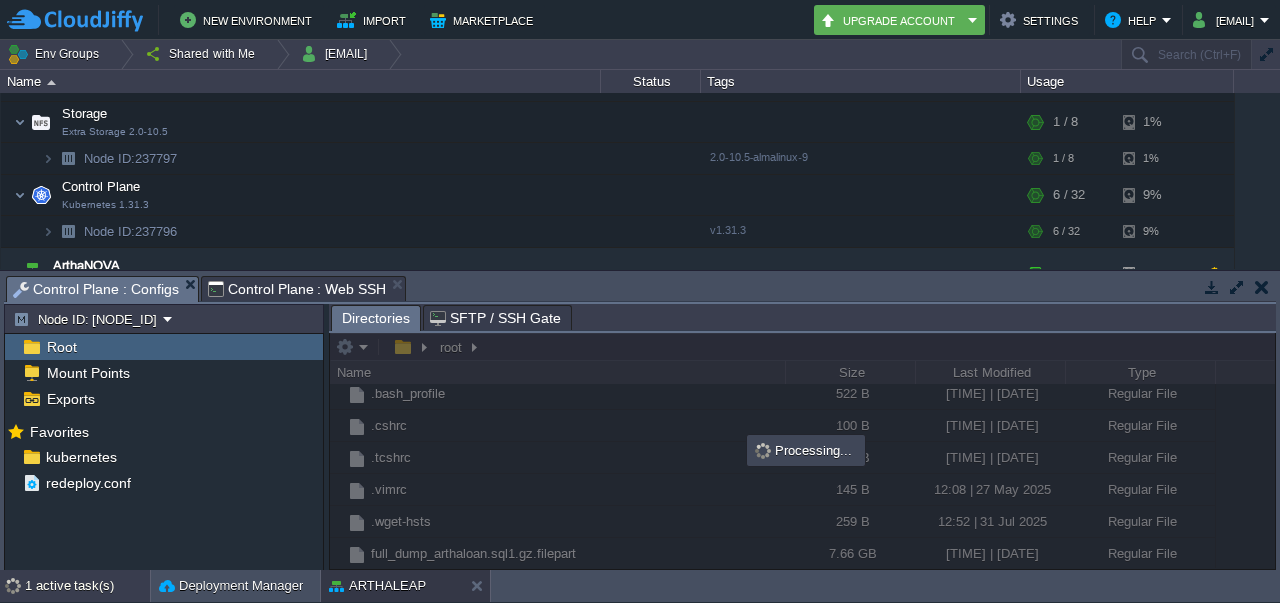 click on "1 active task(s)" at bounding box center (87, 586) 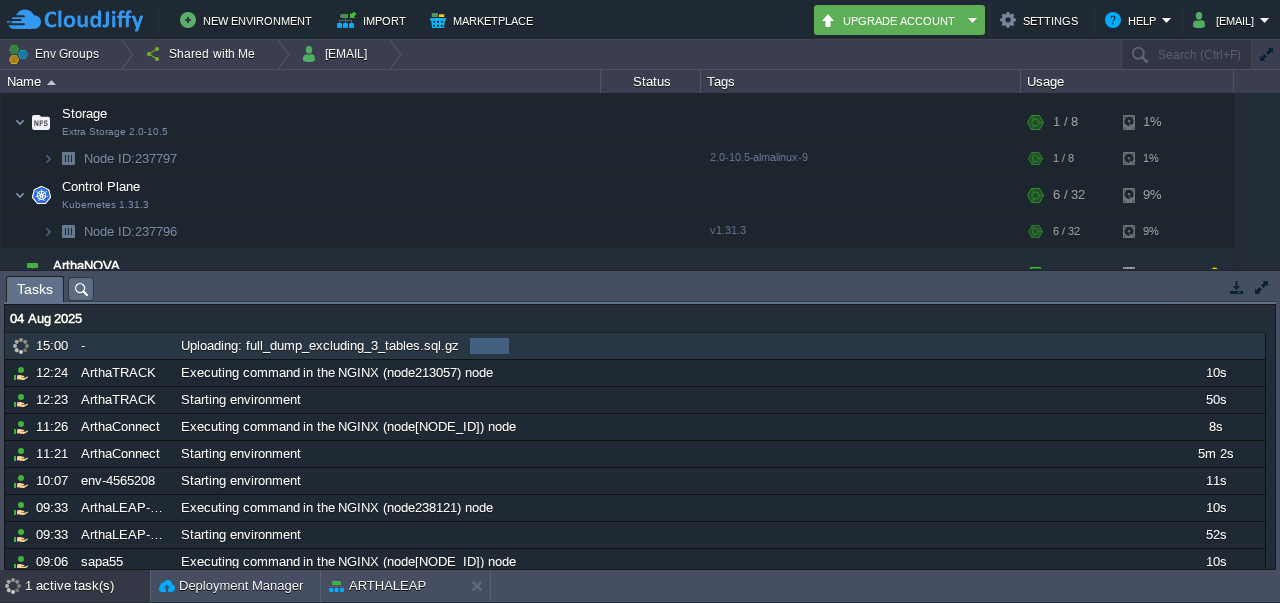 click on "[SIZE] [SIZE]" at bounding box center [569, 349] 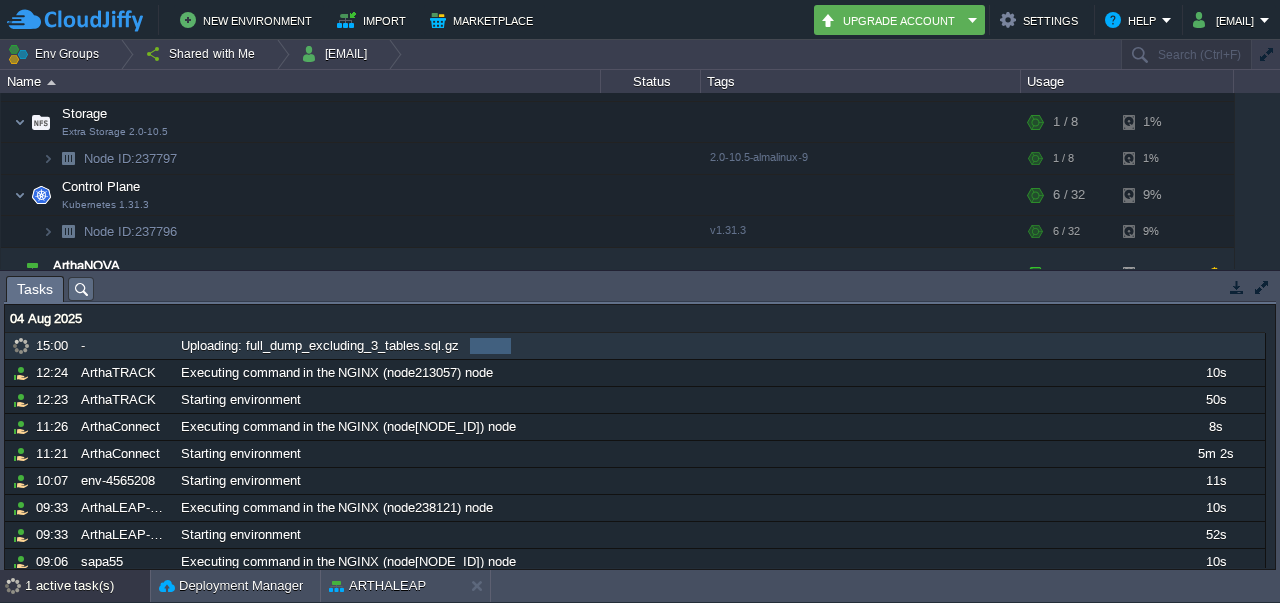 click on "-" at bounding box center [125, 346] 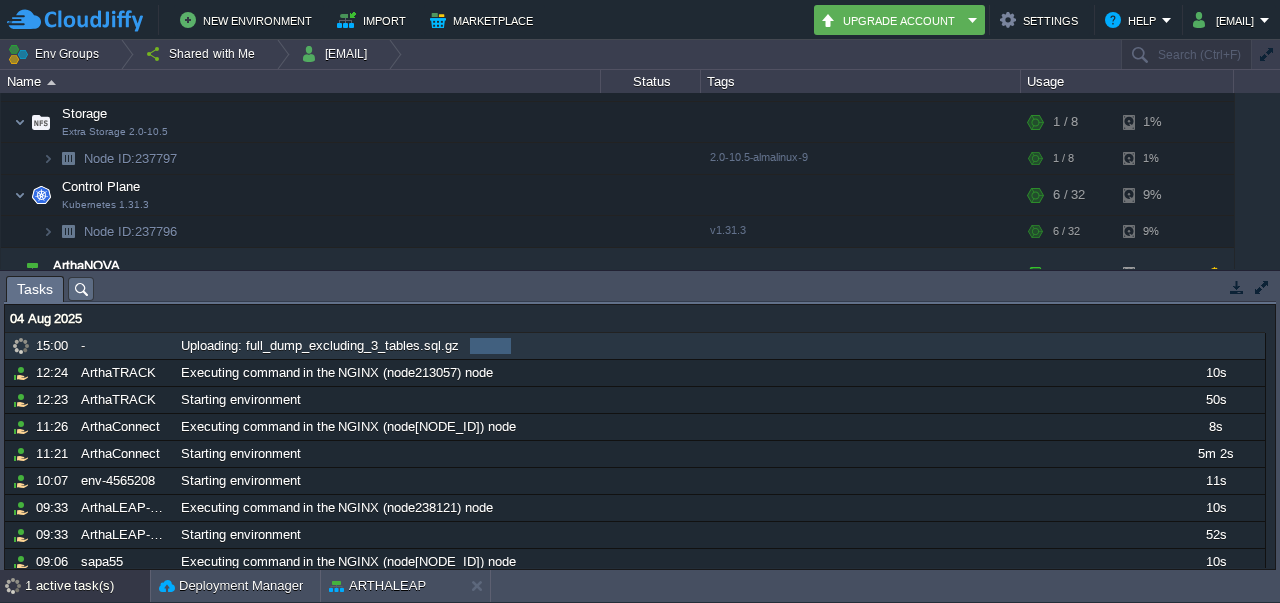 click on "Uploading: full_dump_excluding_3_tables.sql.gz" at bounding box center [320, 346] 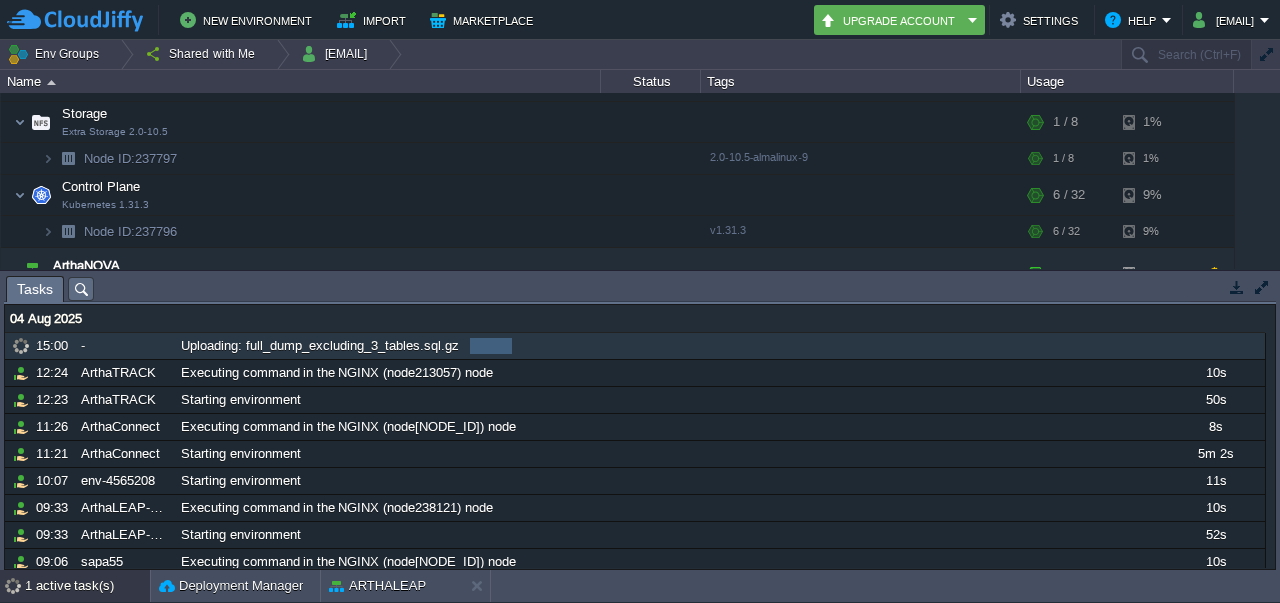 click on "4945 KB of total 23135 KB 4945 KB of total 23135 KB" at bounding box center [564, 346] 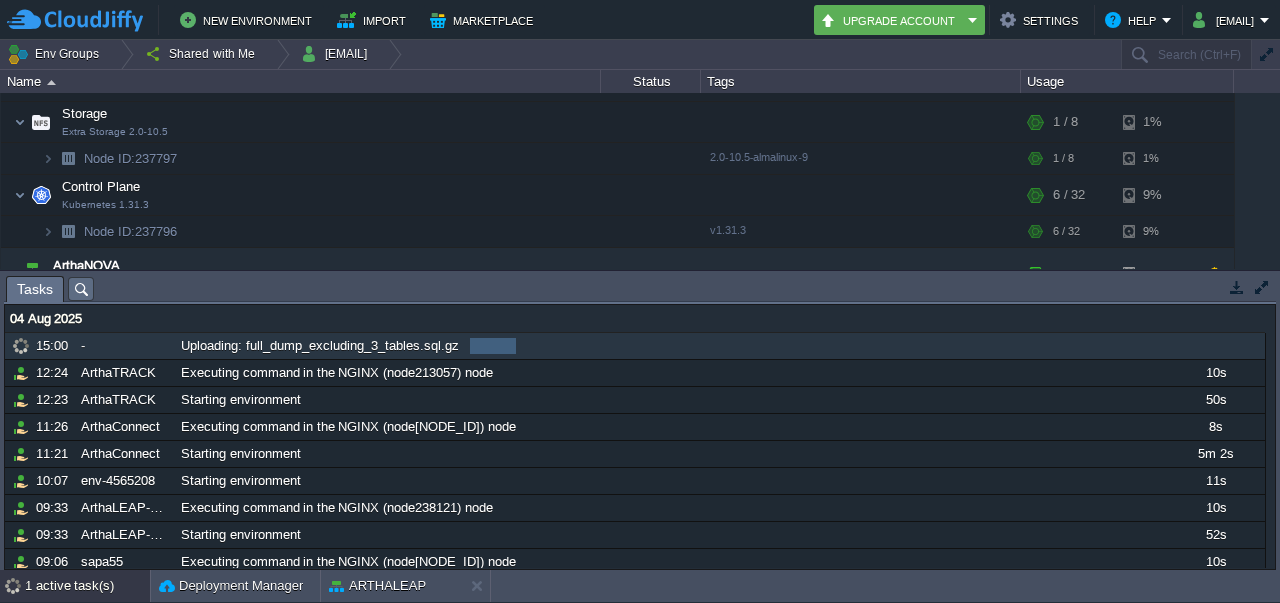 click on "[SIZE] [SIZE]" at bounding box center [569, 349] 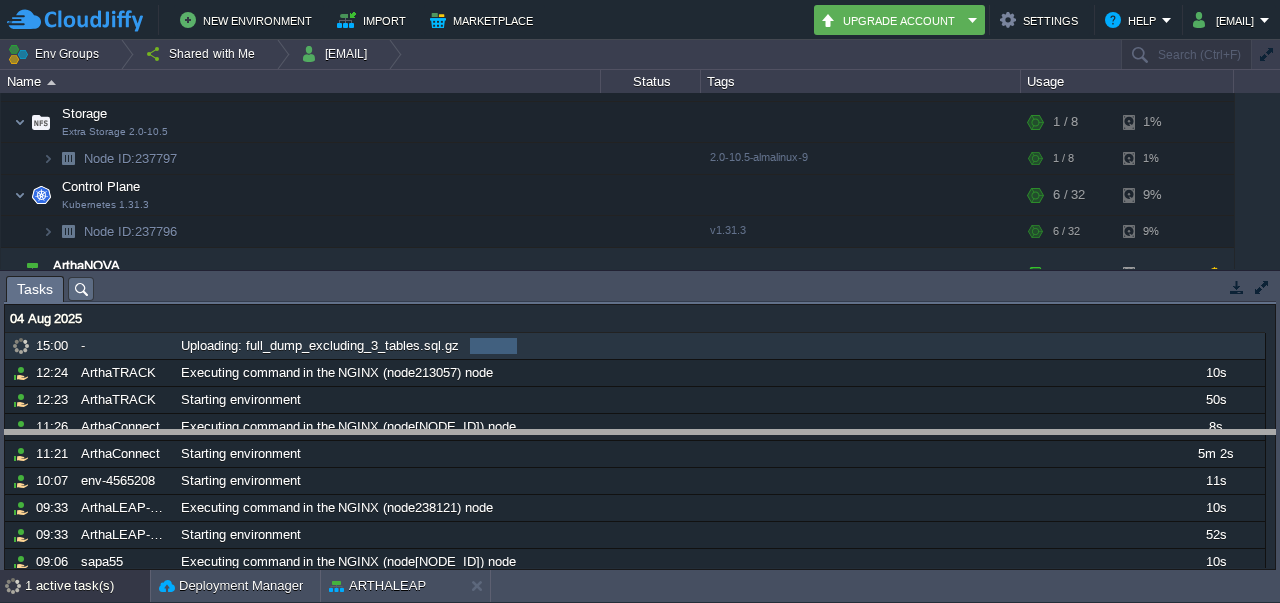 drag, startPoint x: 584, startPoint y: 291, endPoint x: 565, endPoint y: 445, distance: 155.16765 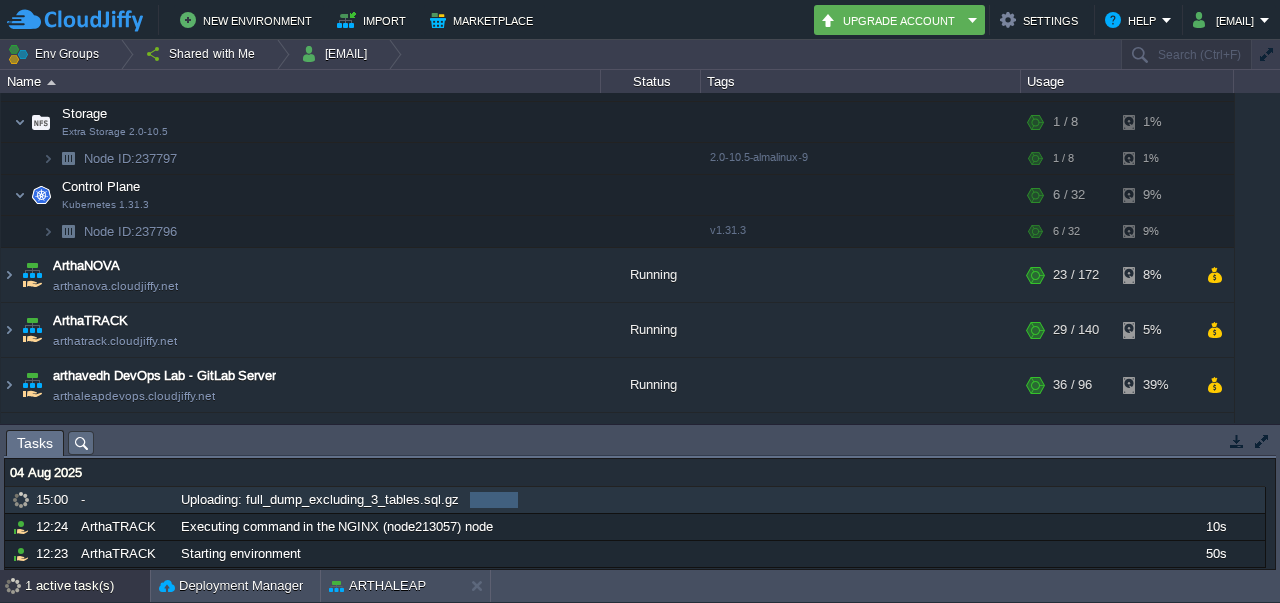 drag, startPoint x: 436, startPoint y: 500, endPoint x: 76, endPoint y: 581, distance: 369 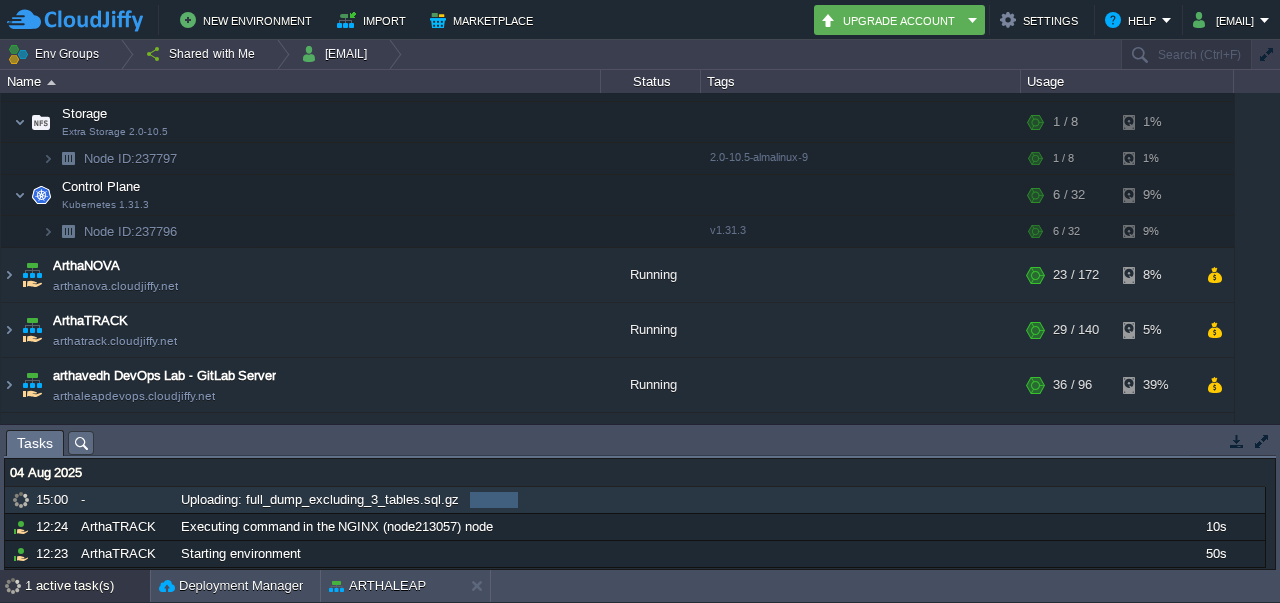 click on "1 active task(s)" at bounding box center [87, 586] 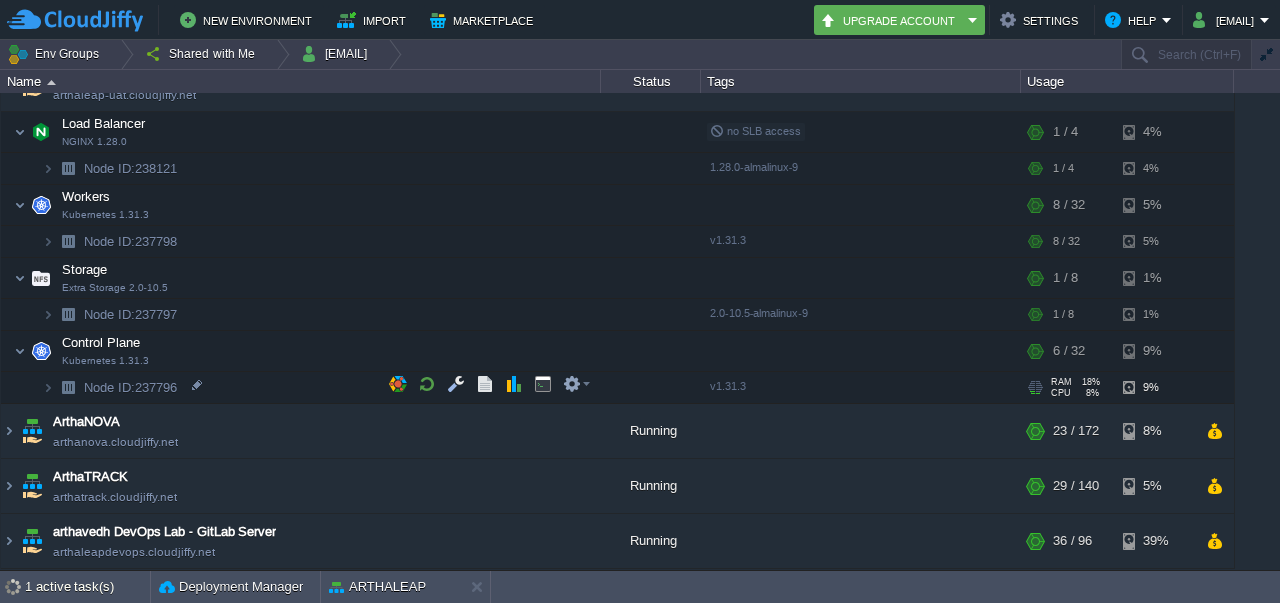 scroll, scrollTop: 0, scrollLeft: 0, axis: both 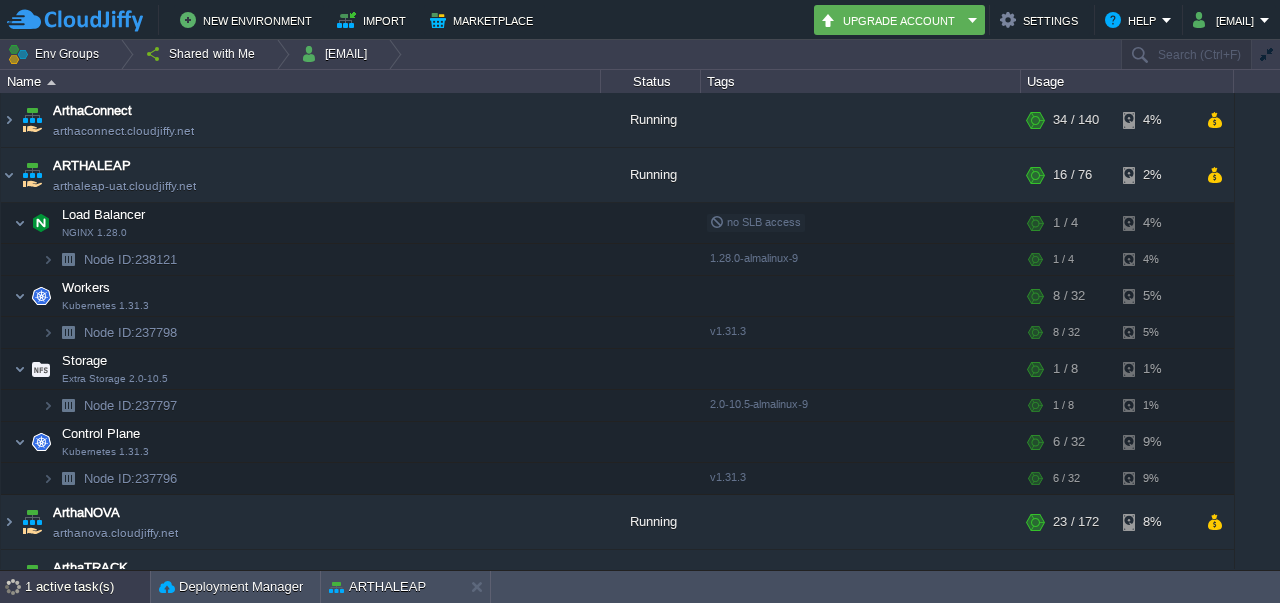 click on "1 active task(s)" at bounding box center [87, 587] 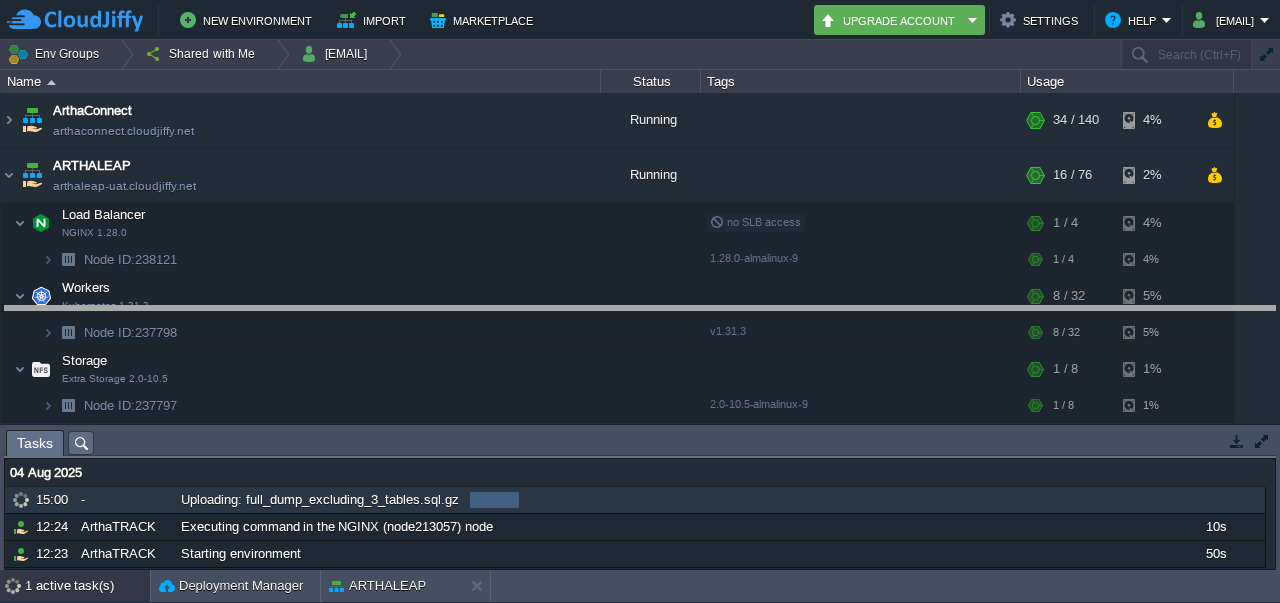 drag, startPoint x: 390, startPoint y: 434, endPoint x: 416, endPoint y: 308, distance: 128.65457 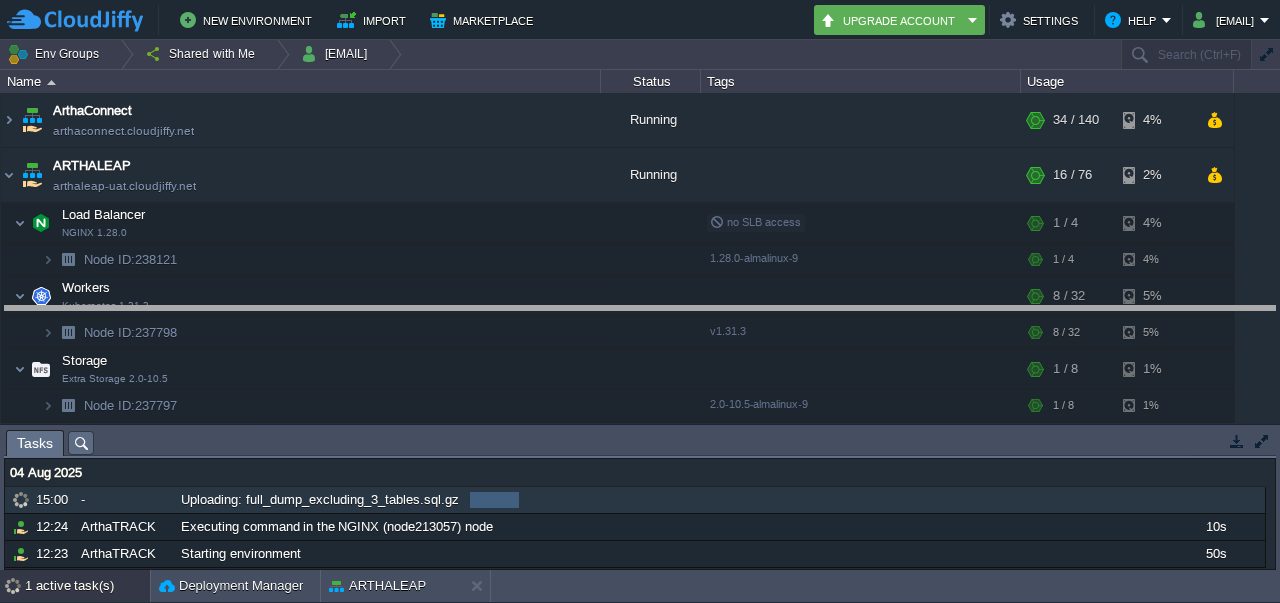 click on "New Environment Import Marketplace Bonus ₹0.00 Upgrade Account   Settings Help [EMAIL]             Env Groups             Shared with Me             [EMAIL]       Search (Ctrl+F)         auto-gen Name Status Tags Usage ArthaConnect arthaconnect.cloudjiffy.net Running                    + Add to Env Group                                                                                                                                                            RAM                 22%                                         CPU                 3%                             34 / 140                    4%       ARTHALEAP arthaleap-uat.cloudjiffy.net Running                    + Add to Env Group                                                                                                                                                            RAM                 18%                                         CPU                 6%                             16 / 76" at bounding box center [640, 301] 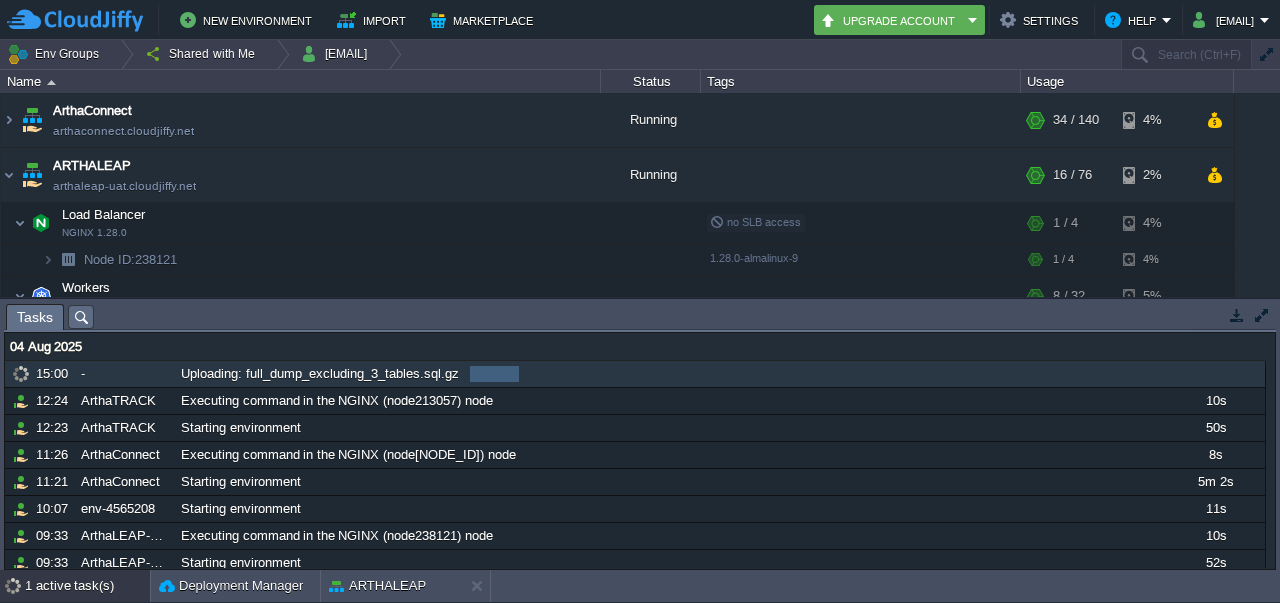 click on "Uploading: full_dump_excluding_3_tables.sql.gz" at bounding box center [320, 374] 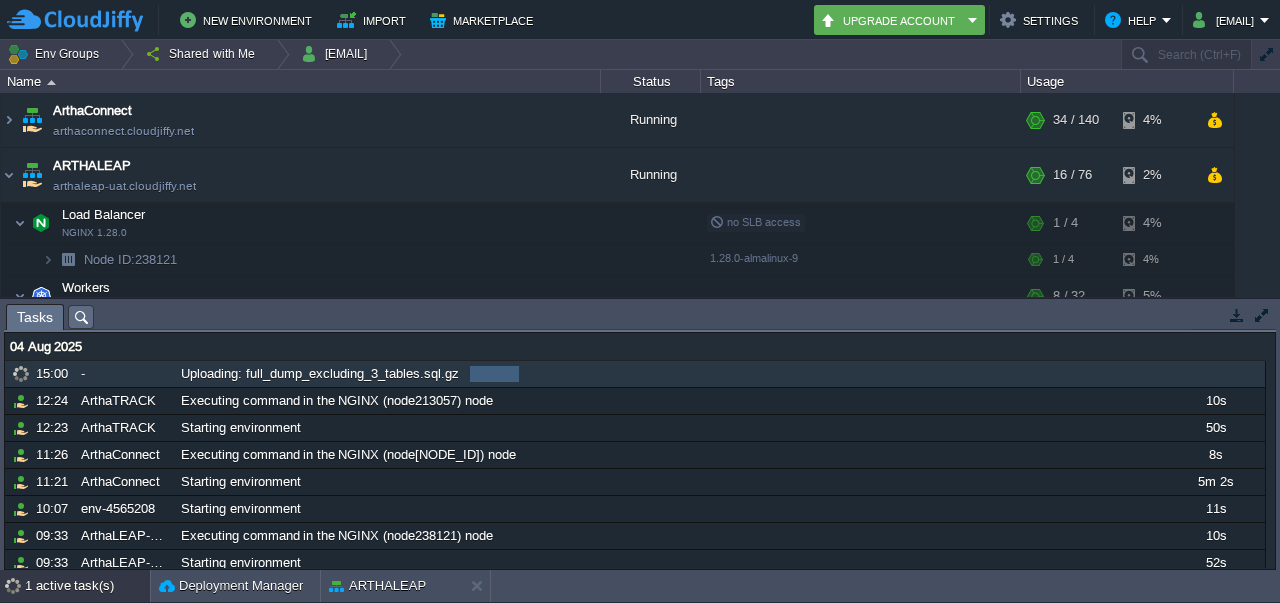 click on "Uploading: full_dump_excluding_3_tables.sql.gz" at bounding box center [320, 374] 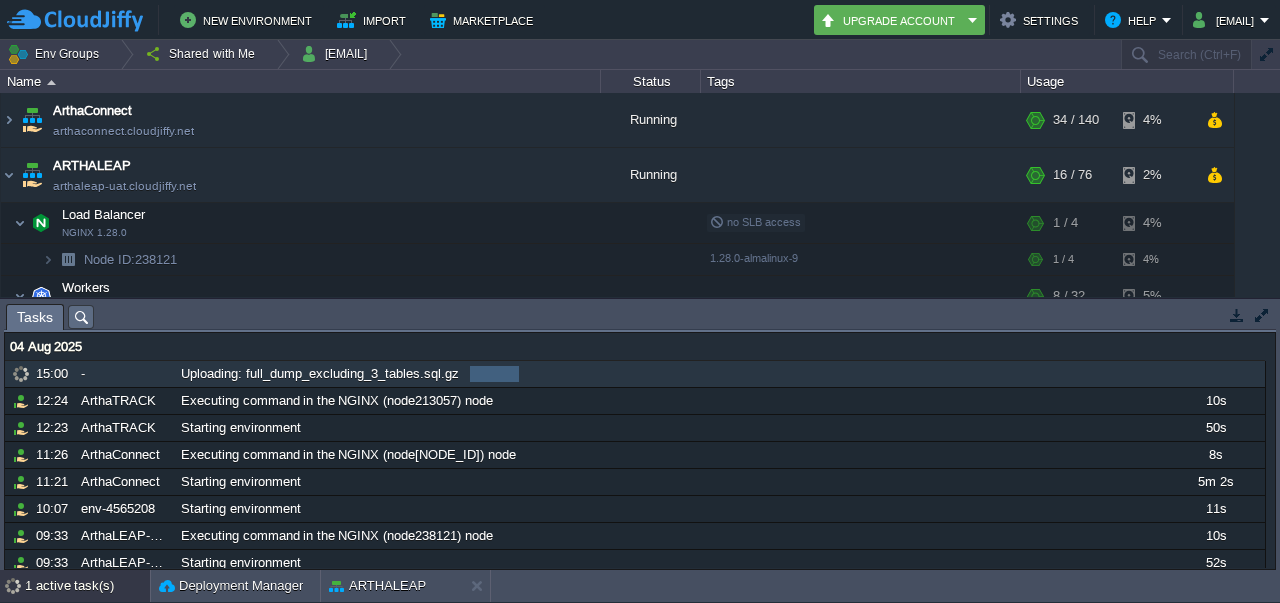 click on "Uploading: full_dump_excluding_3_tables.sql.gz" at bounding box center [320, 374] 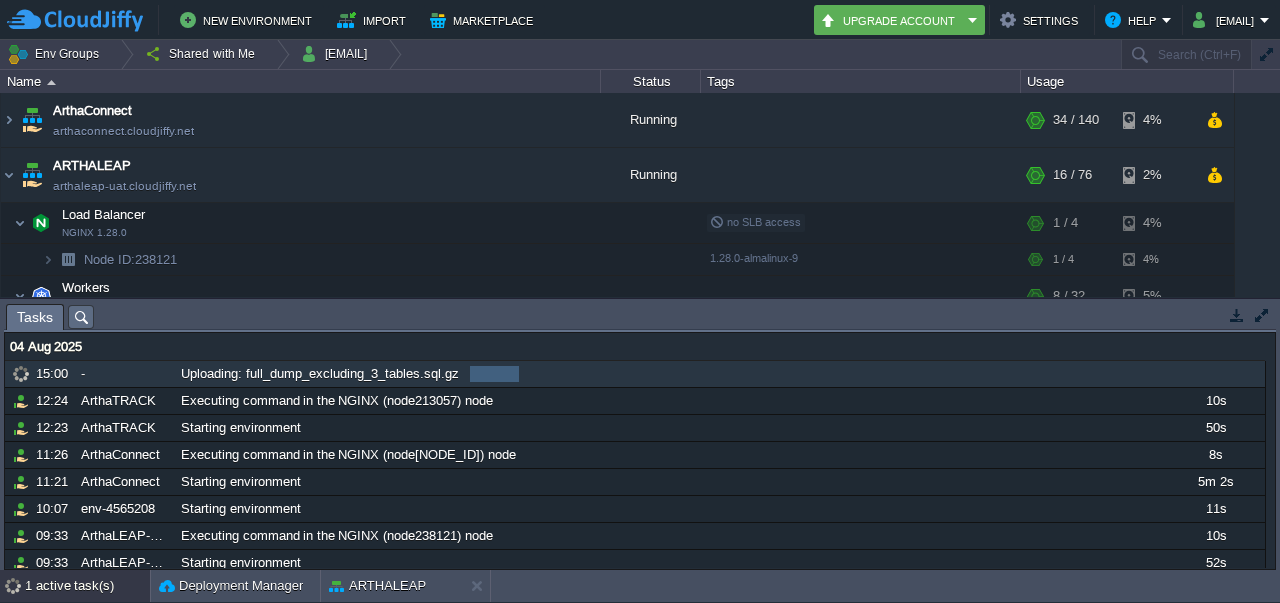 click on "Uploading: full_dump_excluding_3_tables.sql.gz" at bounding box center (320, 374) 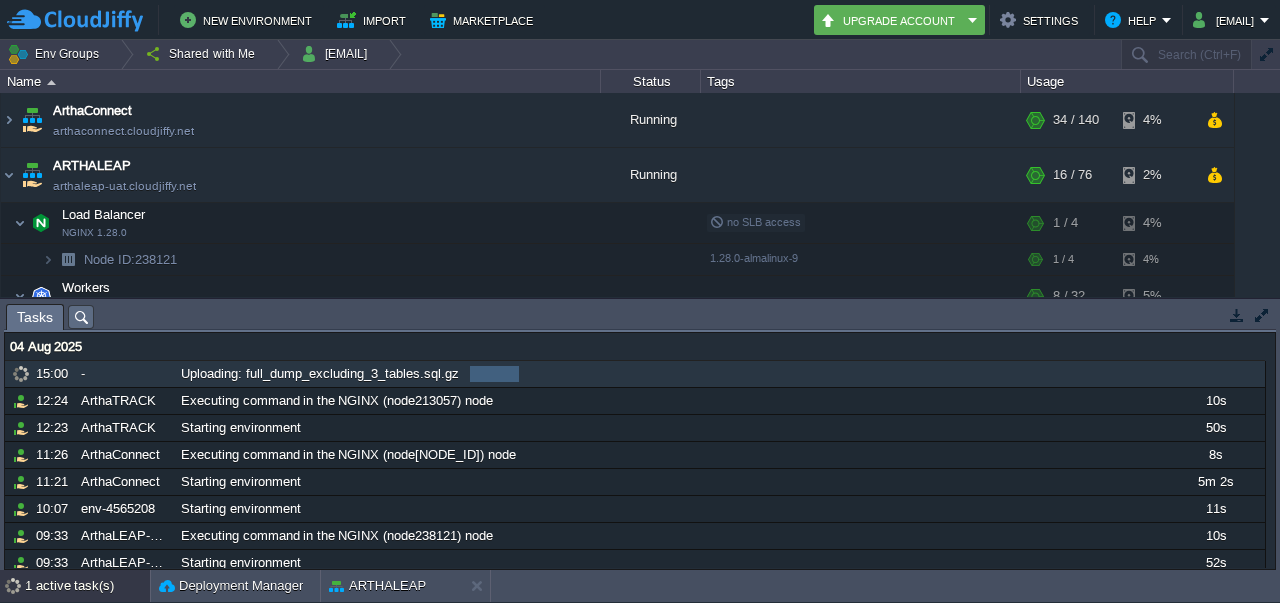 click on "Uploading: full_dump_excluding_3_tables.sql.gz" at bounding box center (320, 374) 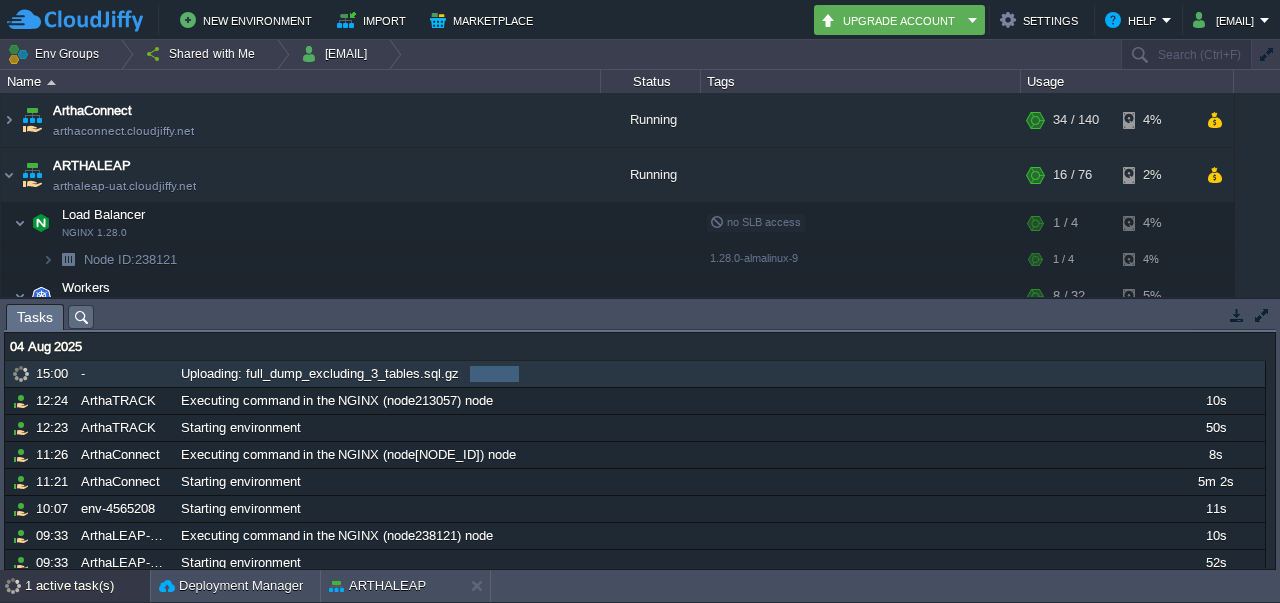 click on "5797 KB of total 23135 KB 5797 KB of total 23135 KB" at bounding box center (569, 377) 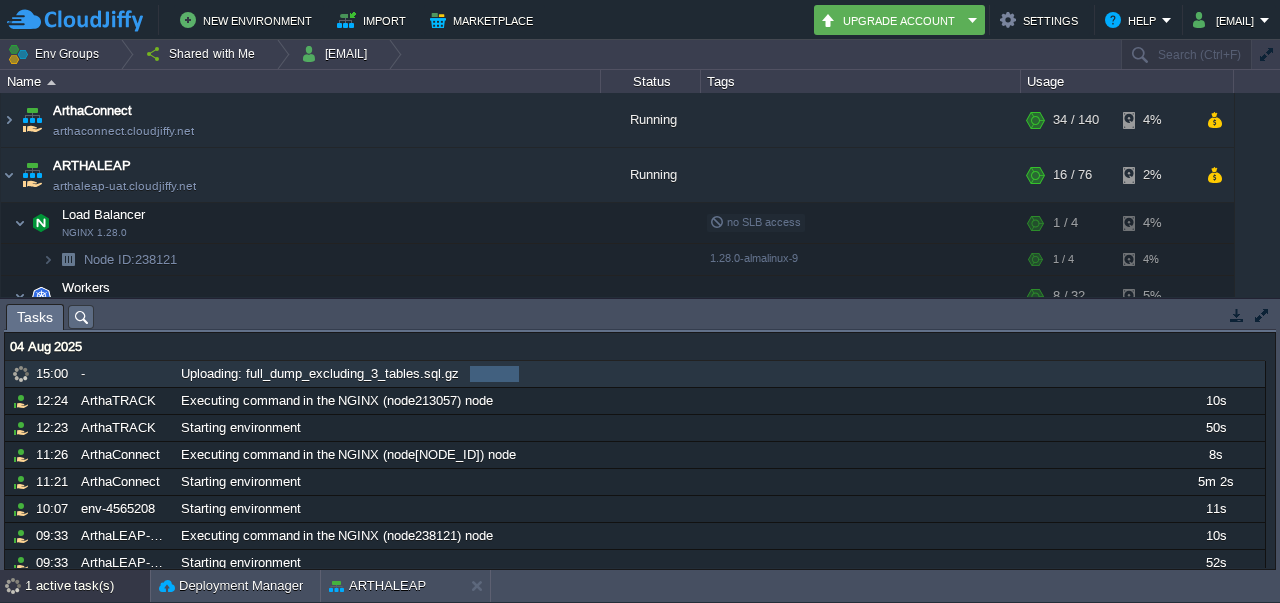 click on "5797 KB of total 23135 KB 5797 KB of total 23135 KB" at bounding box center (569, 377) 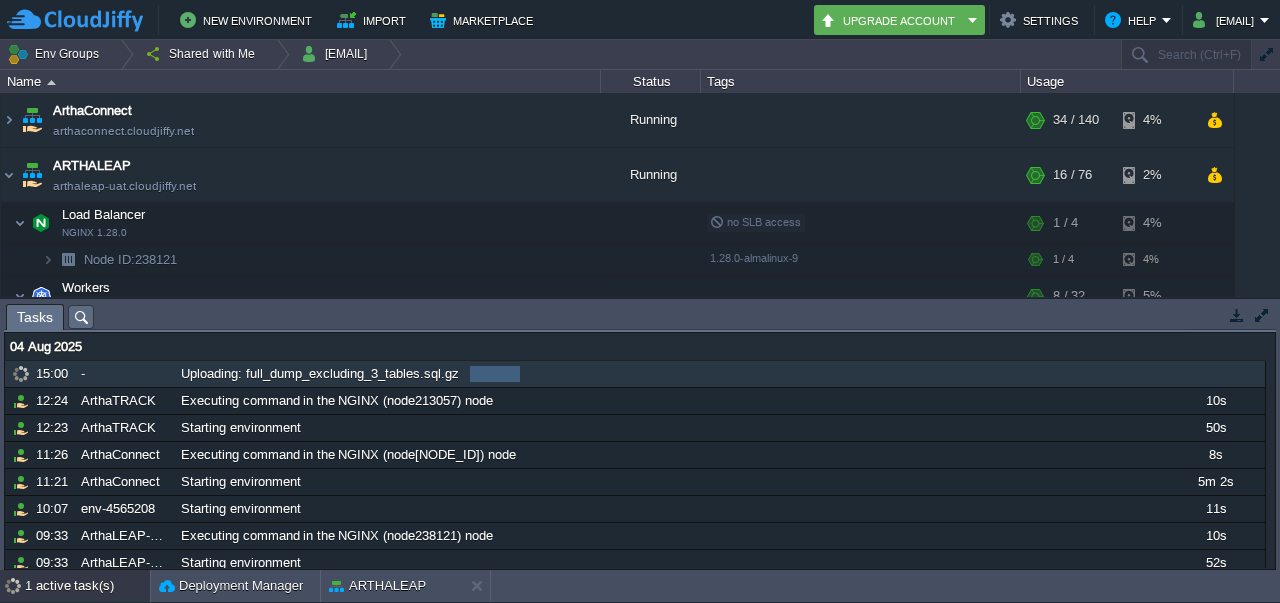 click on "5814 KB of total 23135 KB 5814 KB of total 23135 KB" at bounding box center (569, 377) 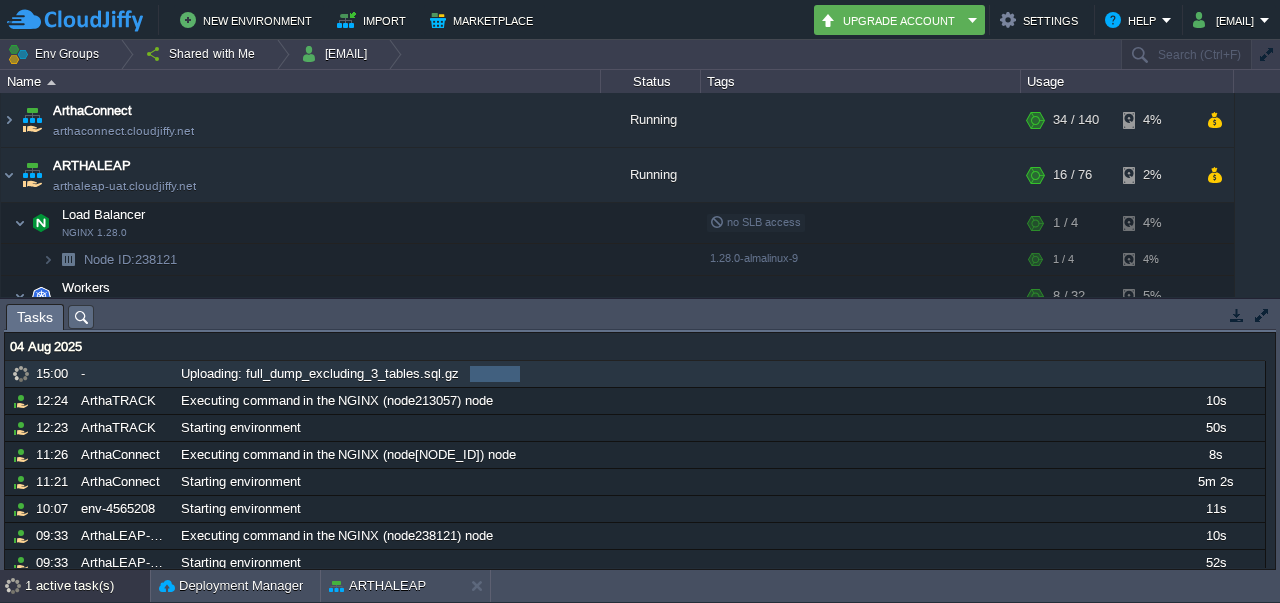 click on "5814 KB of total 23135 KB 5814 KB of total 23135 KB" at bounding box center [569, 377] 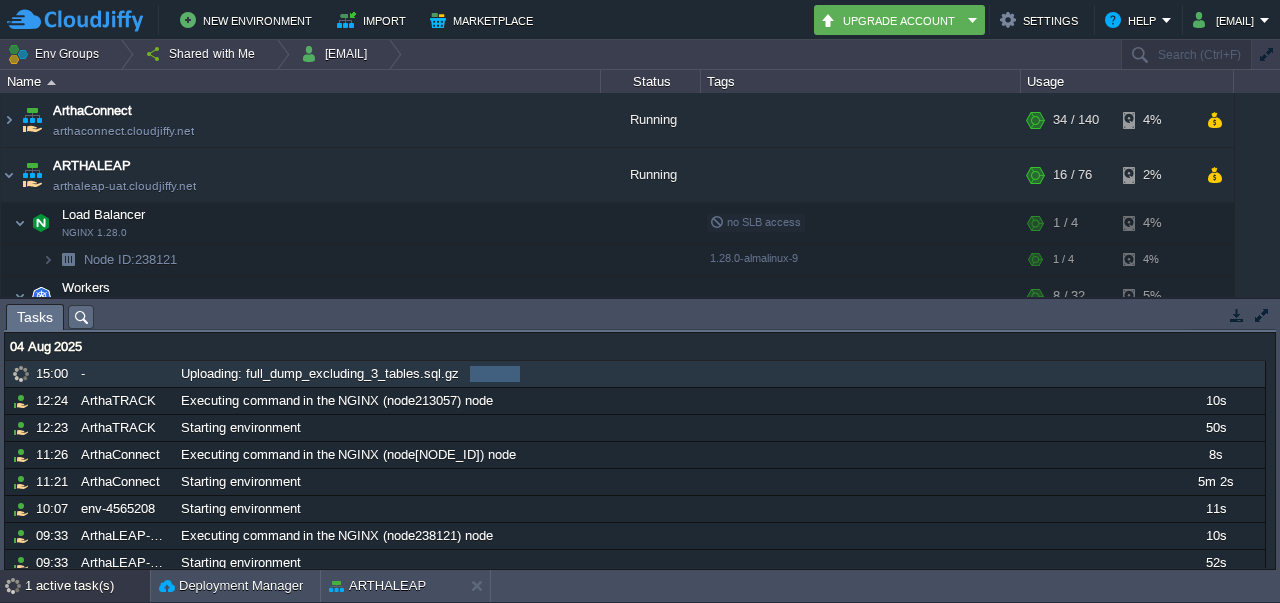 drag, startPoint x: 542, startPoint y: 377, endPoint x: 22, endPoint y: 321, distance: 523.0067 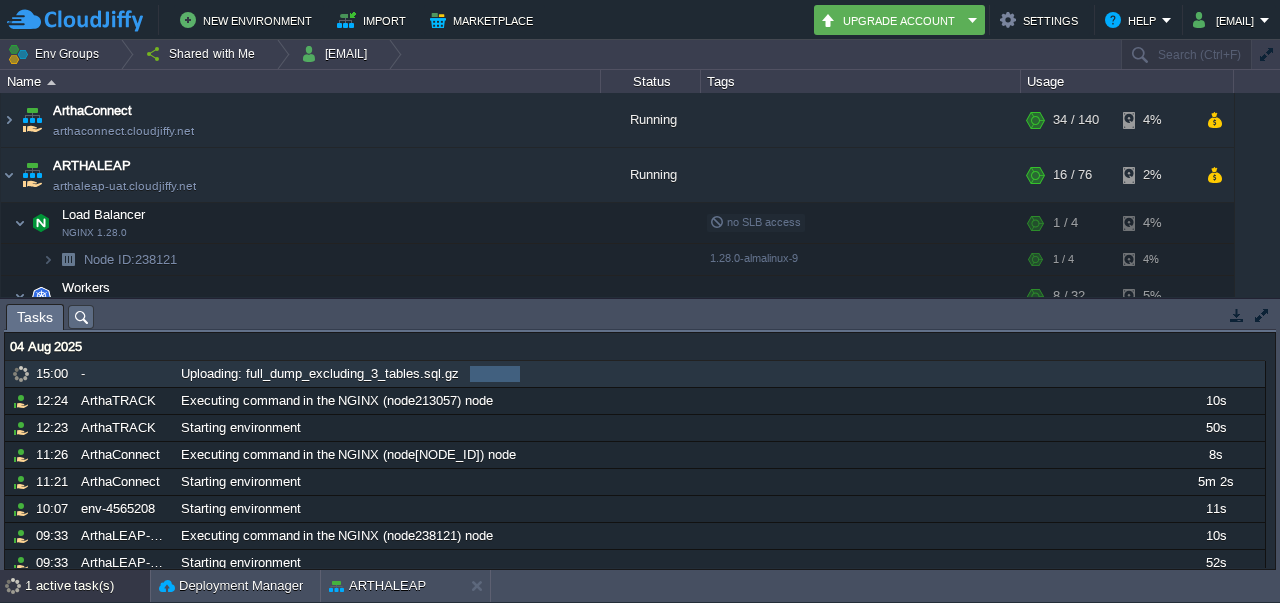 click on "Tasks" at bounding box center (35, 317) 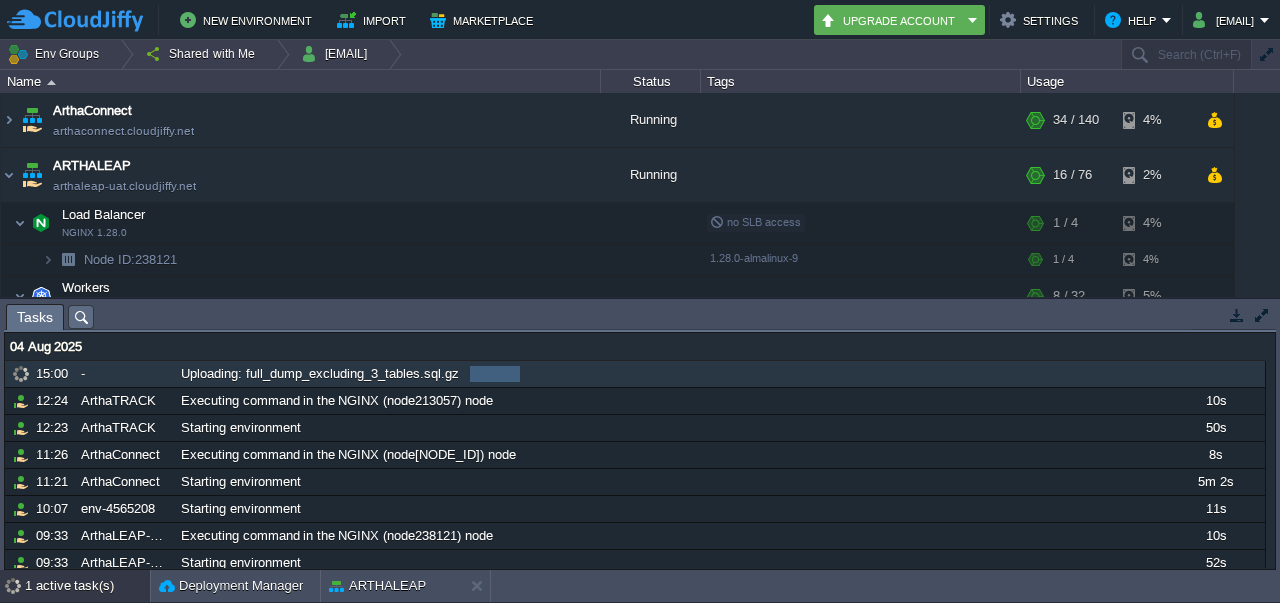 click at bounding box center (21, 374) 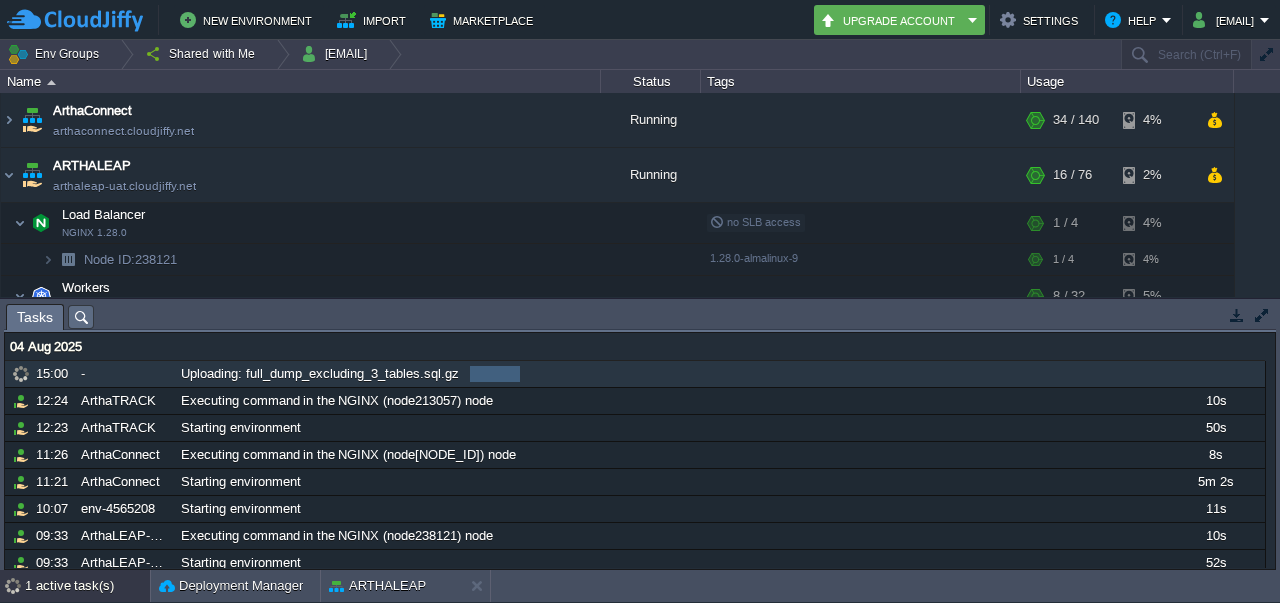 click on "15:00" at bounding box center [55, 374] 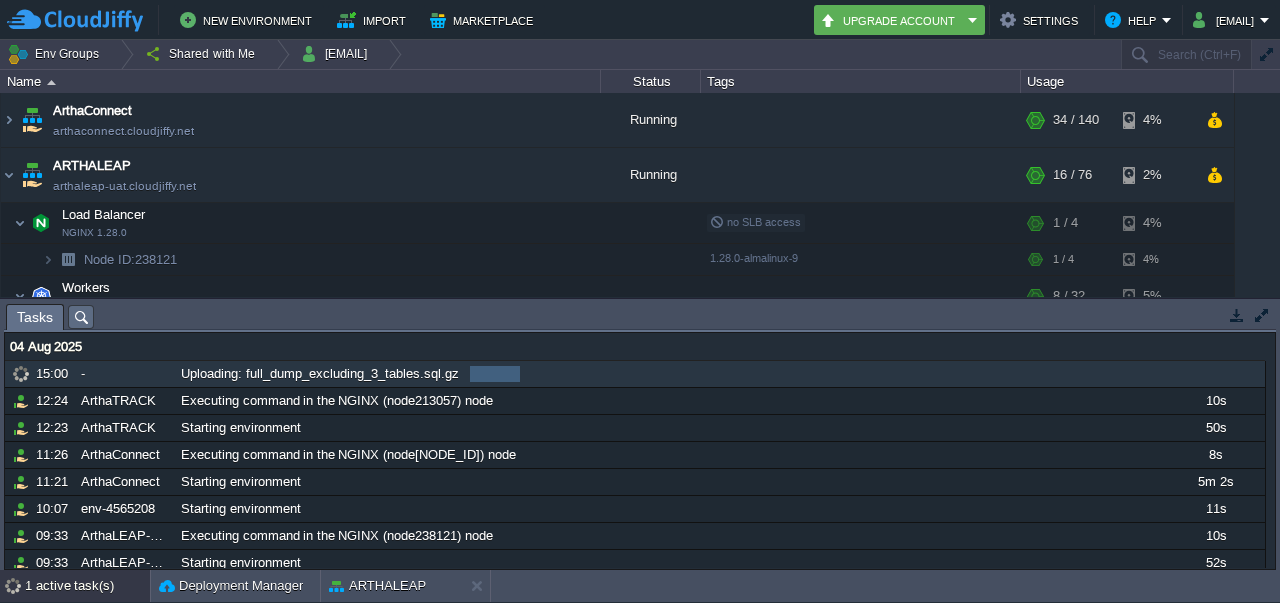 drag, startPoint x: 84, startPoint y: 585, endPoint x: 51, endPoint y: 583, distance: 33.06055 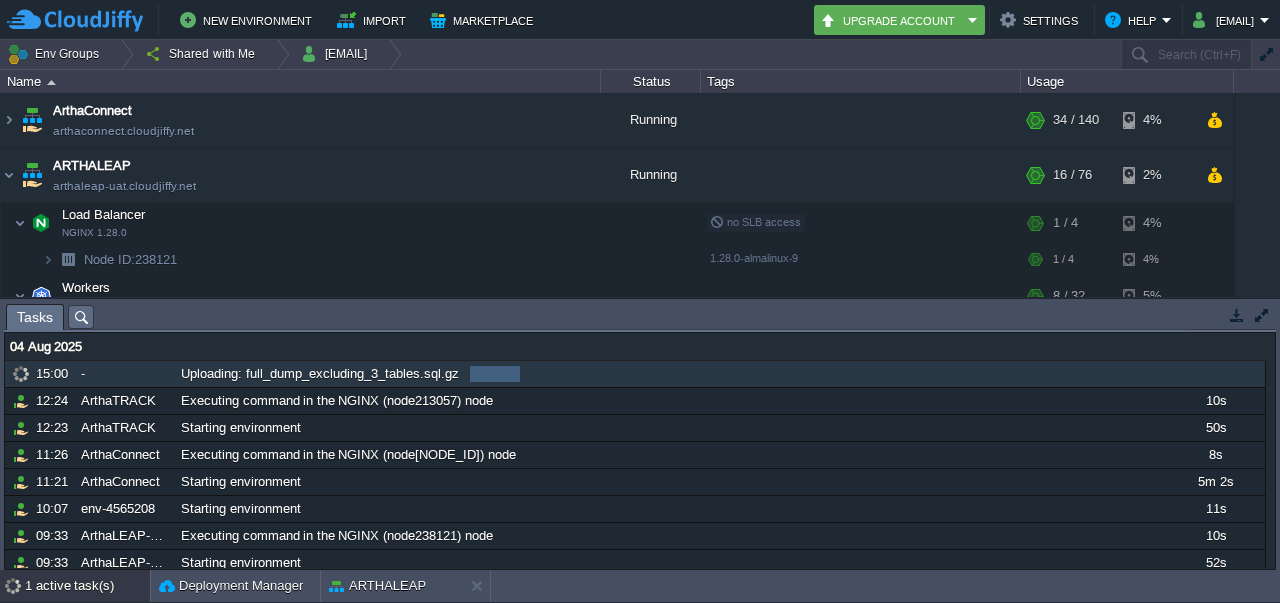 click on "1 active task(s)" at bounding box center [87, 586] 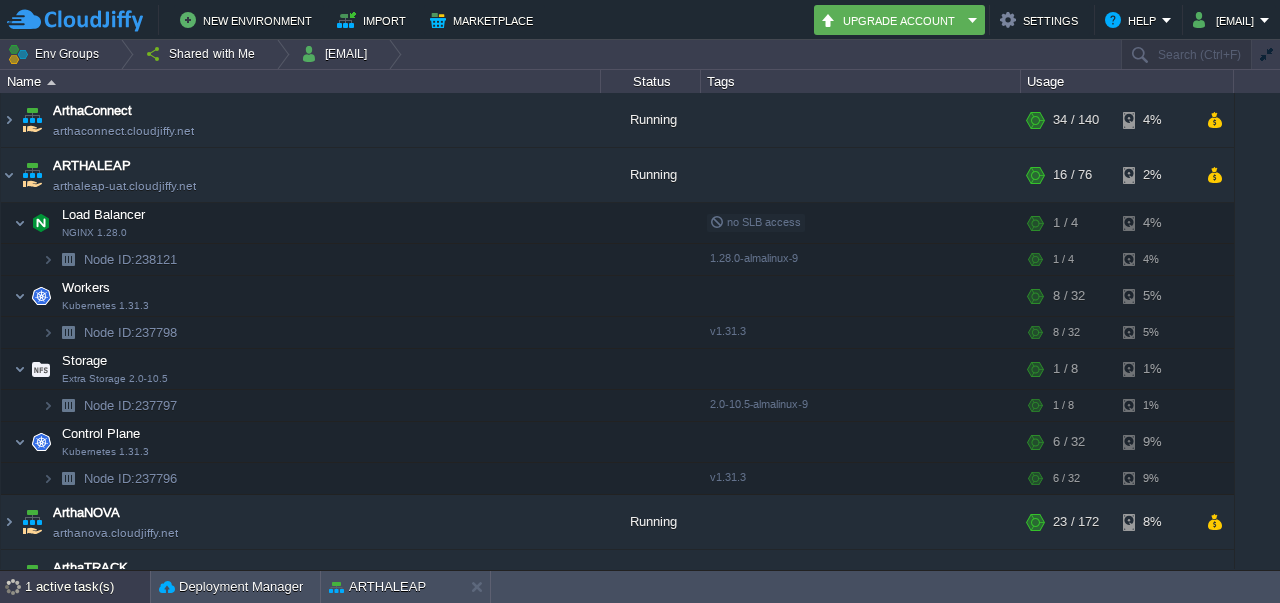 click on "1 active task(s)" at bounding box center (87, 587) 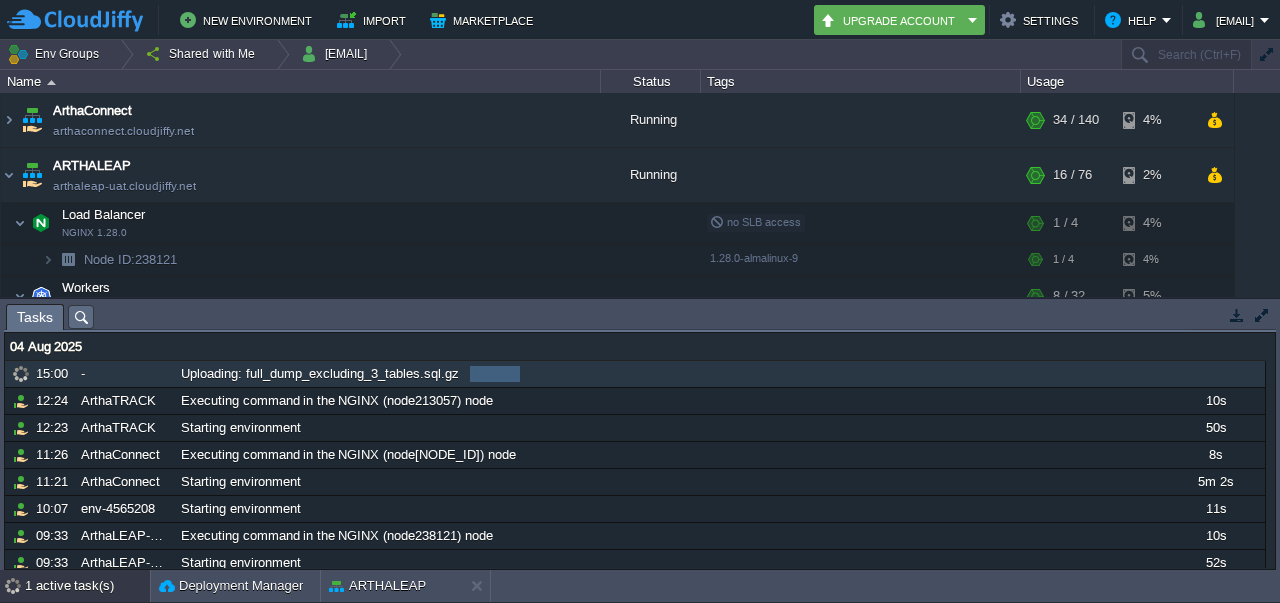 click on "1 active task(s)" at bounding box center [87, 586] 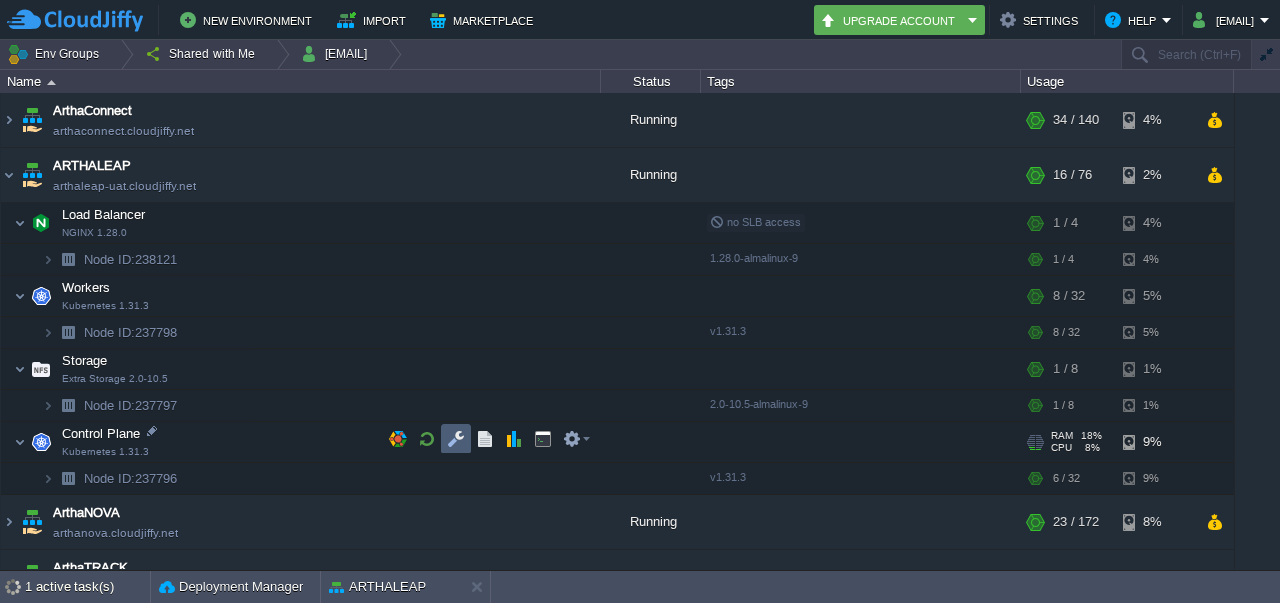 click at bounding box center [456, 439] 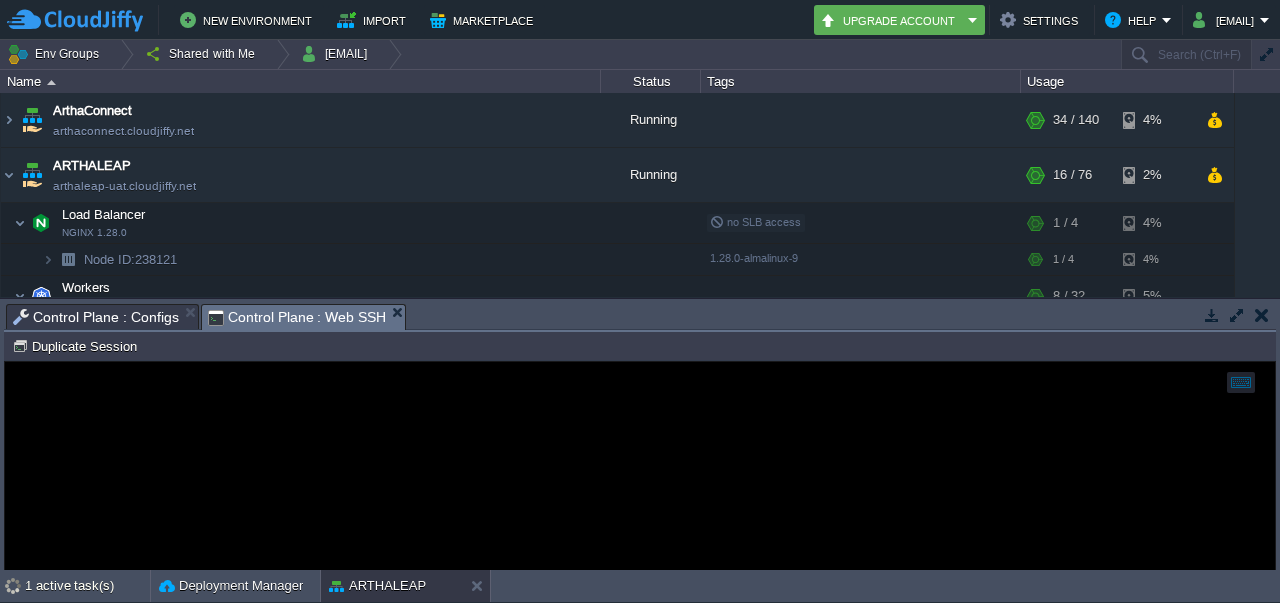 click on "Control Plane : Web SSH" at bounding box center [297, 317] 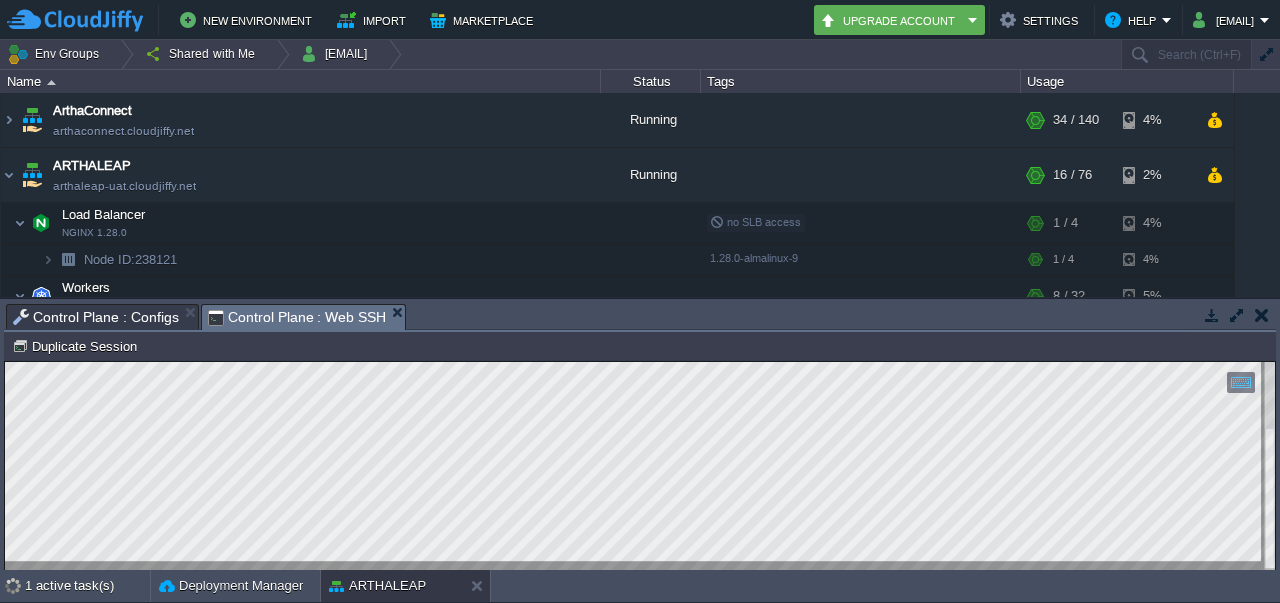 click on "Copy:                  Ctrl + Shift + C                                          Paste:                  Ctrl + V                                         Settings:                  Ctrl + Shift + Alt
0" at bounding box center (640, 362) 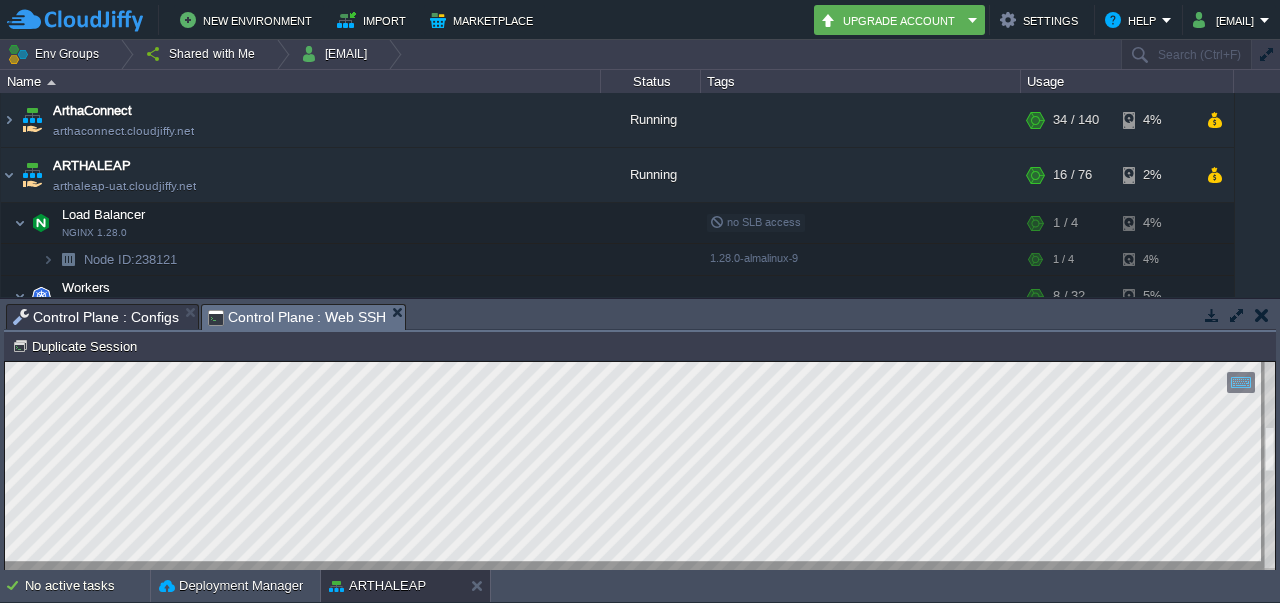click at bounding box center (1262, 315) 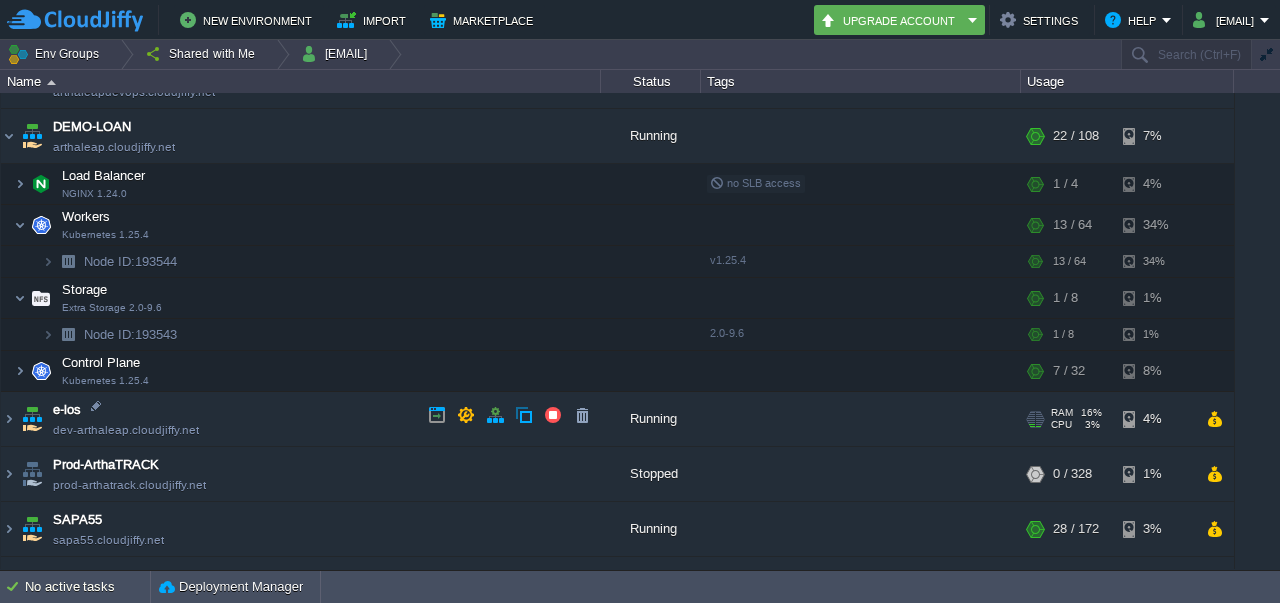 scroll, scrollTop: 586, scrollLeft: 0, axis: vertical 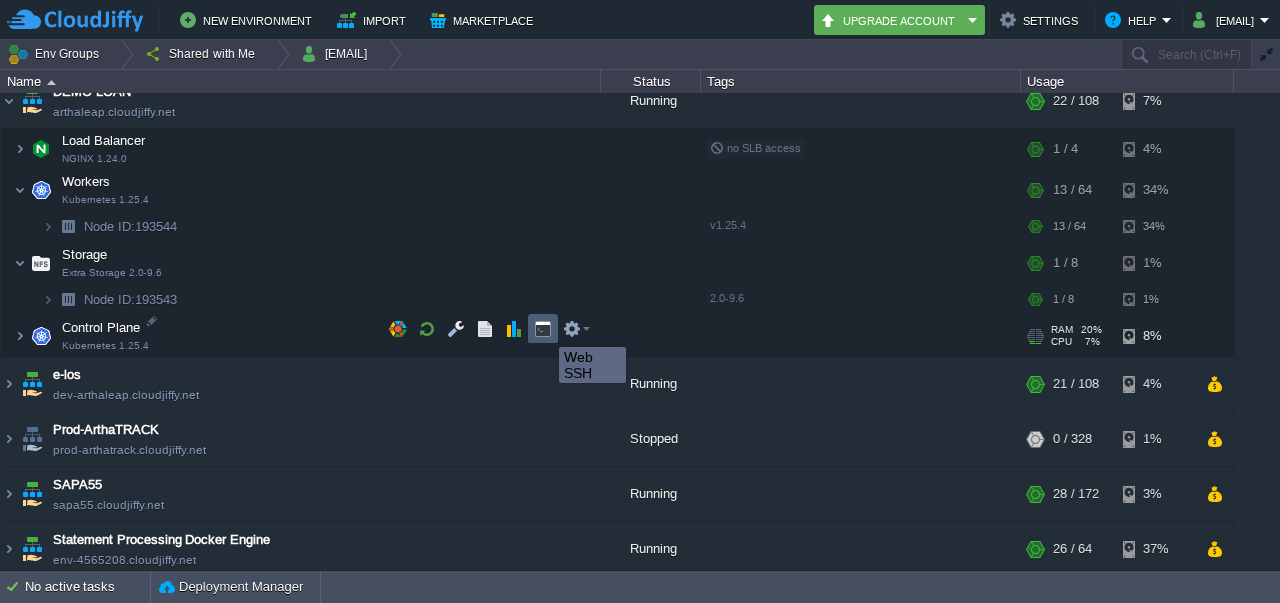 click at bounding box center [543, 329] 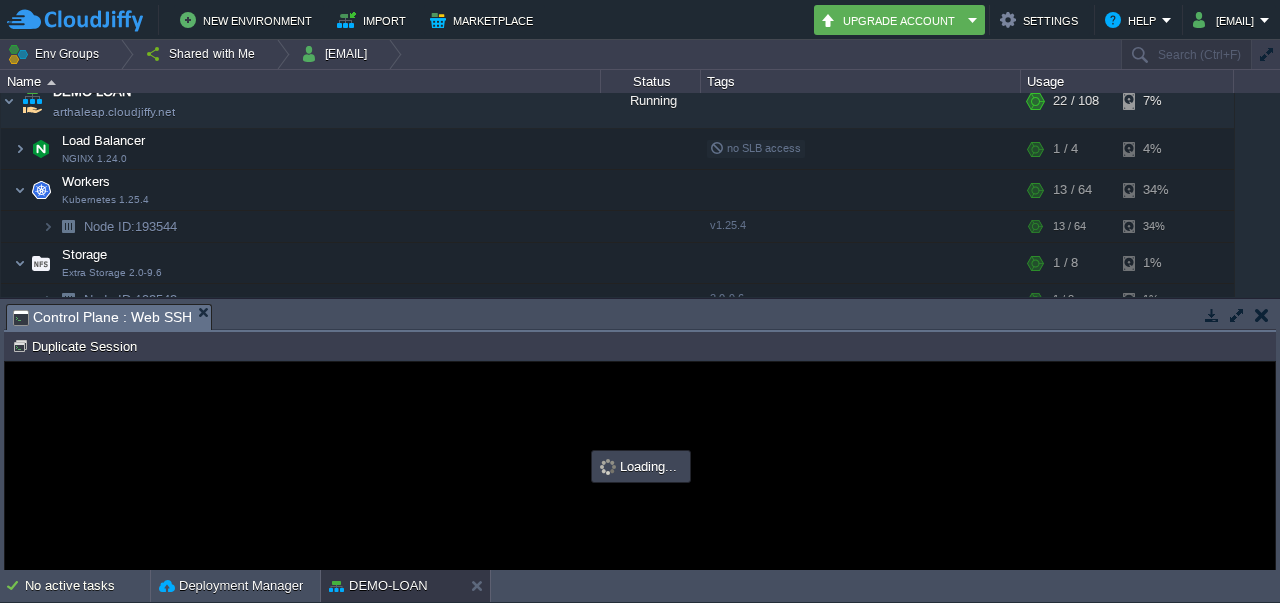scroll, scrollTop: 0, scrollLeft: 0, axis: both 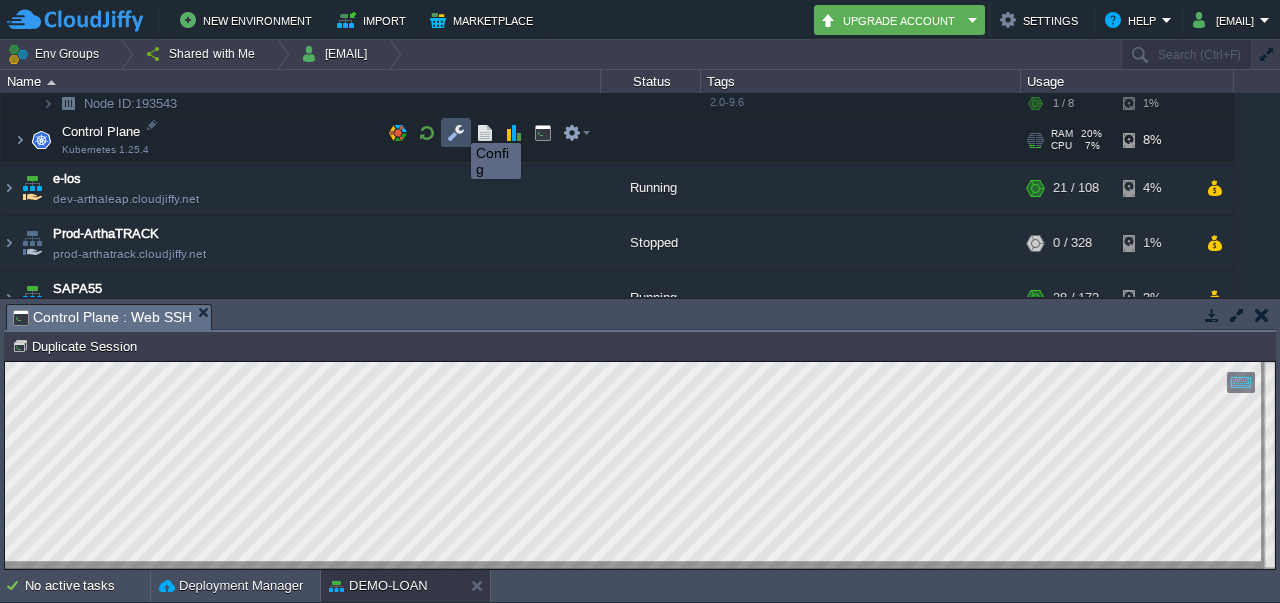 click at bounding box center (456, 133) 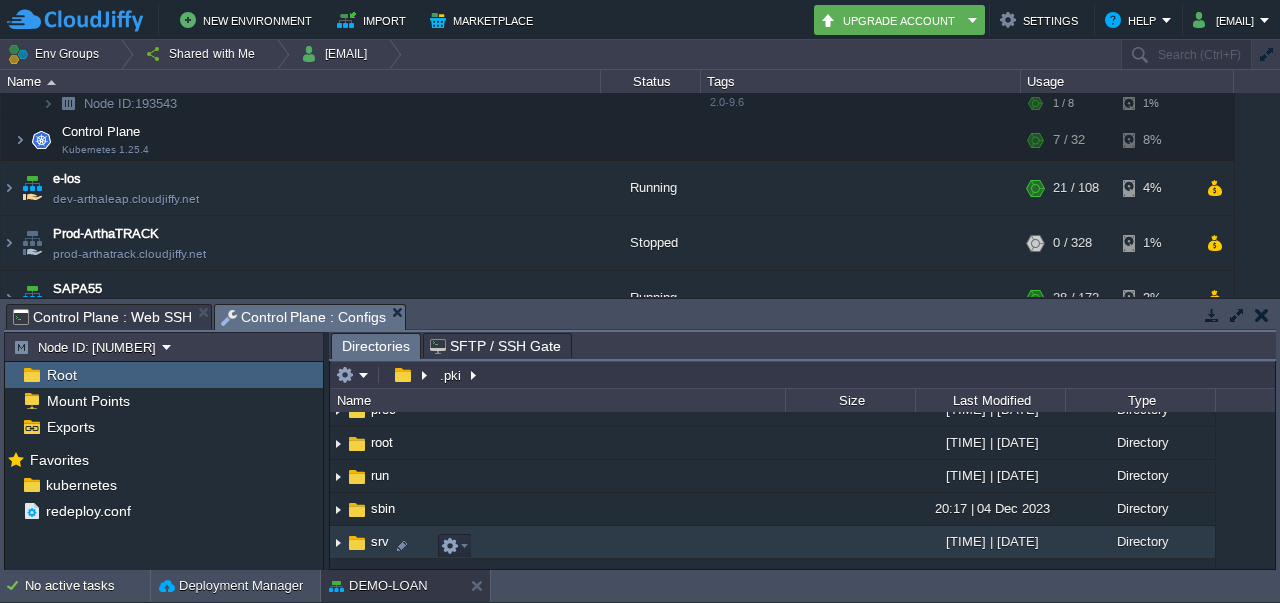 scroll, scrollTop: 516, scrollLeft: 0, axis: vertical 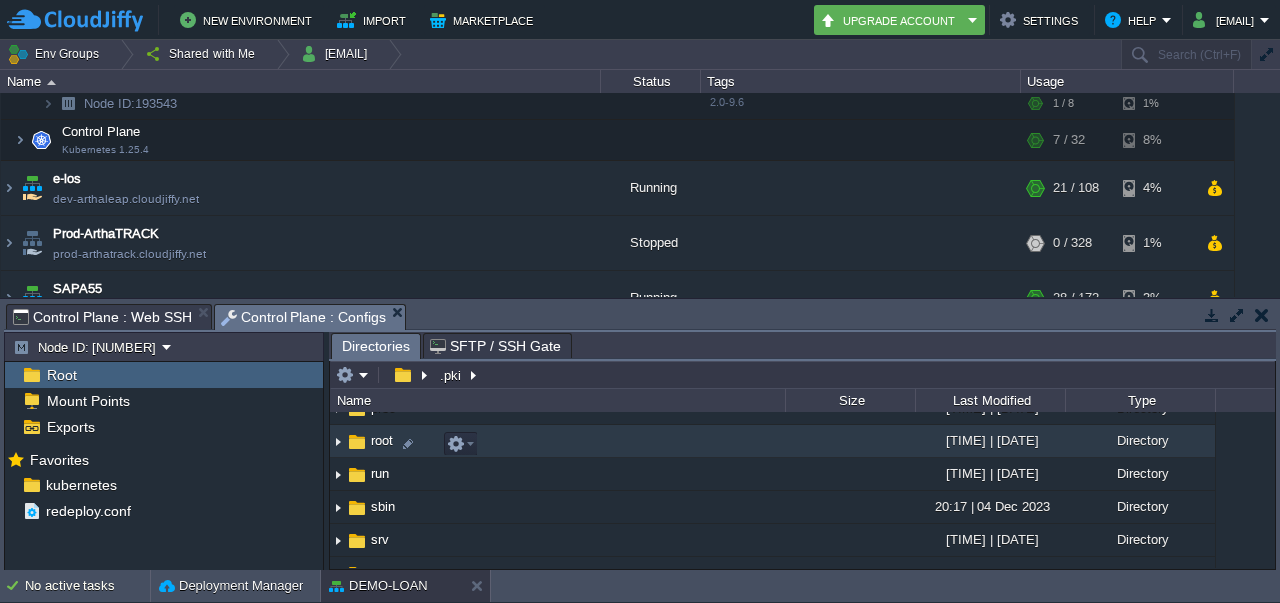 click on "root" at bounding box center [382, 440] 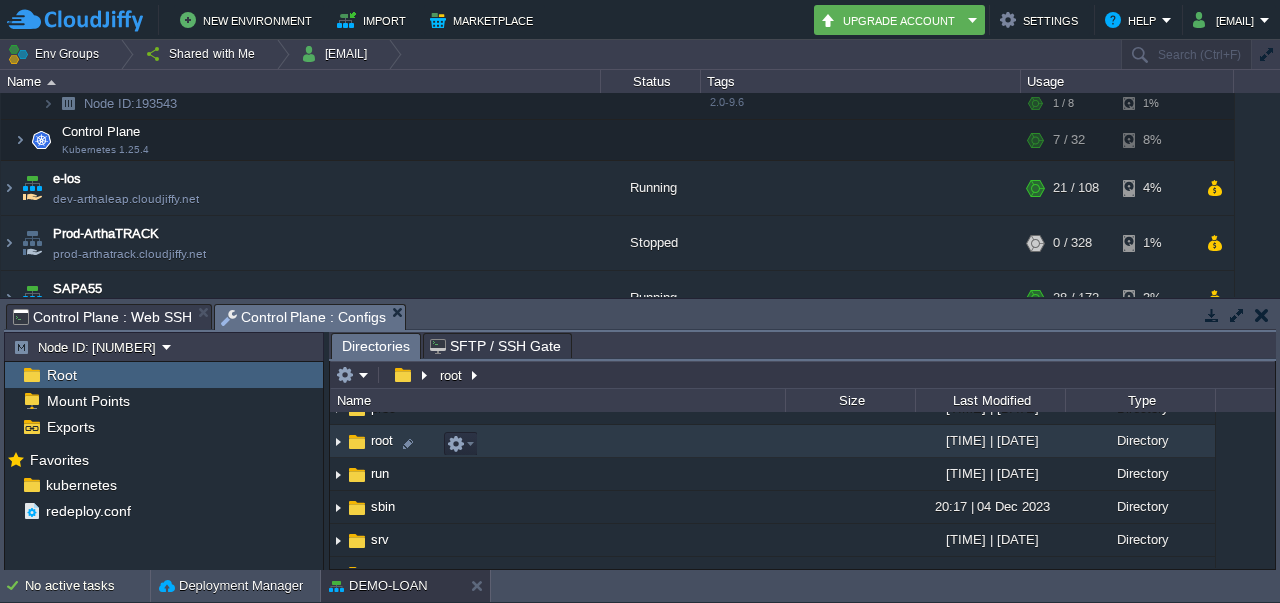 click on "root" at bounding box center (382, 440) 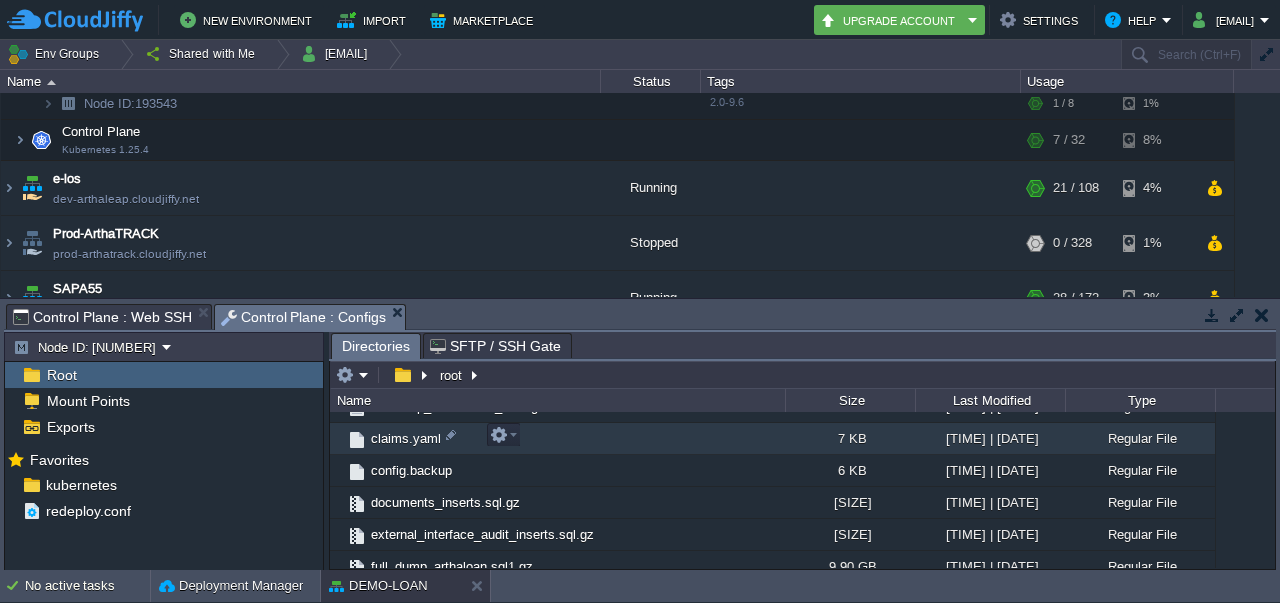 scroll, scrollTop: 678, scrollLeft: 0, axis: vertical 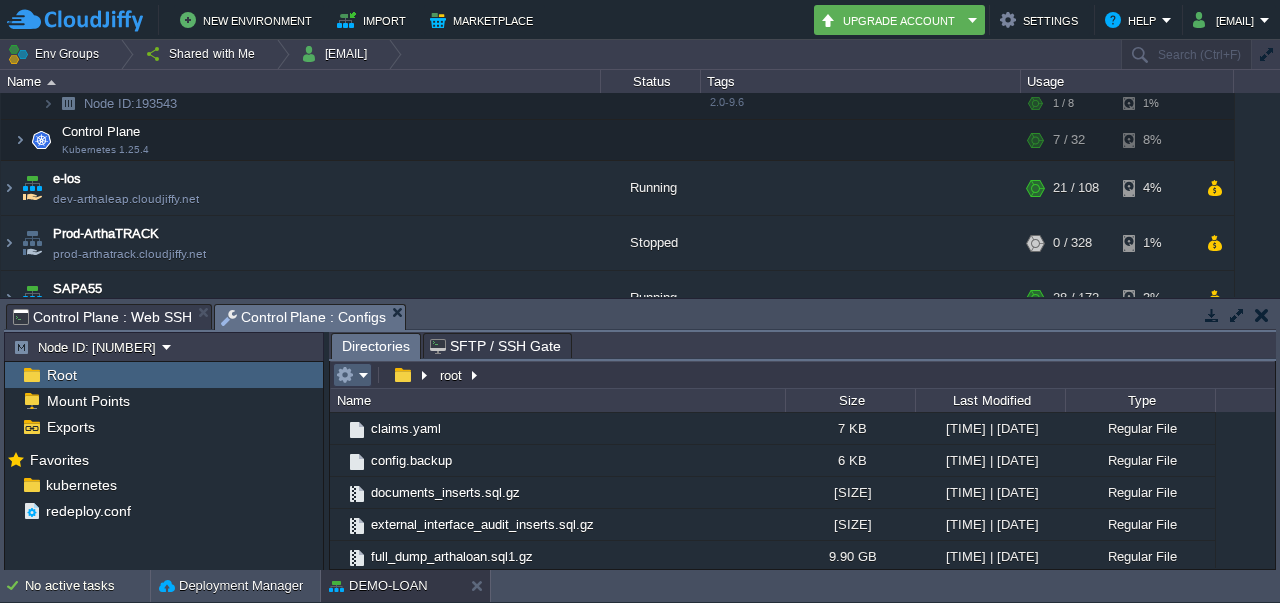 click at bounding box center [352, 375] 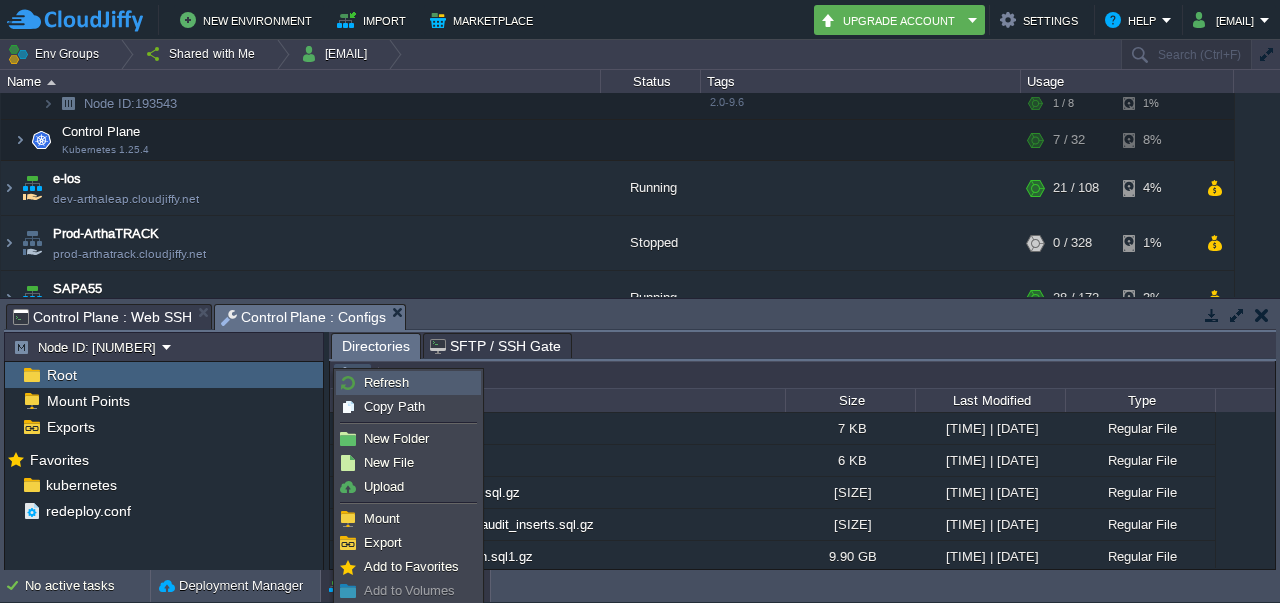 click on "Refresh" at bounding box center (386, 382) 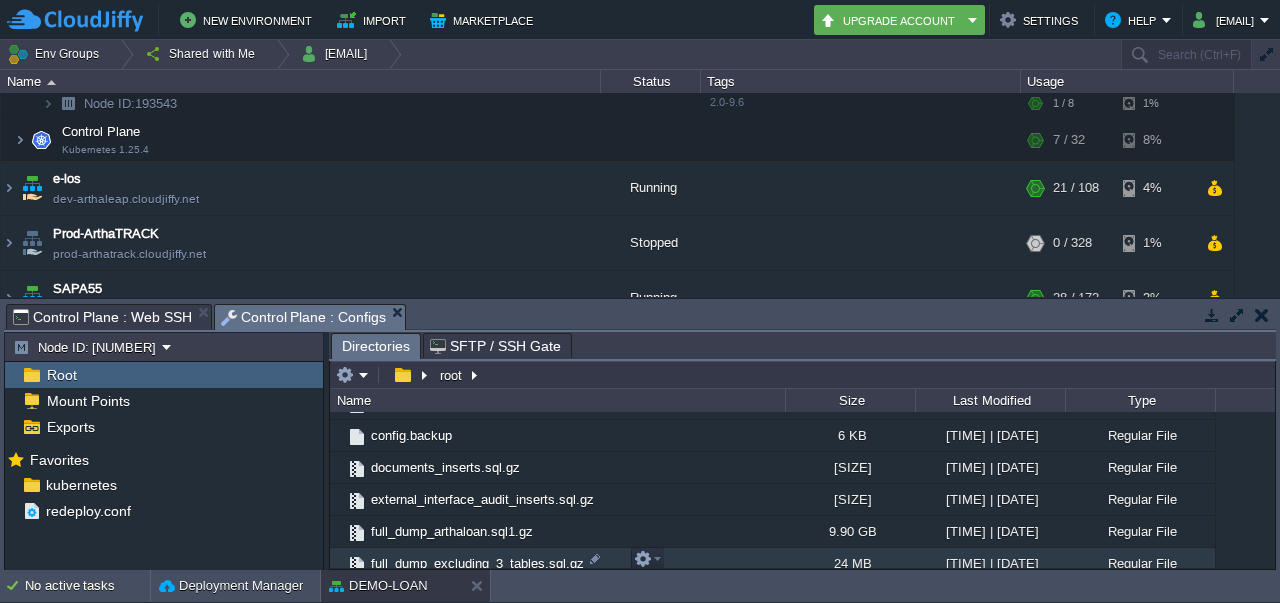 scroll, scrollTop: 705, scrollLeft: 0, axis: vertical 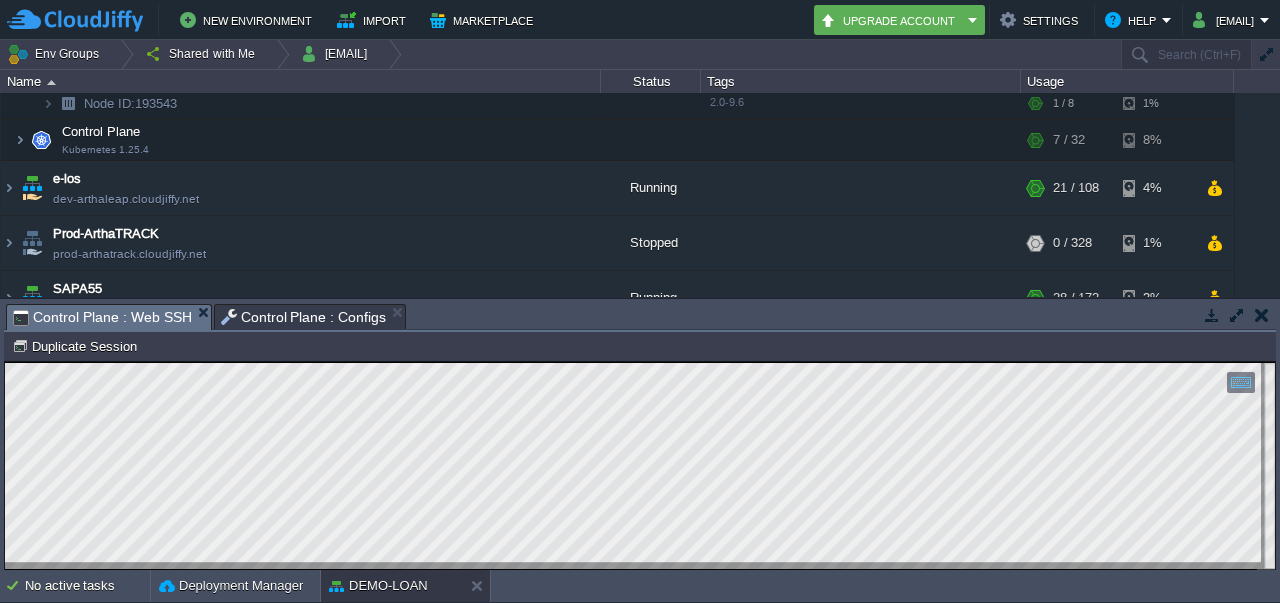 click on "Control Plane : Web SSH" at bounding box center [102, 317] 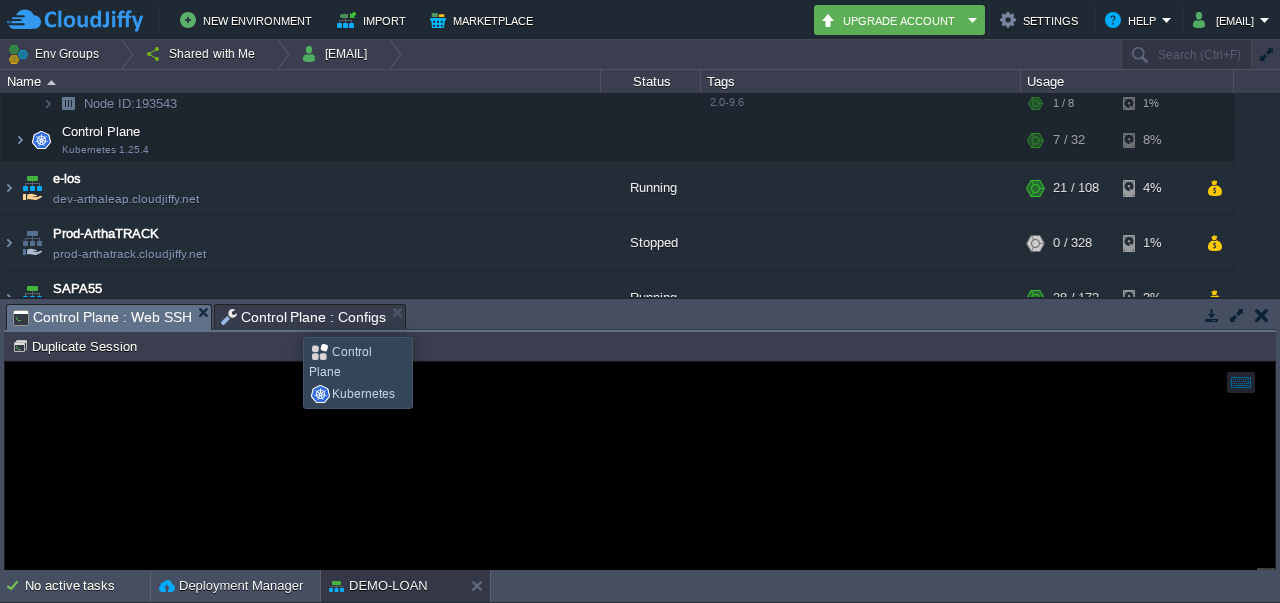 click on "Control Plane : Configs" at bounding box center (304, 317) 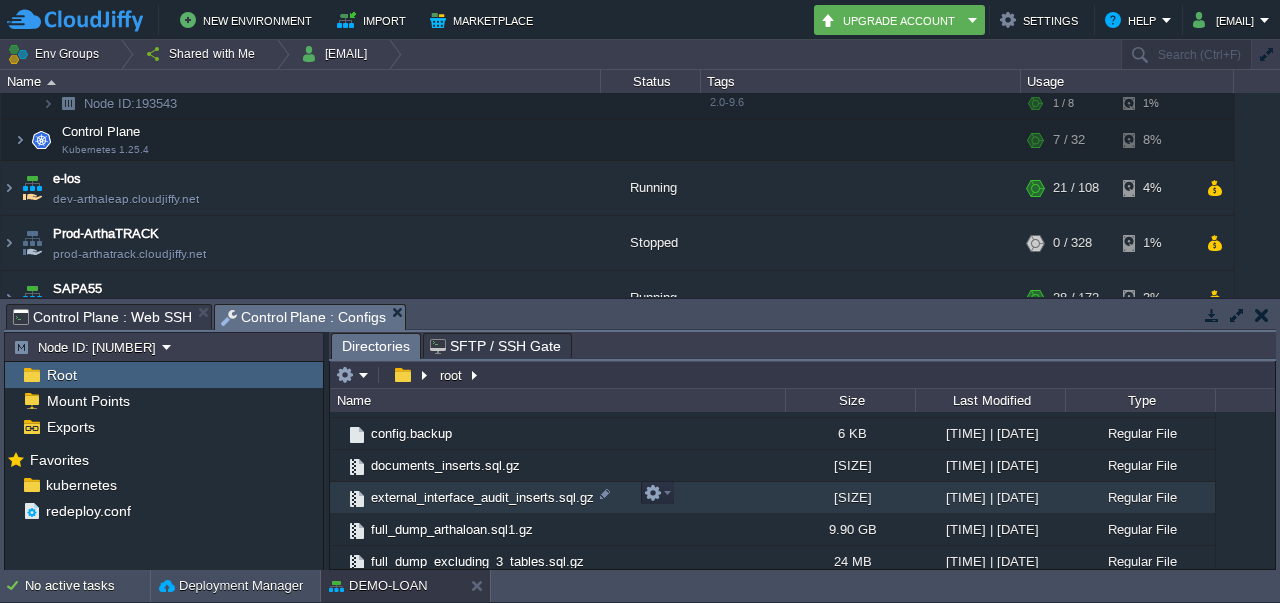 scroll, scrollTop: 710, scrollLeft: 0, axis: vertical 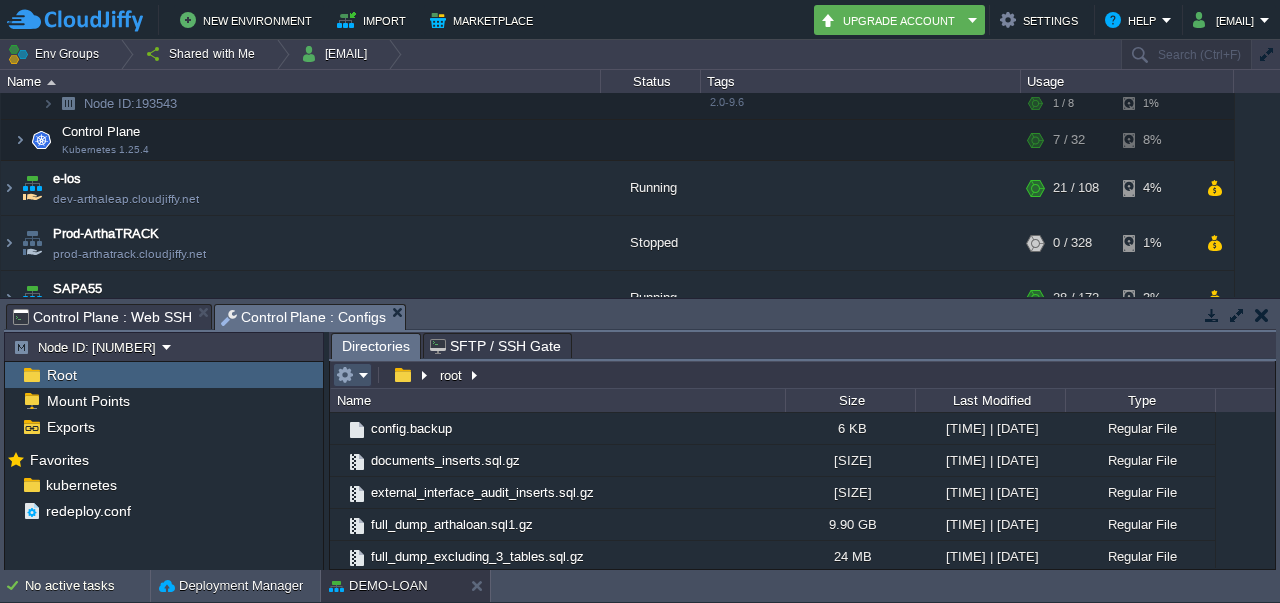 click at bounding box center [345, 375] 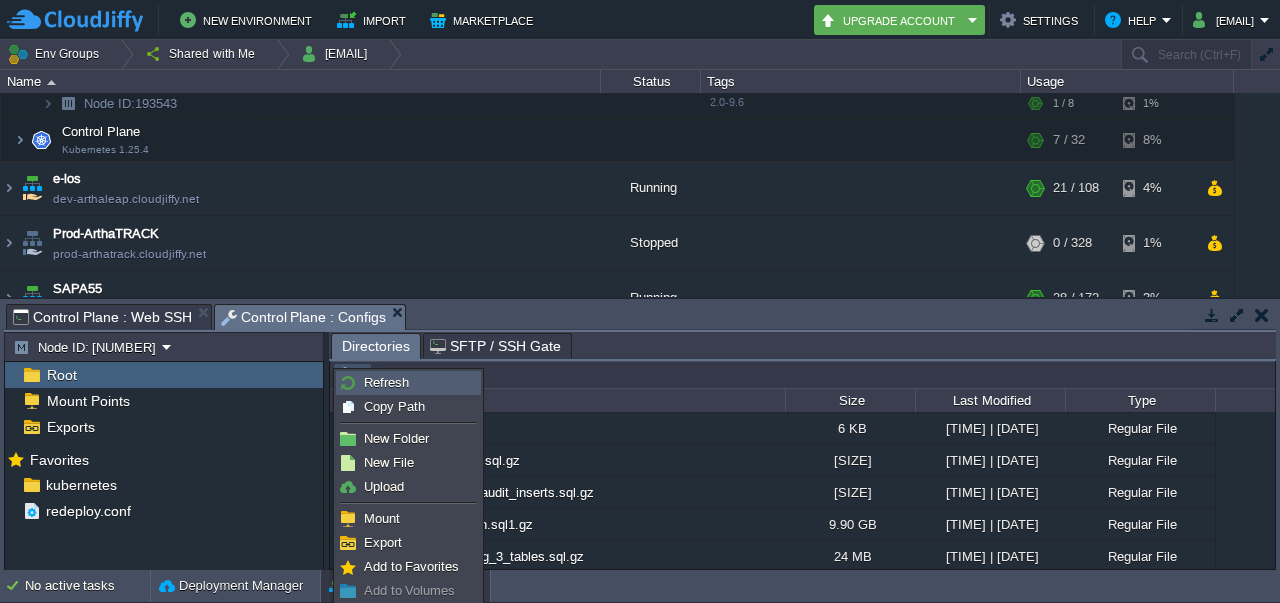click at bounding box center (348, 383) 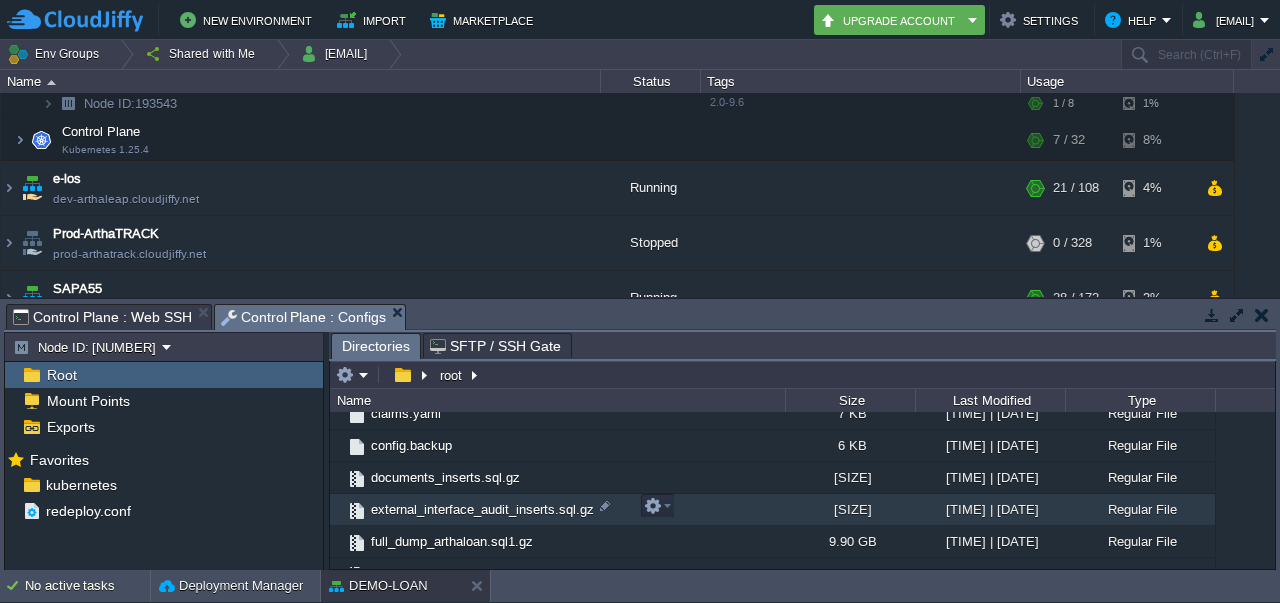 scroll, scrollTop: 695, scrollLeft: 0, axis: vertical 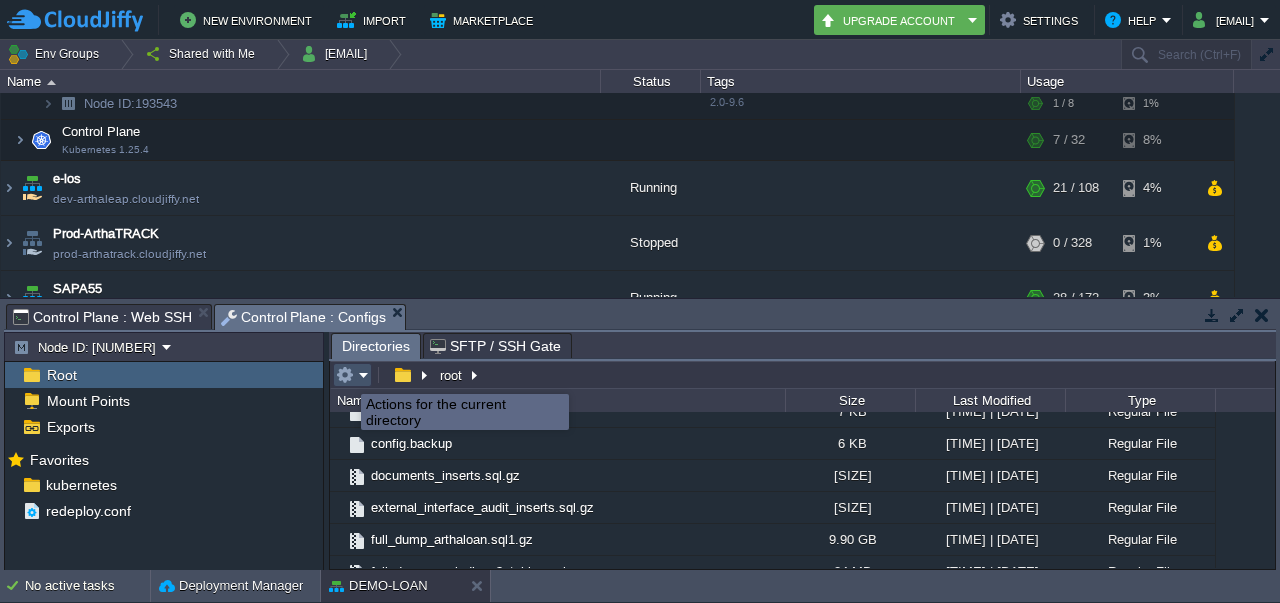 click at bounding box center [345, 375] 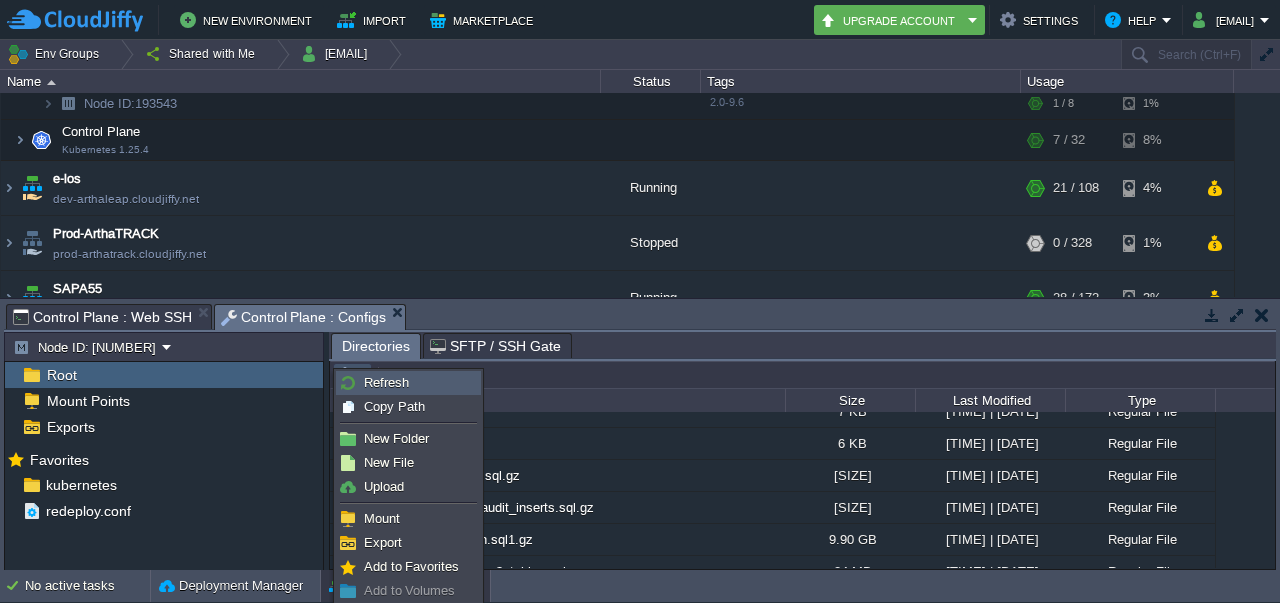 click on "Refresh" at bounding box center (386, 382) 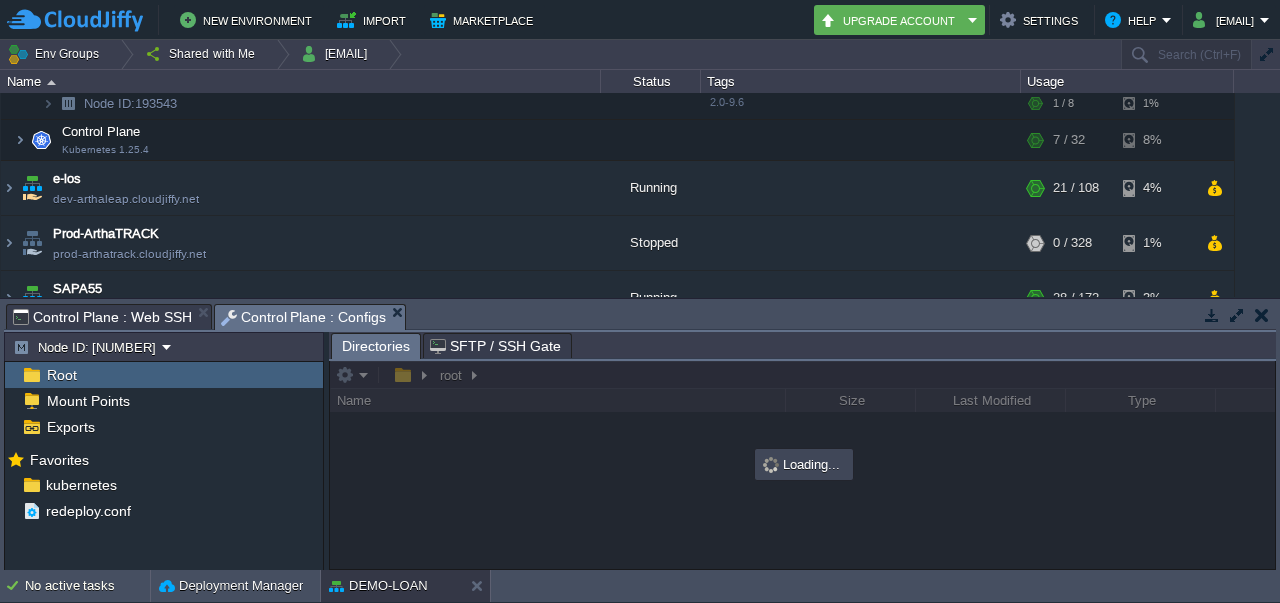 scroll, scrollTop: 0, scrollLeft: 0, axis: both 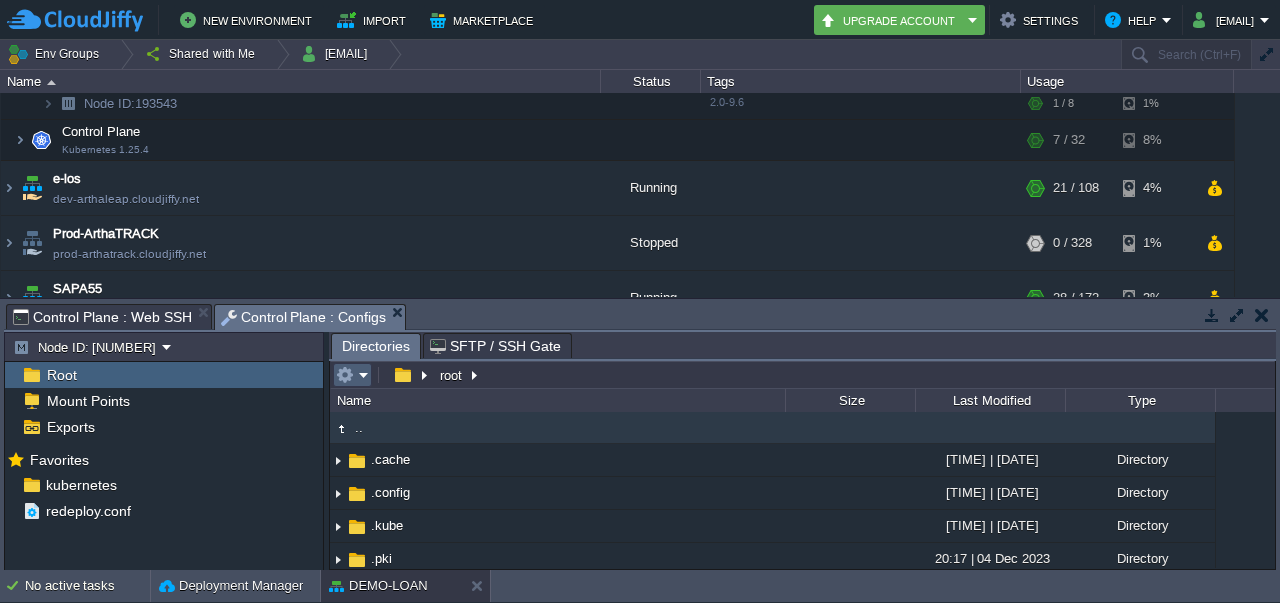 click at bounding box center [352, 375] 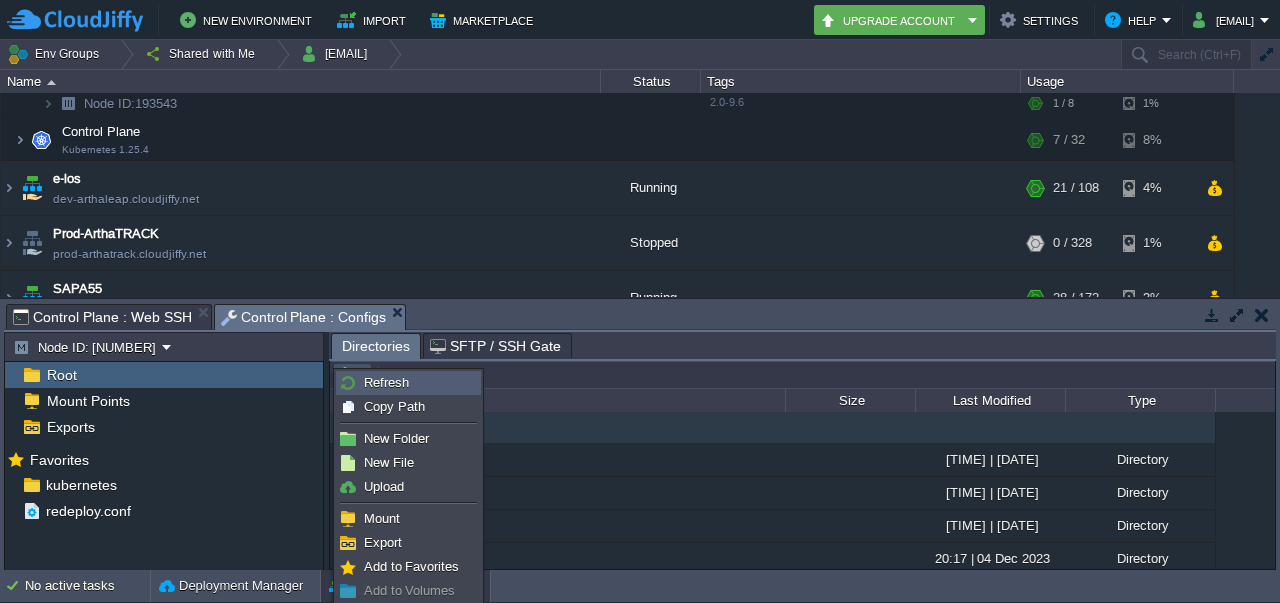 click on "Refresh" at bounding box center [386, 382] 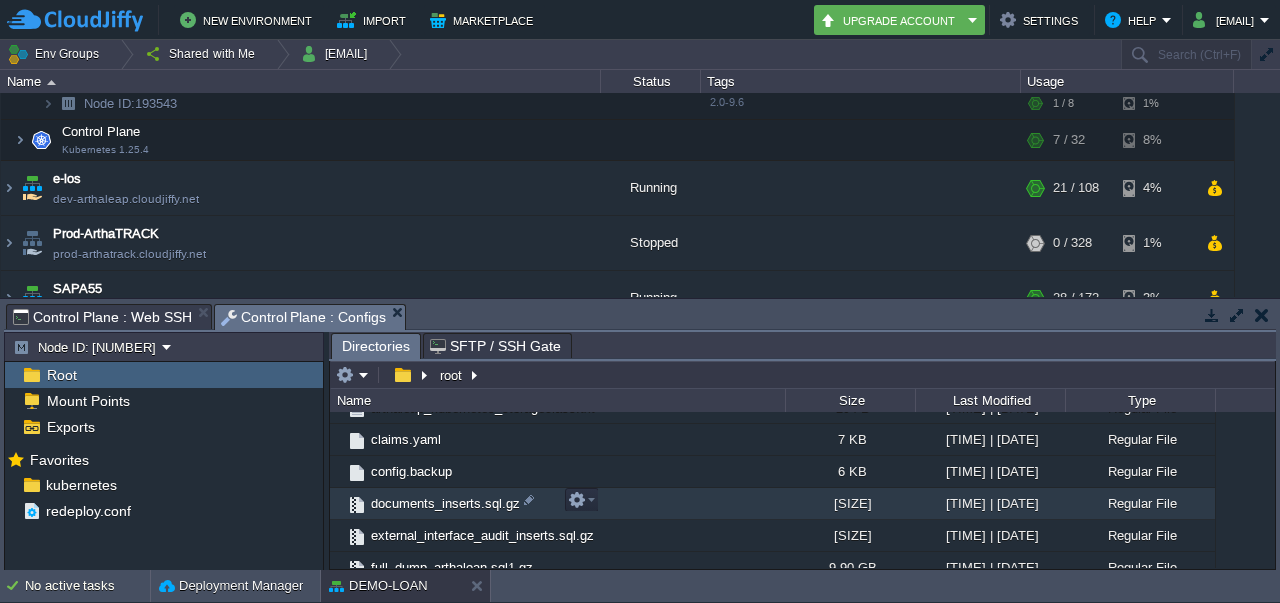 scroll, scrollTop: 669, scrollLeft: 0, axis: vertical 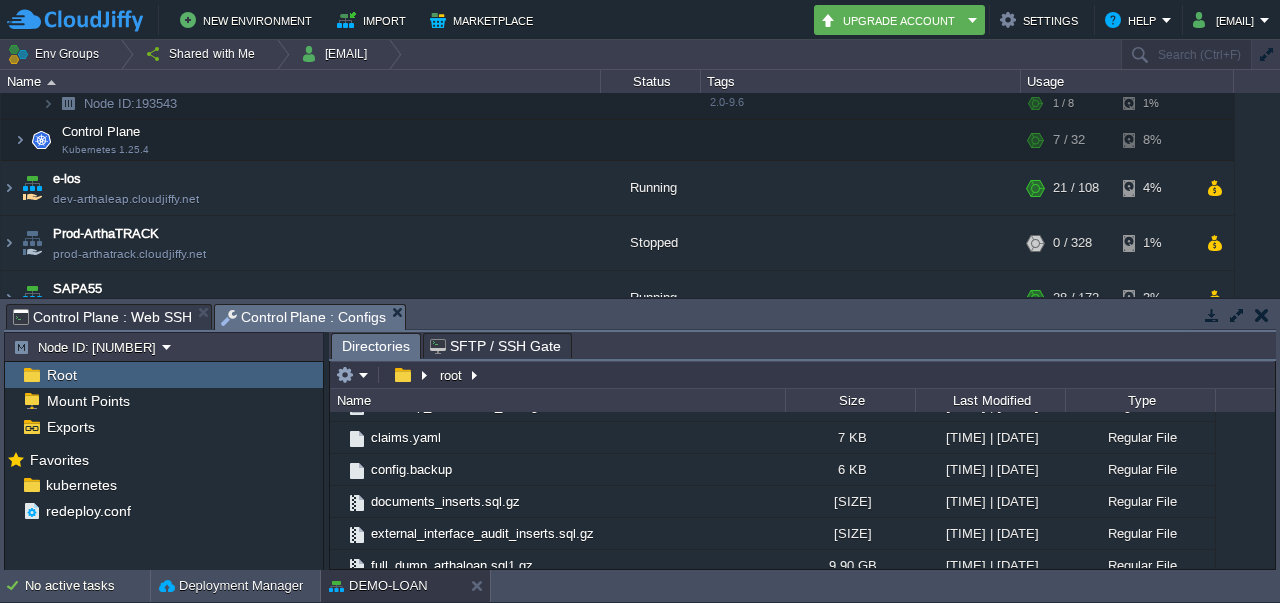 click on "Control Plane : Web SSH" at bounding box center [102, 317] 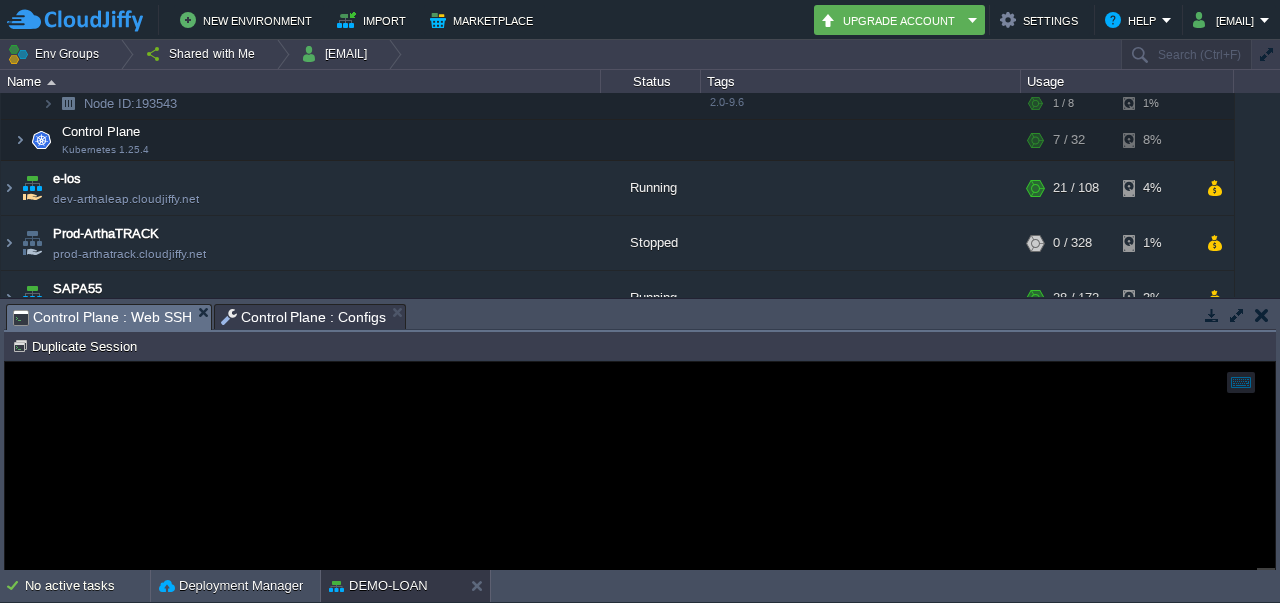 click on "Control Plane : Configs" at bounding box center (304, 317) 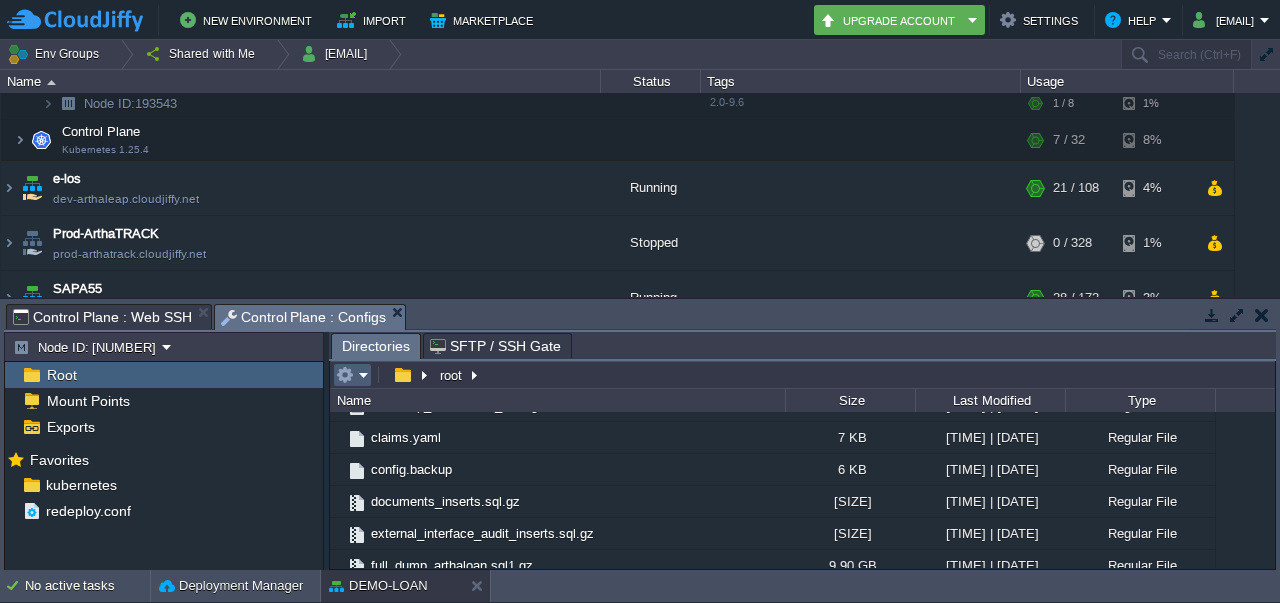 click at bounding box center (345, 375) 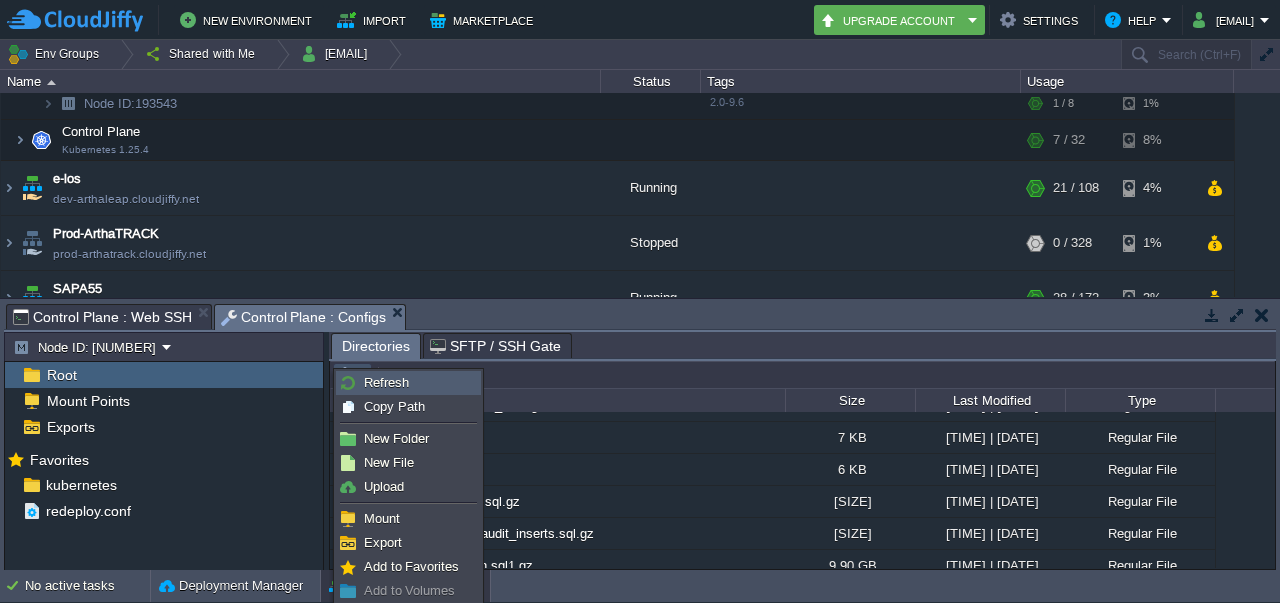 click on "Refresh" at bounding box center [386, 382] 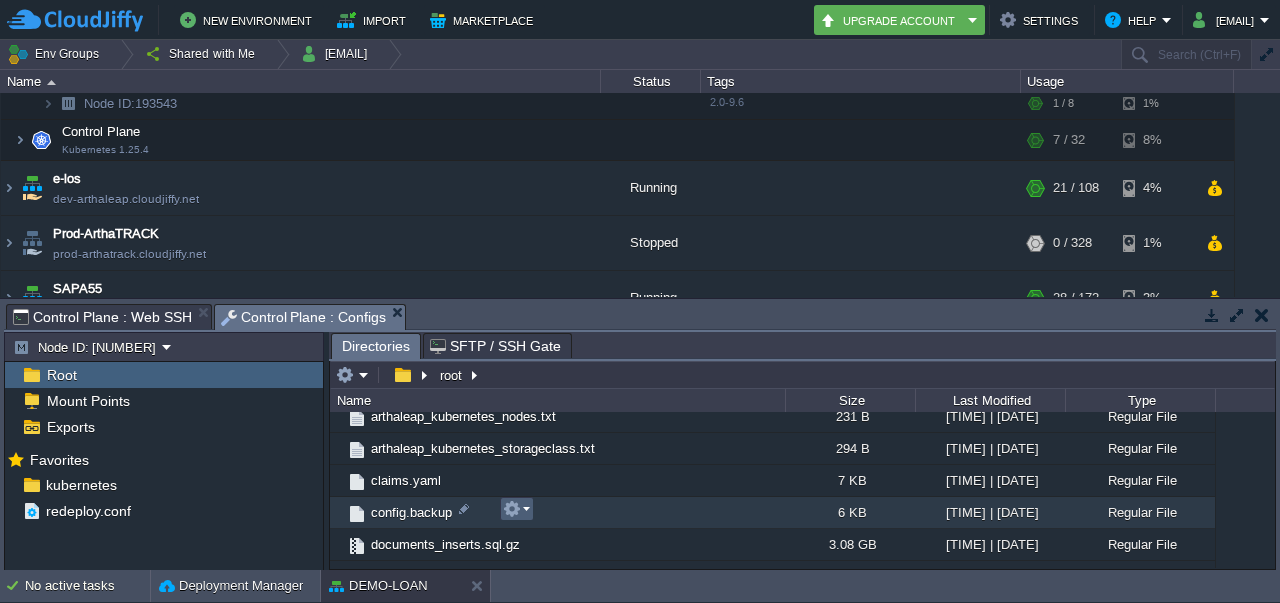 scroll, scrollTop: 626, scrollLeft: 0, axis: vertical 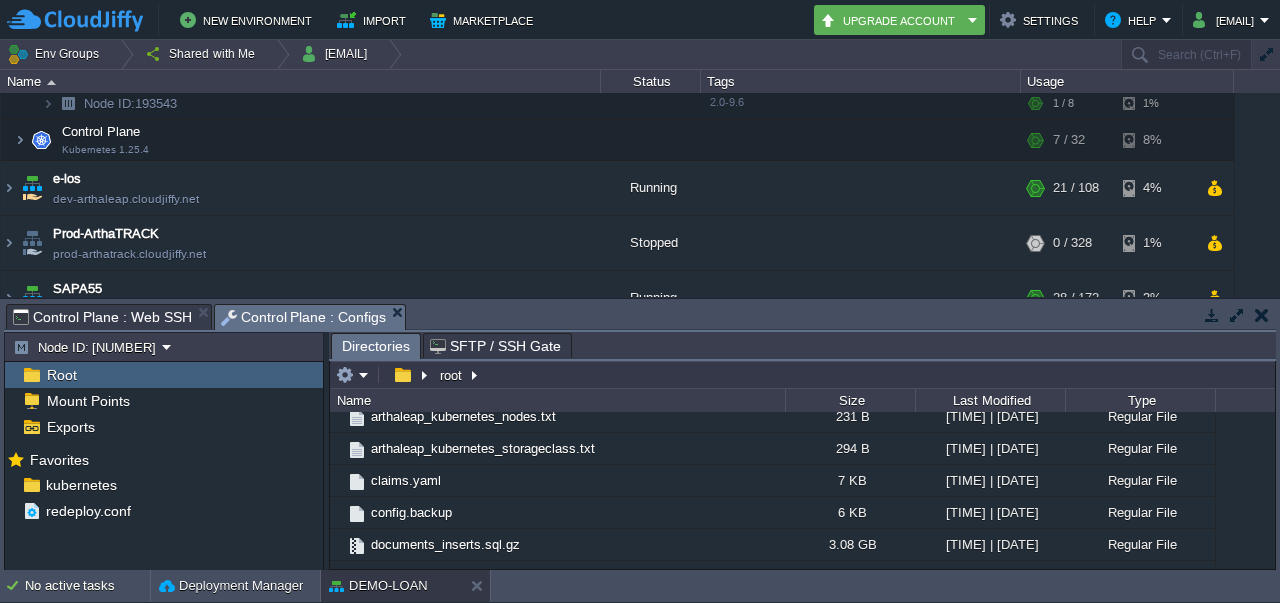 click on "Control Plane : Web SSH" at bounding box center (102, 317) 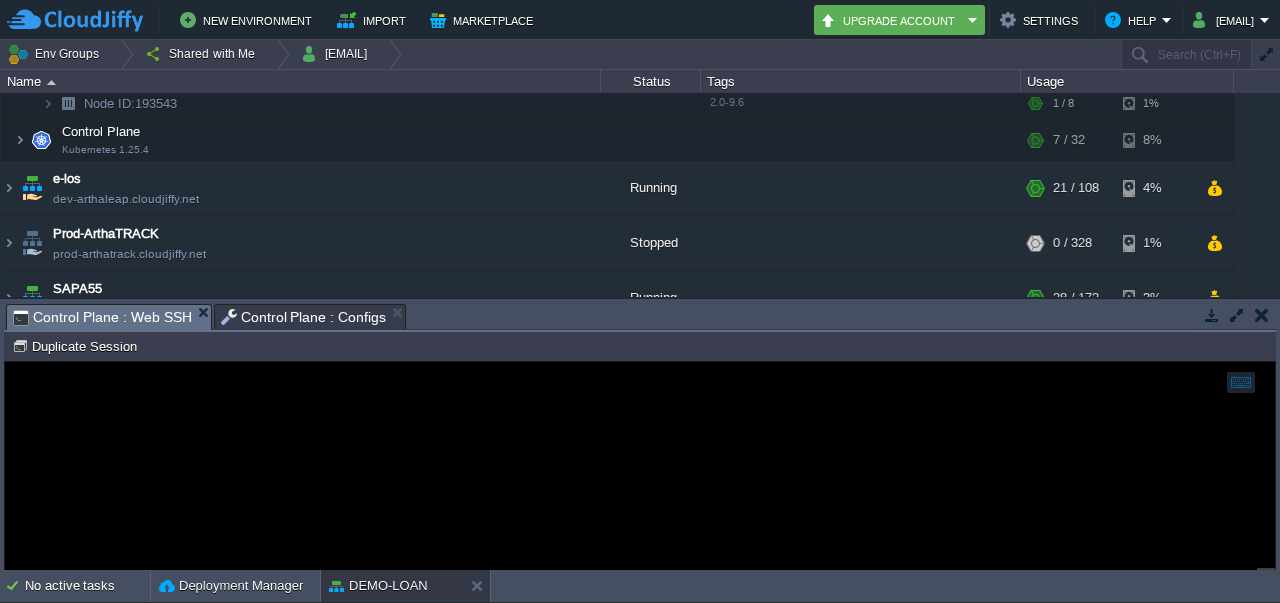 click on "Control Plane : Configs" at bounding box center (304, 317) 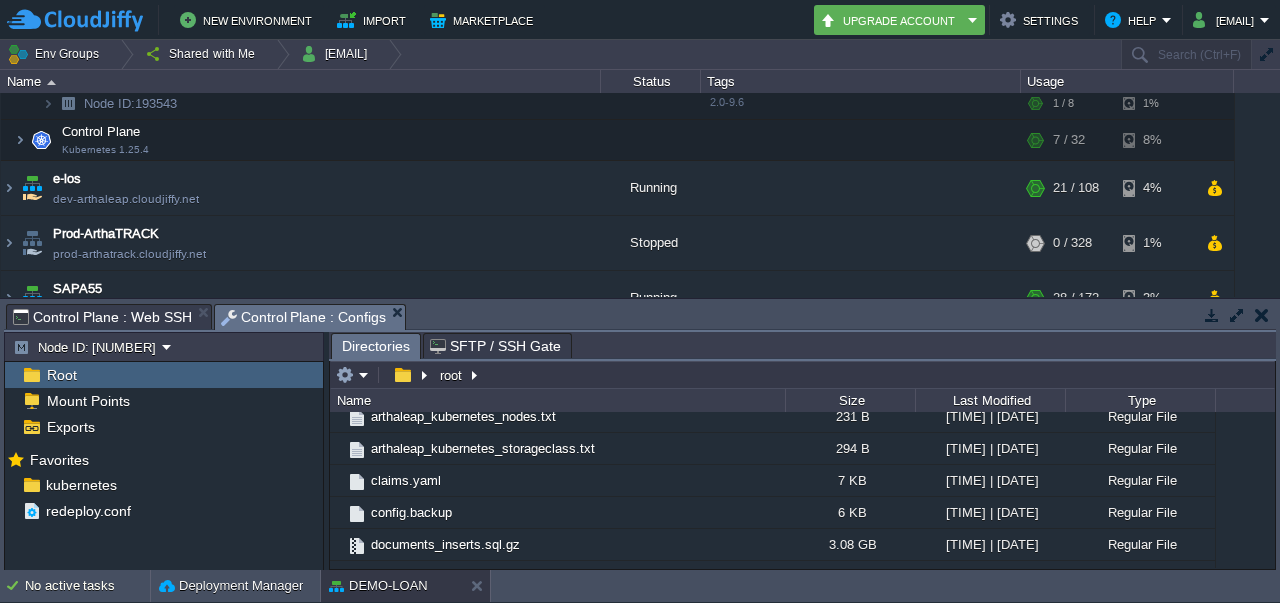 click on "Control Plane : Web SSH" at bounding box center [102, 317] 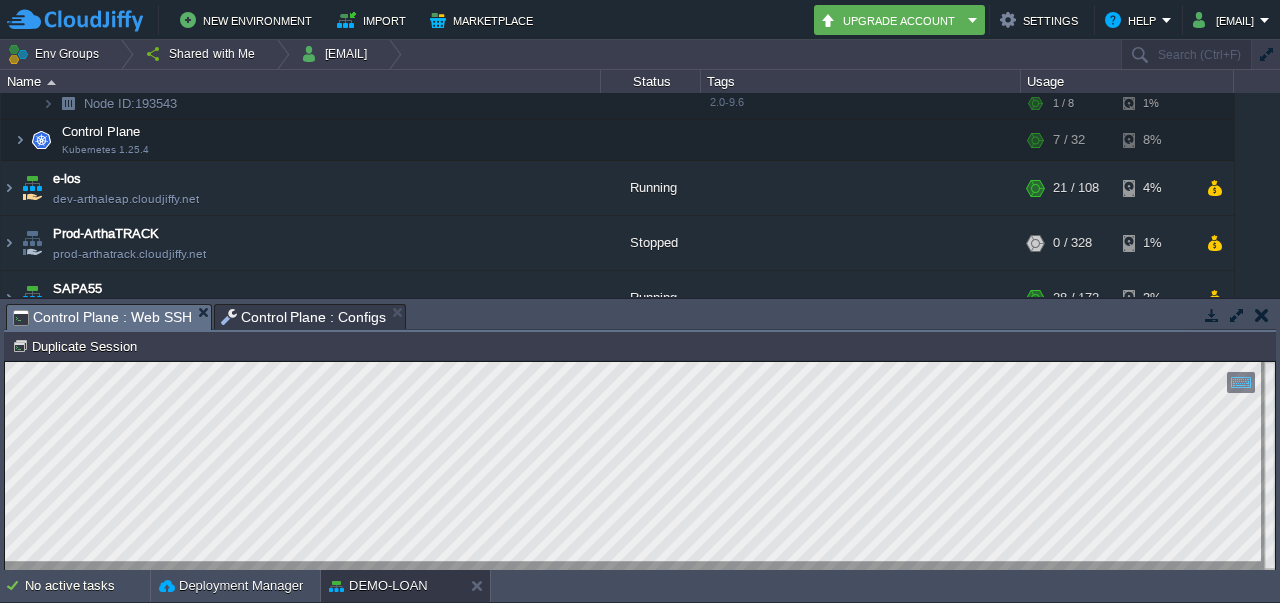 click on "Control Plane : Configs" at bounding box center (304, 317) 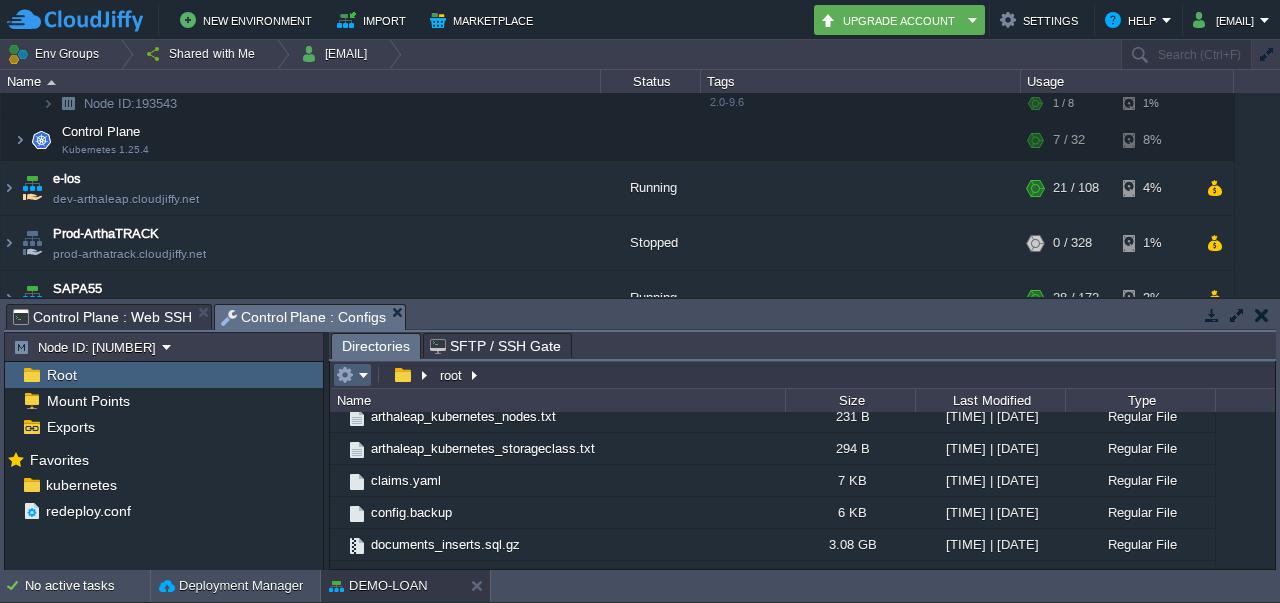 click at bounding box center [352, 375] 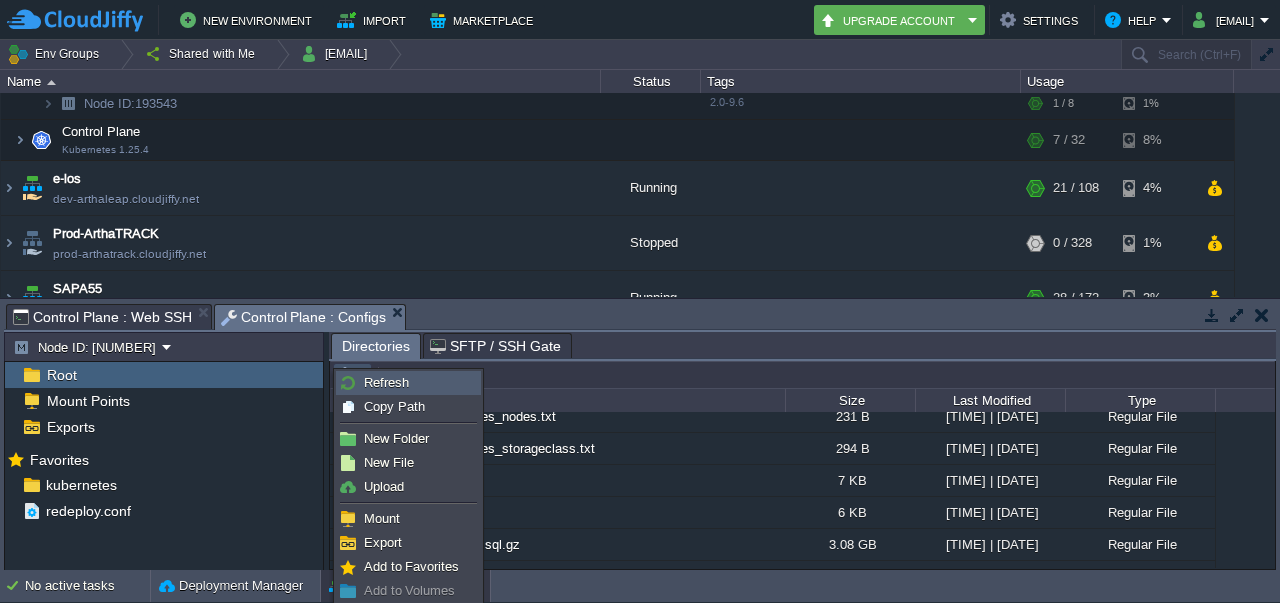 click on "Refresh" at bounding box center [386, 382] 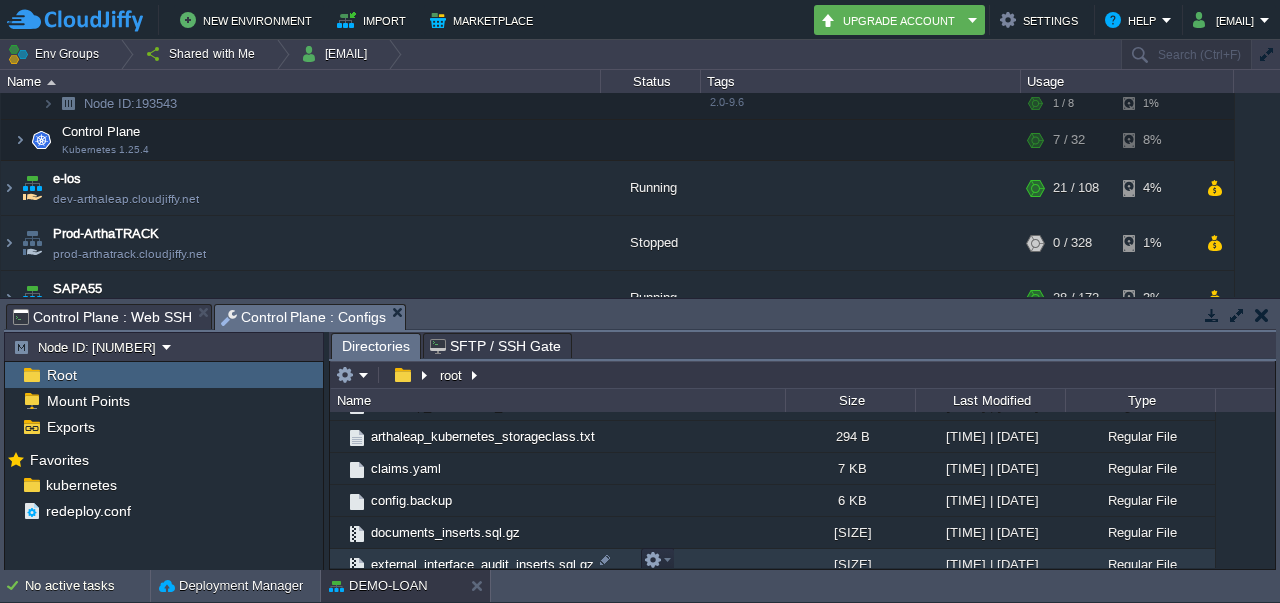 scroll, scrollTop: 673, scrollLeft: 0, axis: vertical 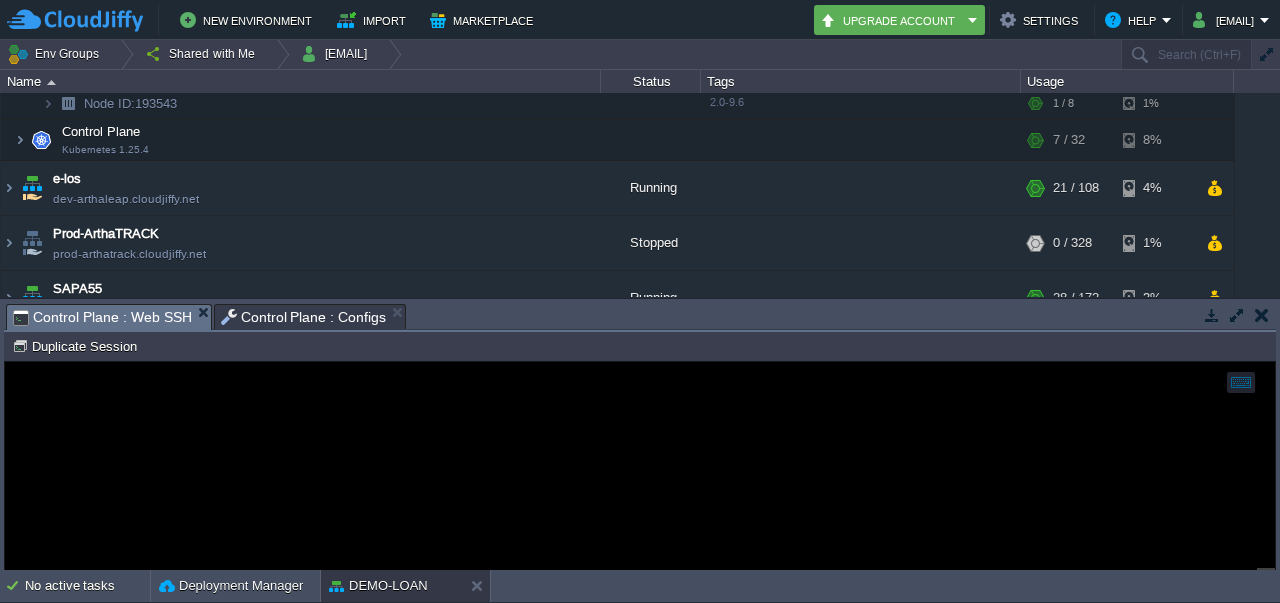click on "Control Plane : Web SSH" at bounding box center [102, 317] 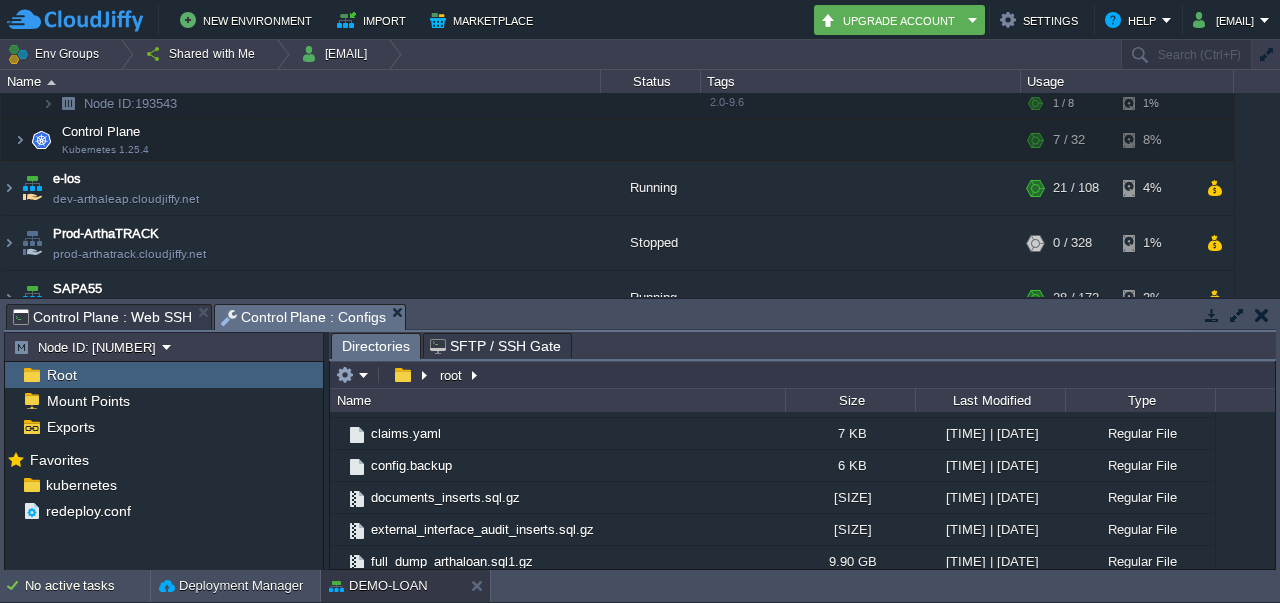 click on "Control Plane : Configs" at bounding box center (304, 317) 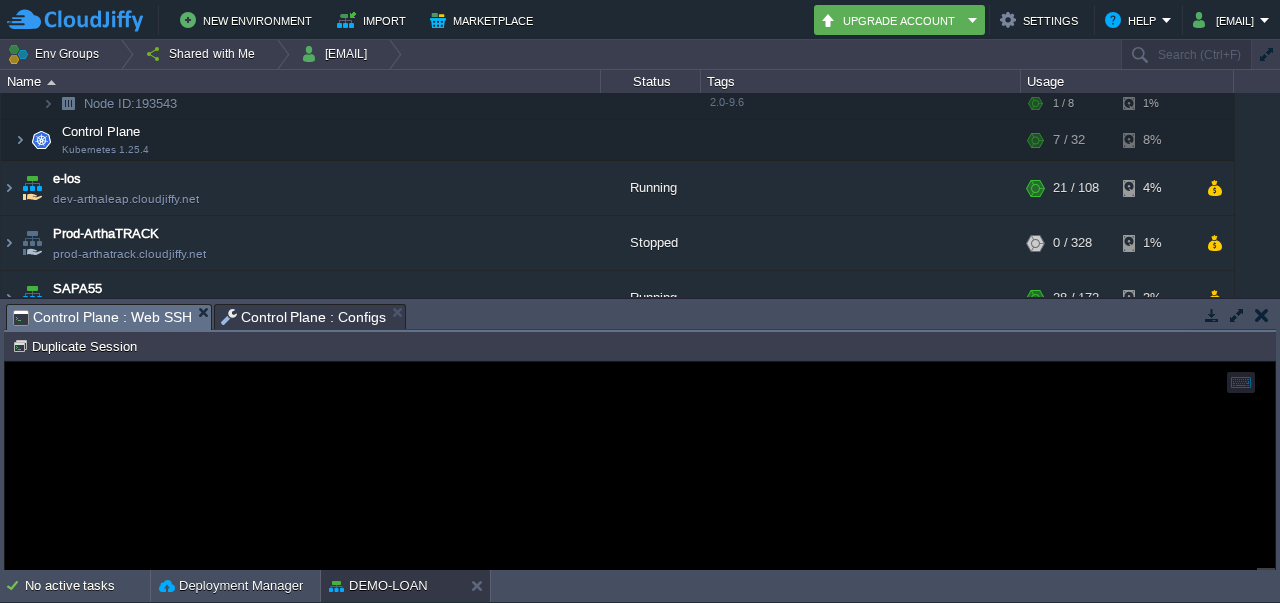 click on "Control Plane : Web SSH" at bounding box center (102, 317) 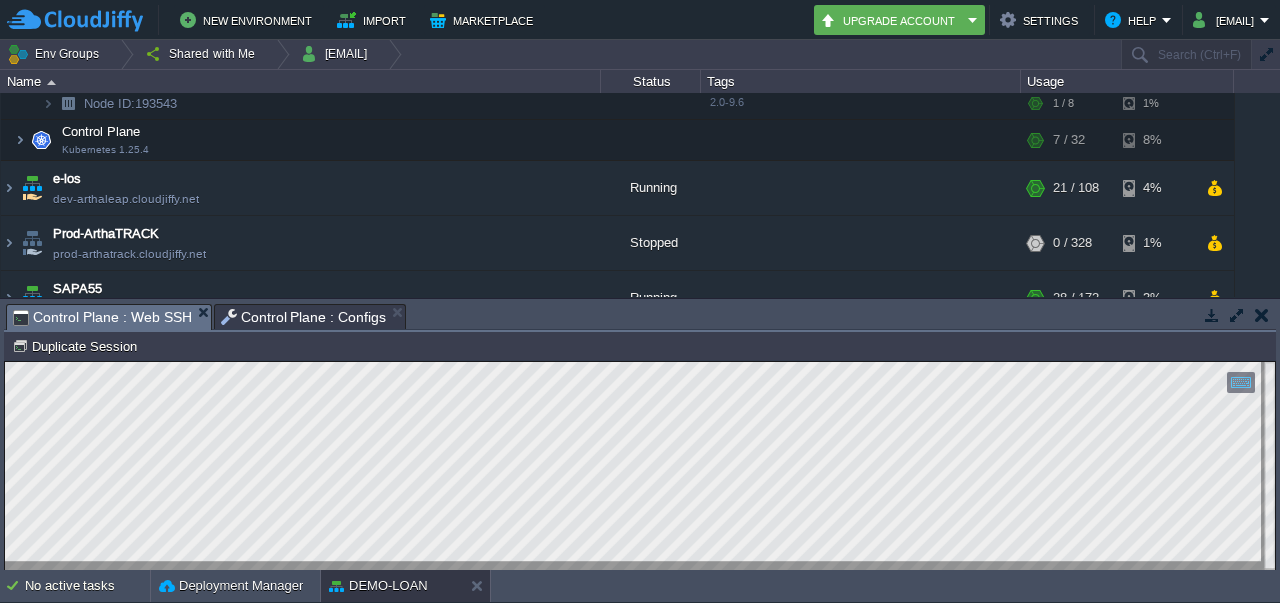 click on "Control Plane : Configs" at bounding box center (304, 317) 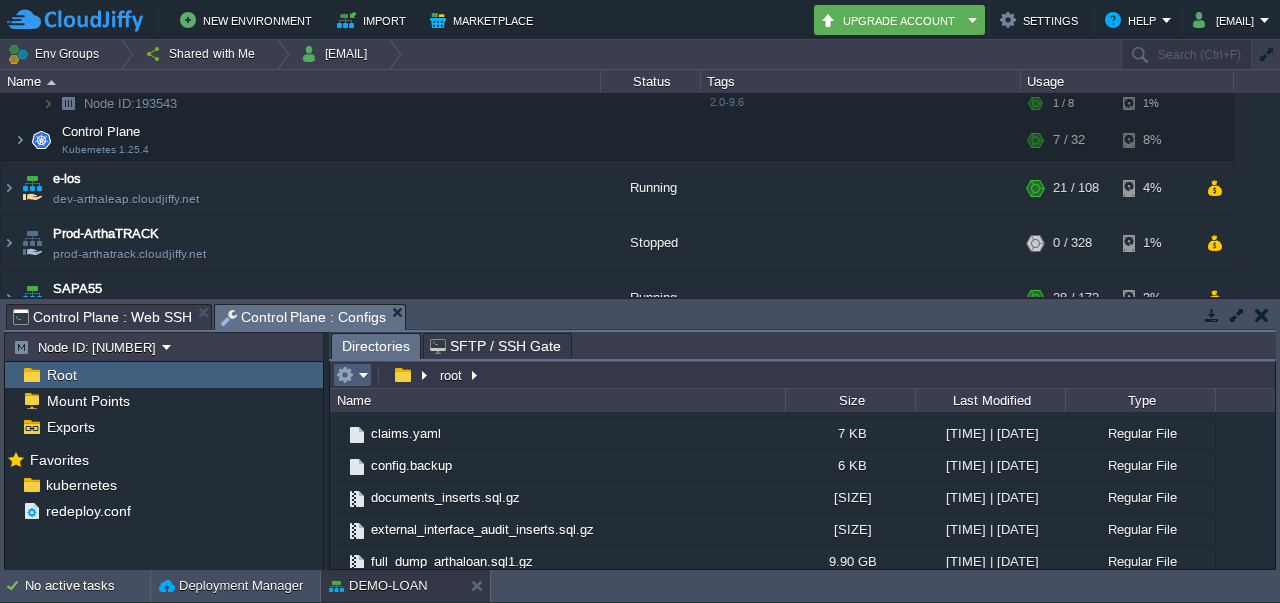 click at bounding box center [352, 375] 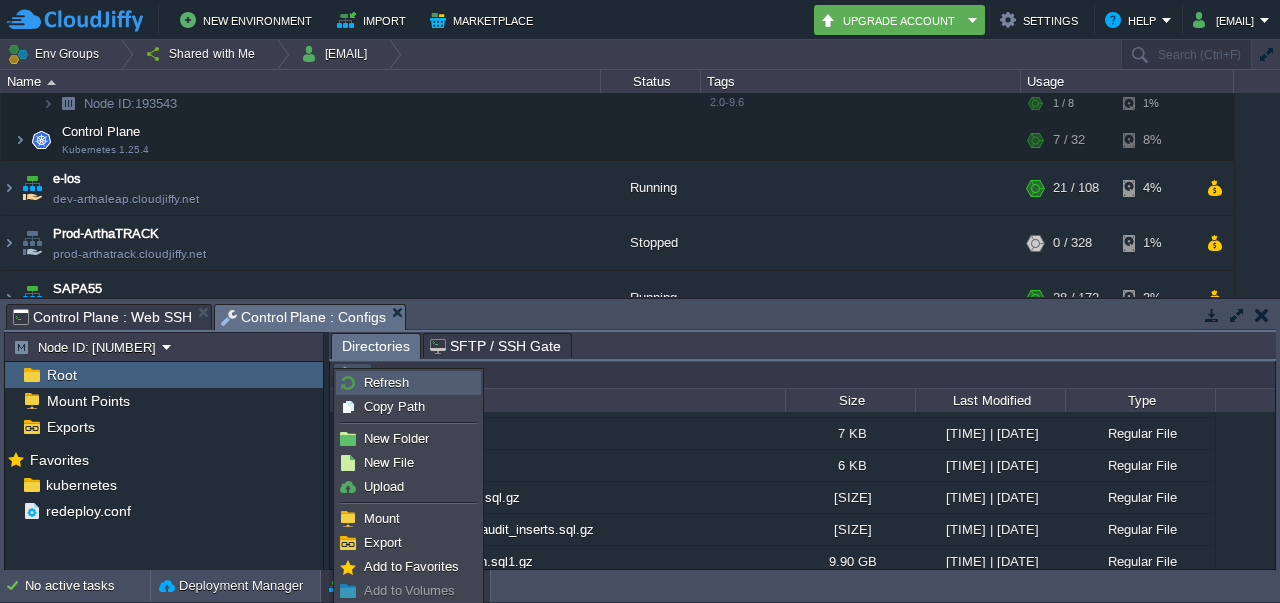 click on "Refresh" at bounding box center [386, 382] 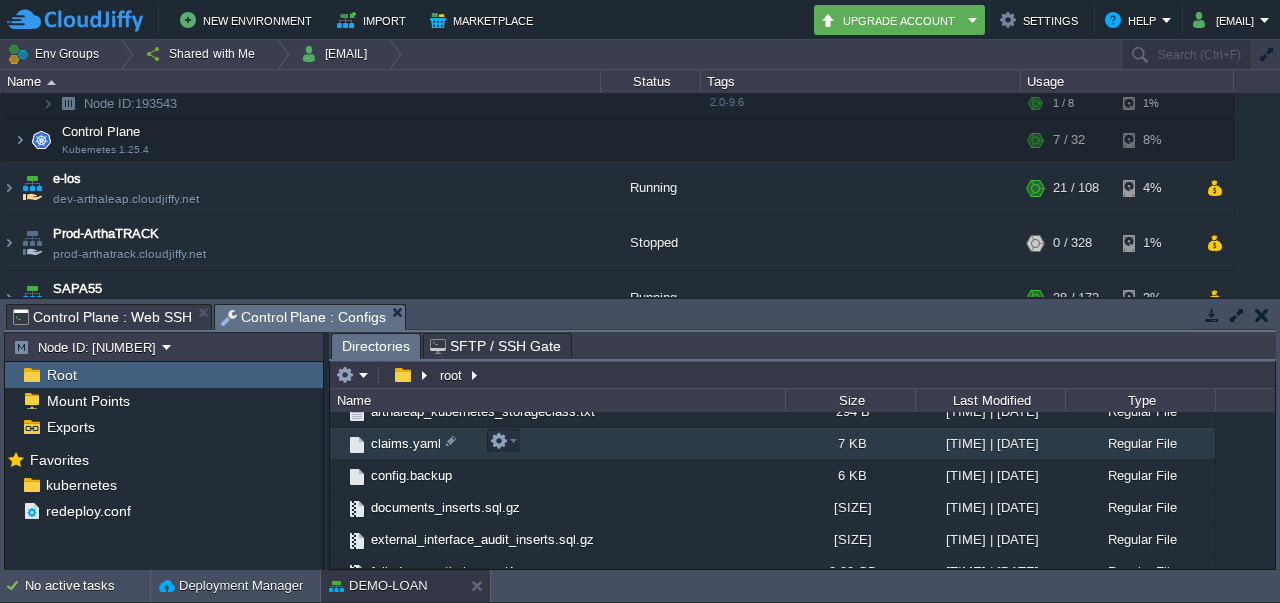 scroll, scrollTop: 664, scrollLeft: 0, axis: vertical 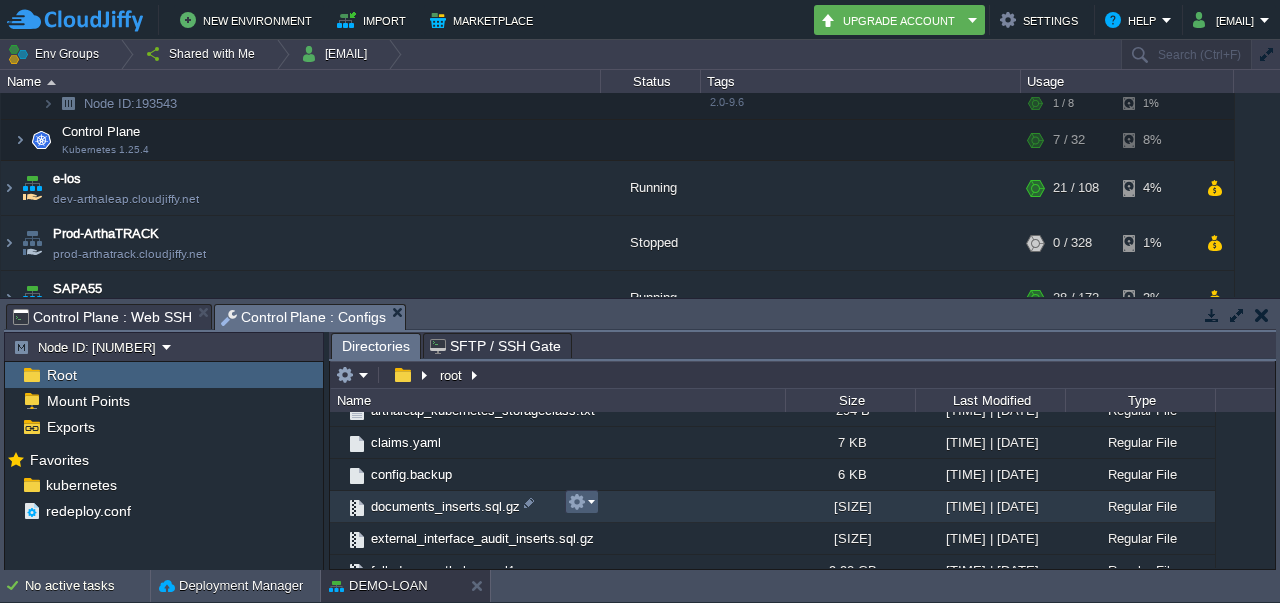 click at bounding box center [577, 502] 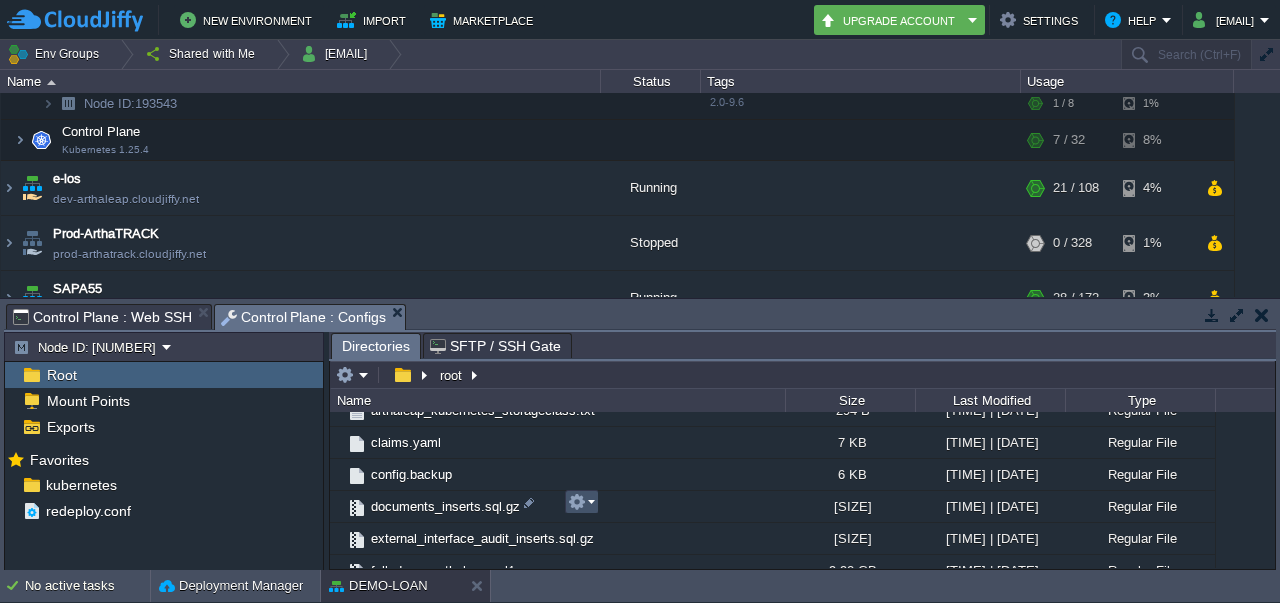 click at bounding box center (577, 502) 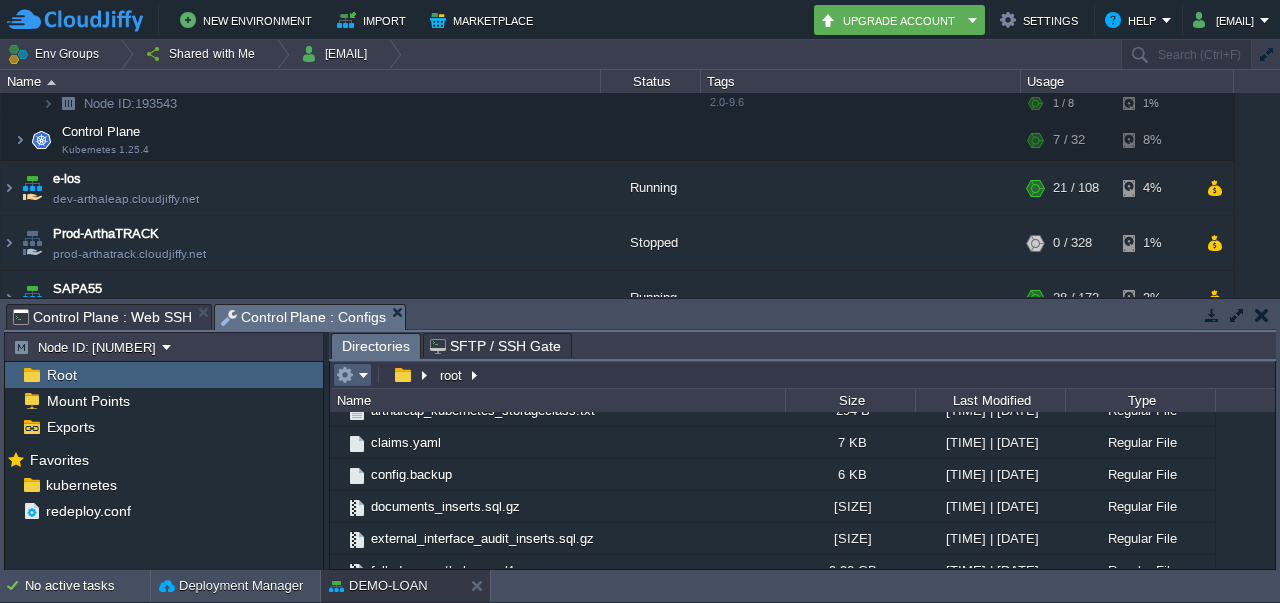 click at bounding box center (352, 375) 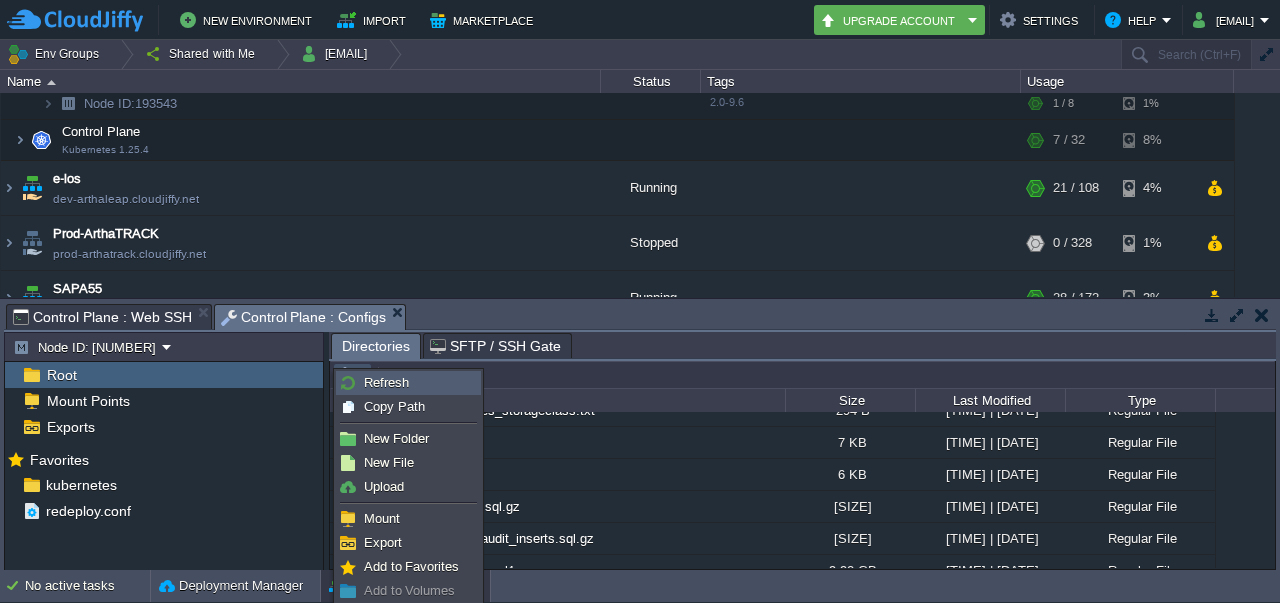 click on "Refresh" at bounding box center [386, 382] 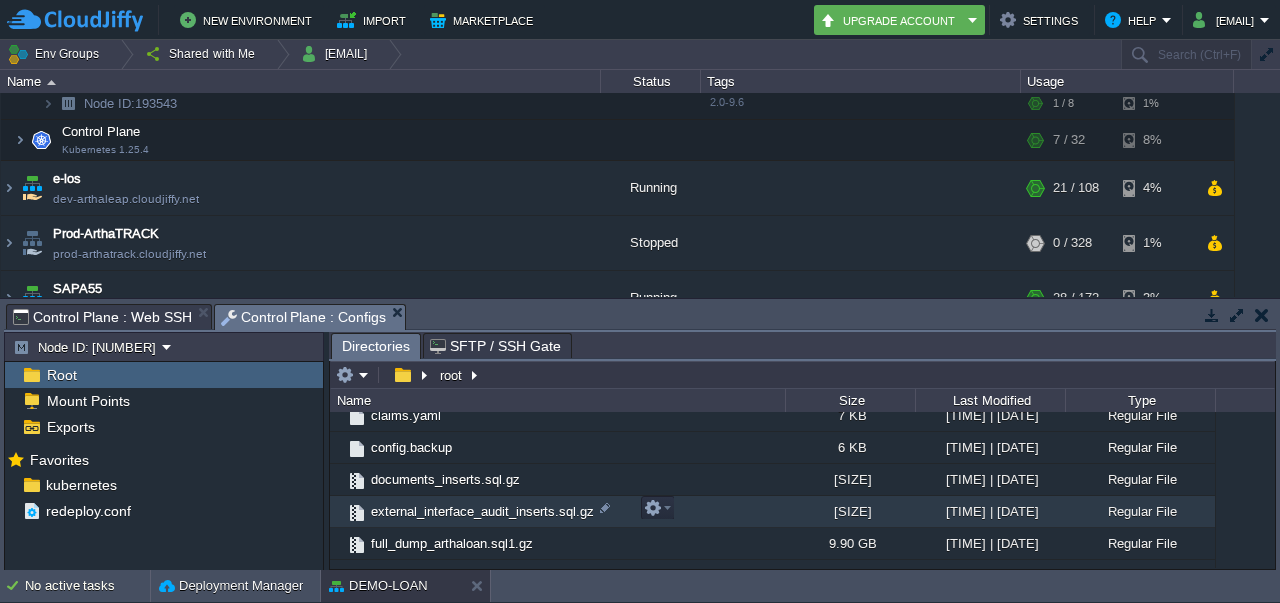 scroll, scrollTop: 692, scrollLeft: 0, axis: vertical 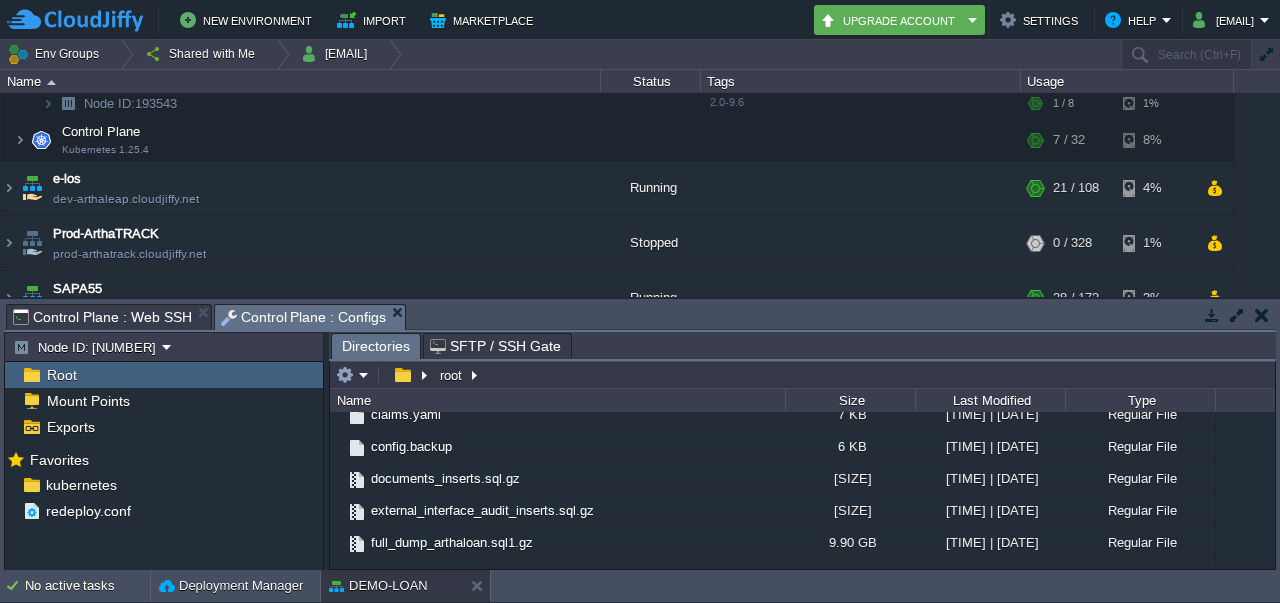 click on "Control Plane : Web SSH" at bounding box center [102, 317] 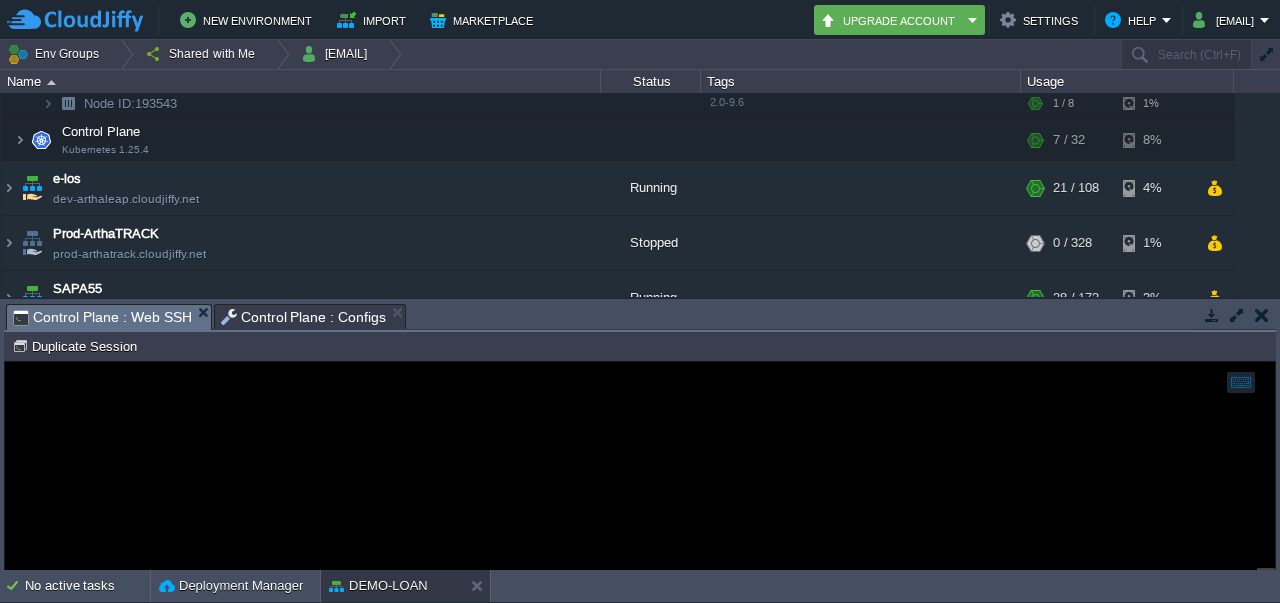 click on "Control Plane : Configs" at bounding box center (304, 317) 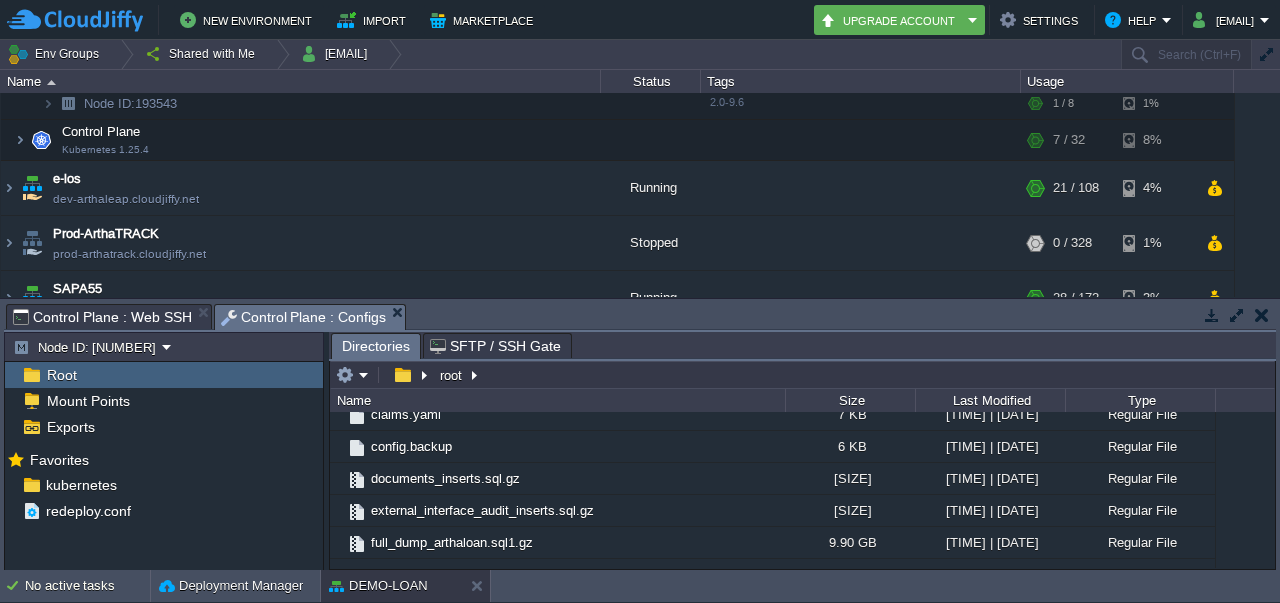 click on "Control Plane : Web SSH" at bounding box center (102, 317) 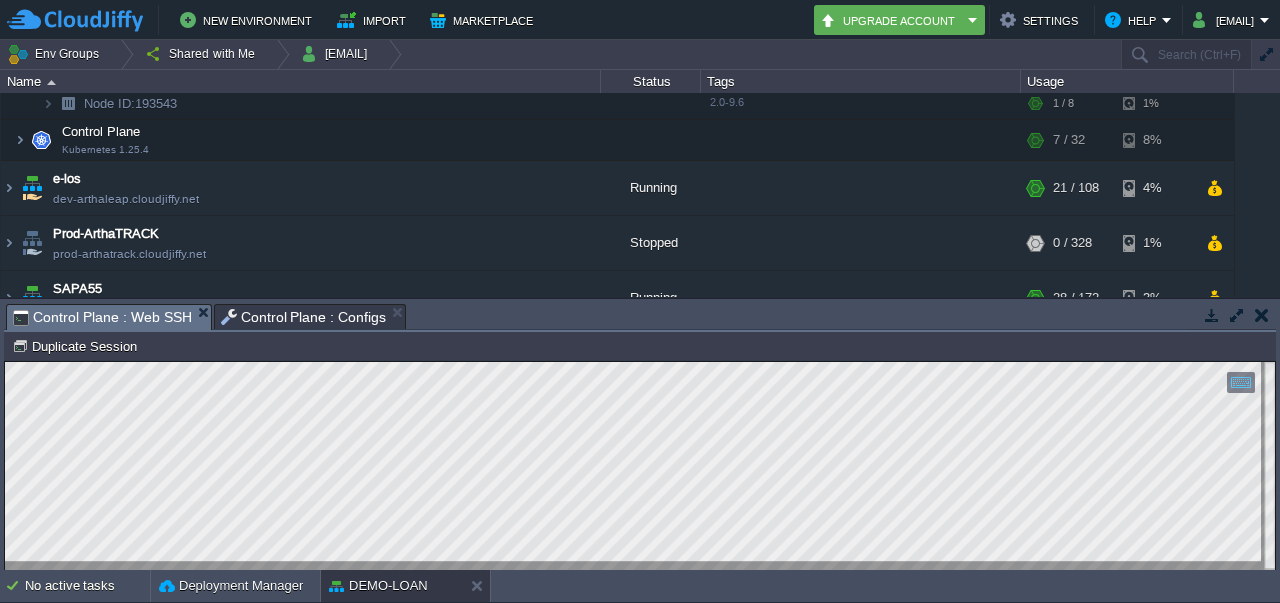 click on "Tasks Activity Log Archive Git / SVN Control Plane : Web SSH Control Plane : Configs" at bounding box center (640, 317) 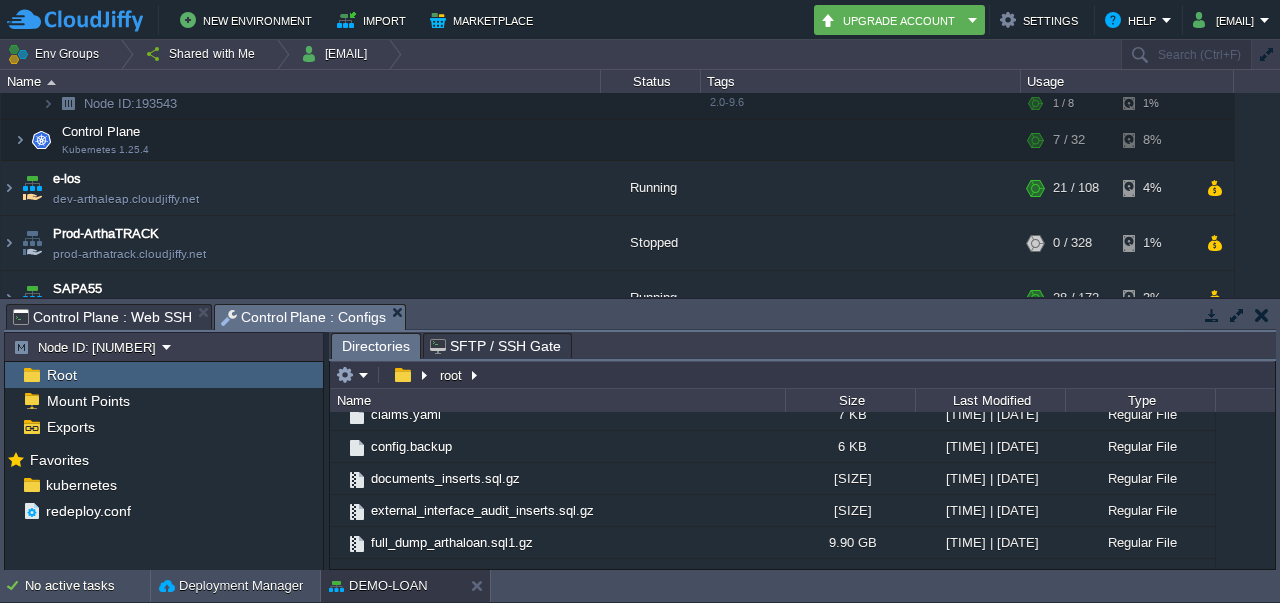 click on "Control Plane : Configs" at bounding box center (304, 317) 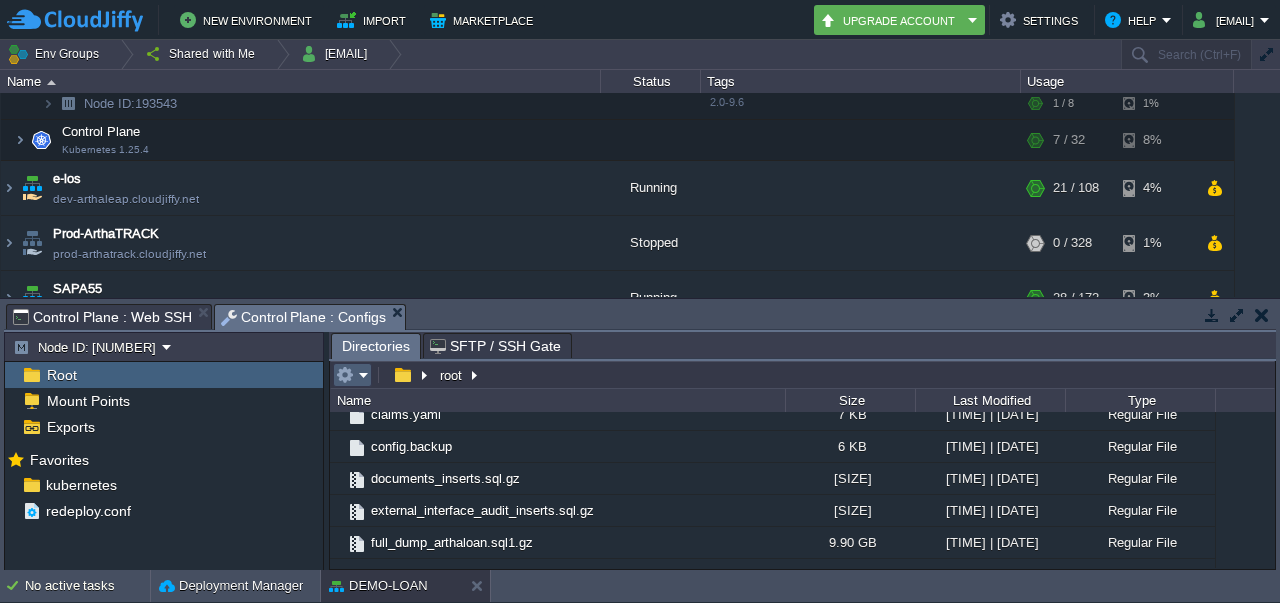 click at bounding box center (352, 375) 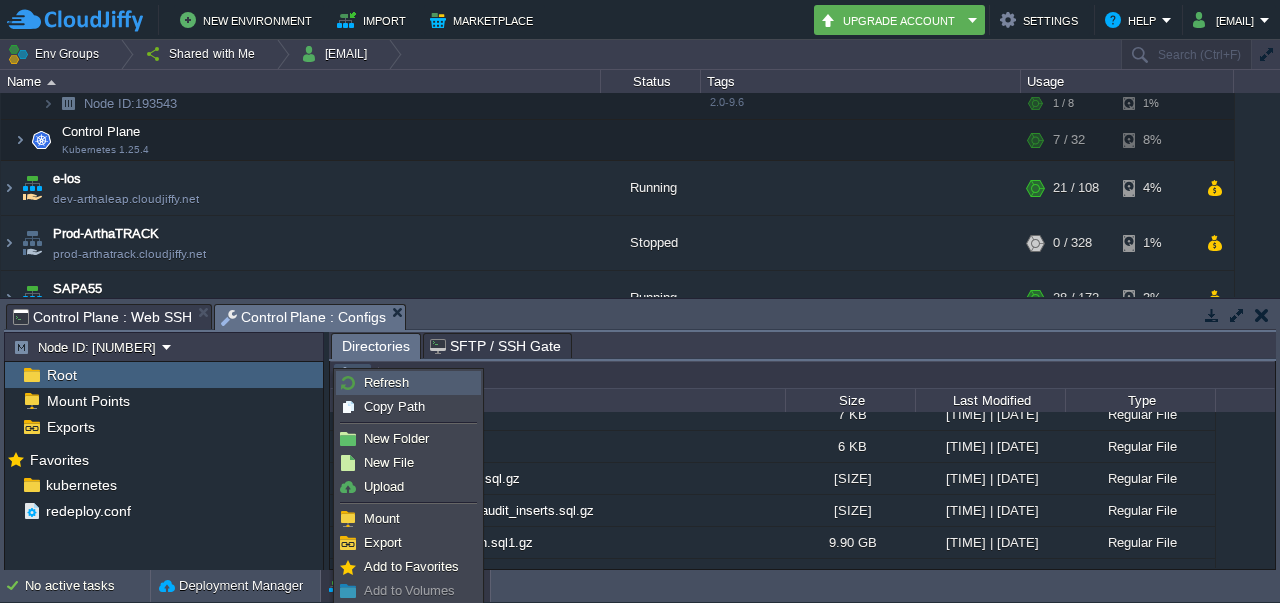 click on "Refresh" at bounding box center [408, 383] 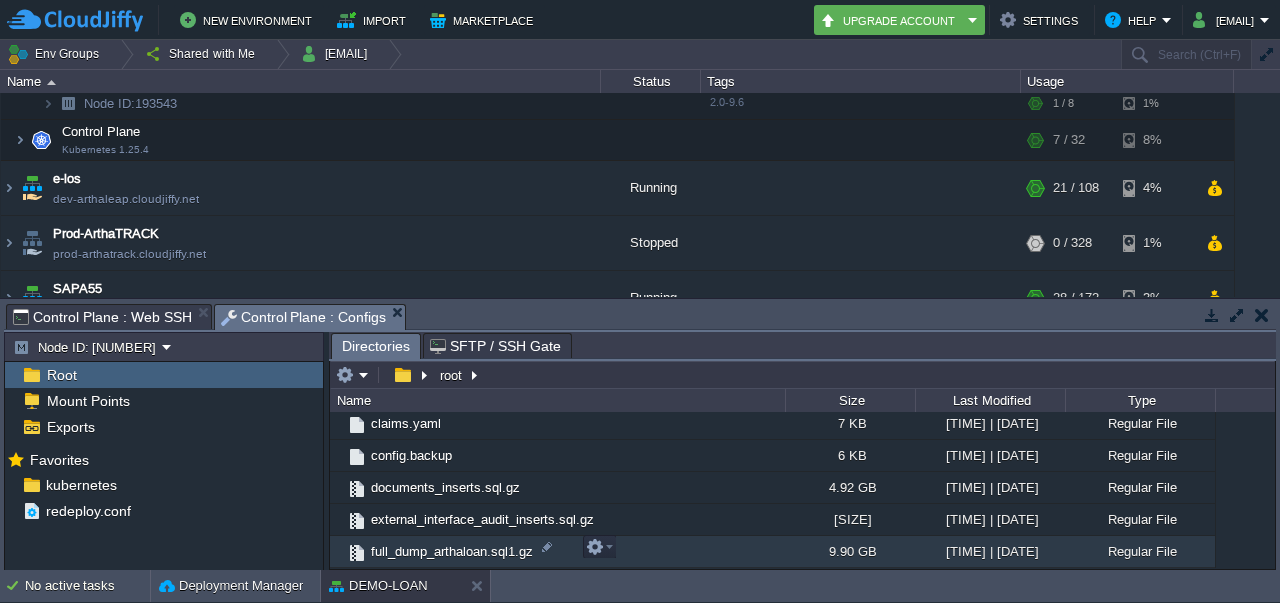 scroll, scrollTop: 710, scrollLeft: 0, axis: vertical 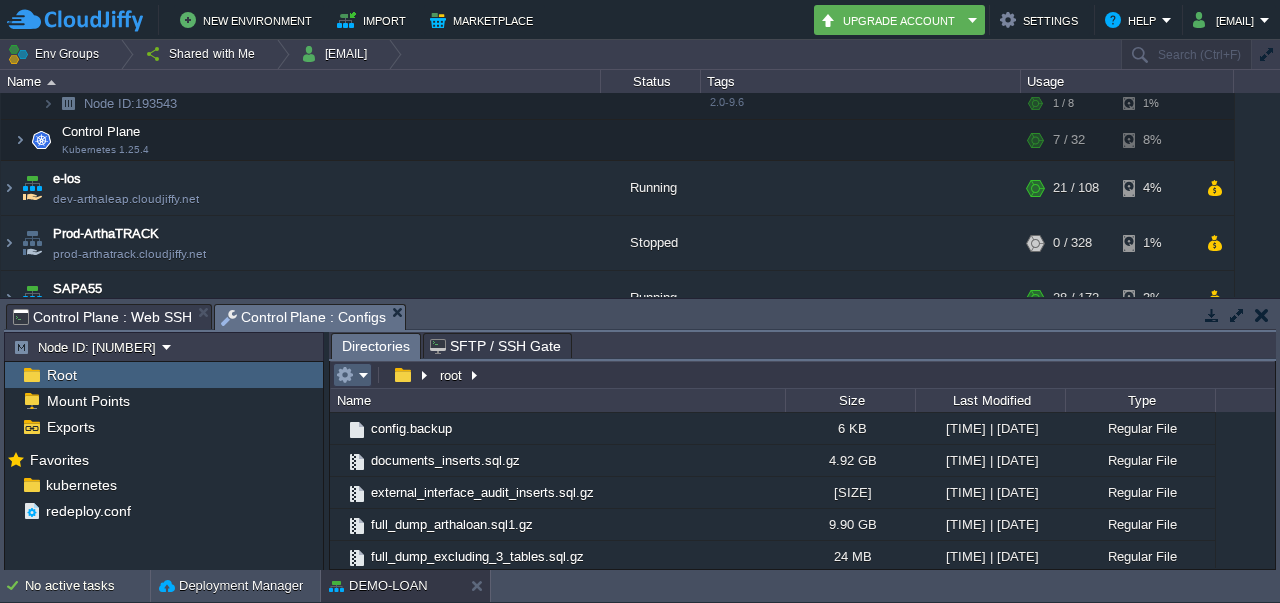 click at bounding box center [352, 375] 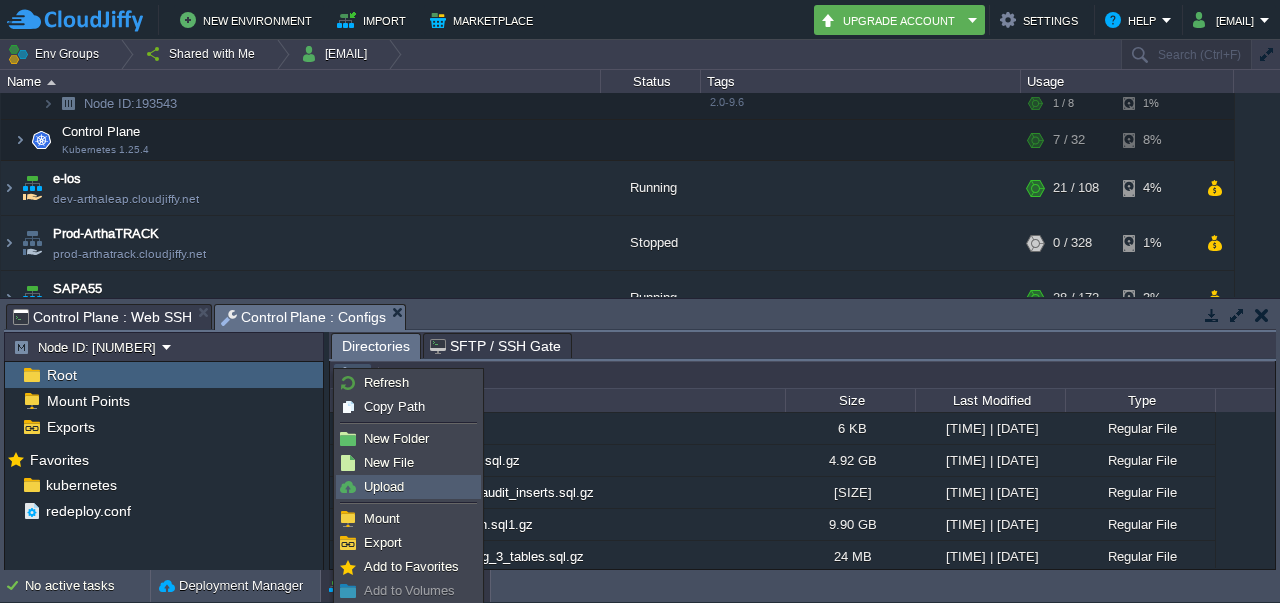 click on "Upload" at bounding box center (384, 486) 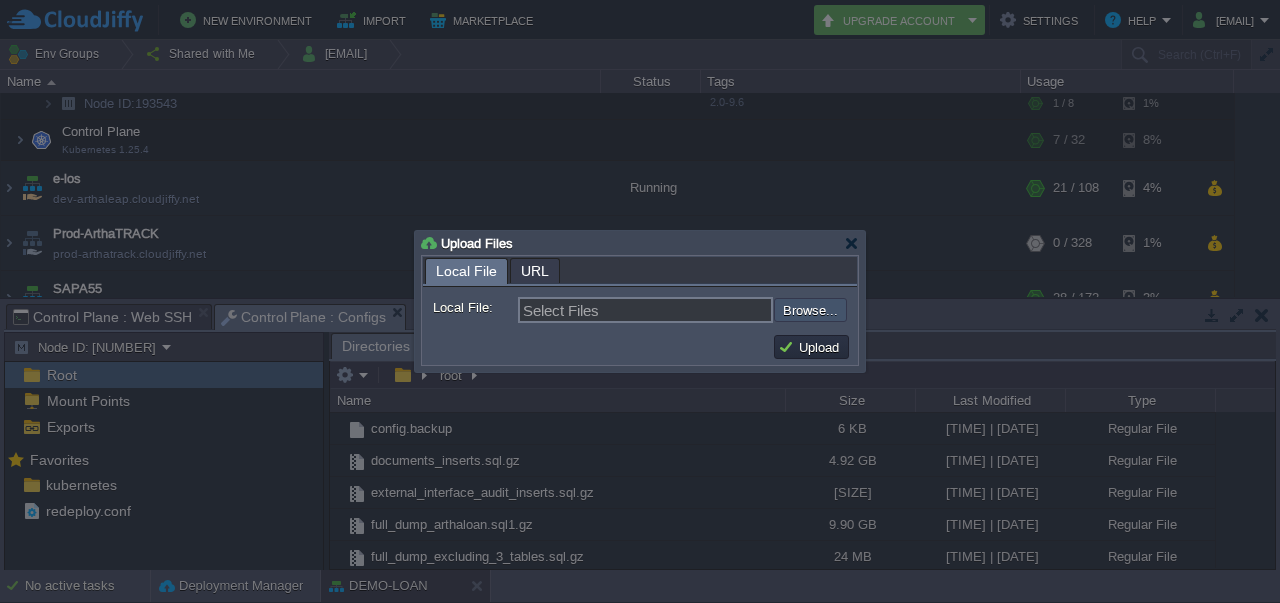 click at bounding box center [720, 309] 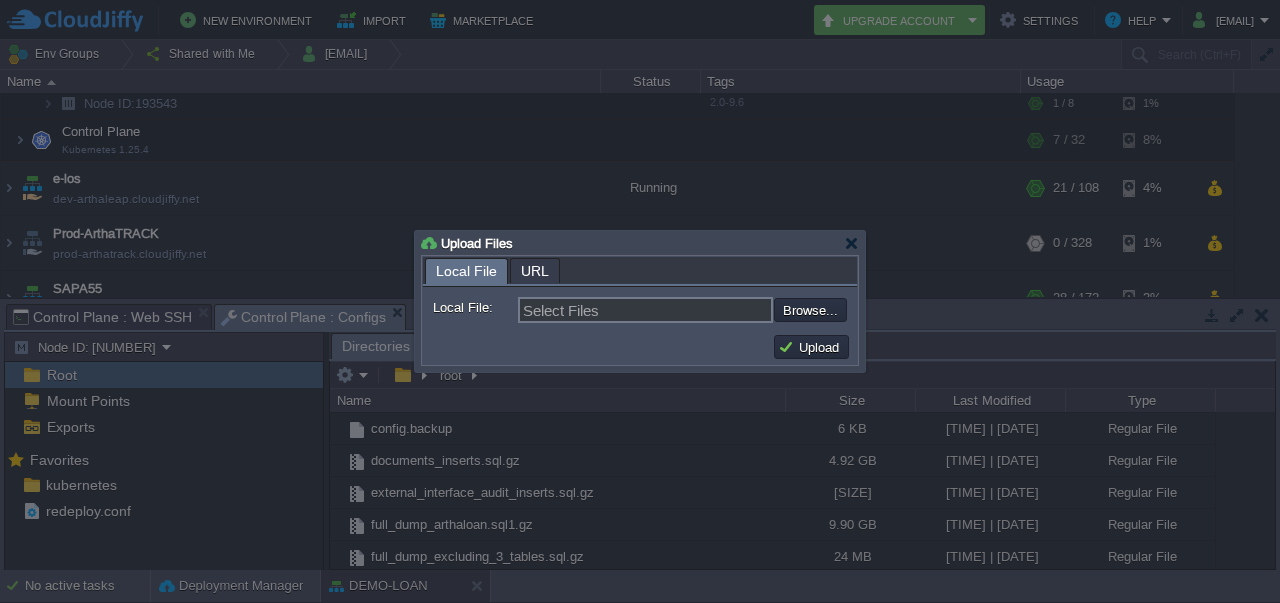 type on "C:\fakepath\[FILENAME]" 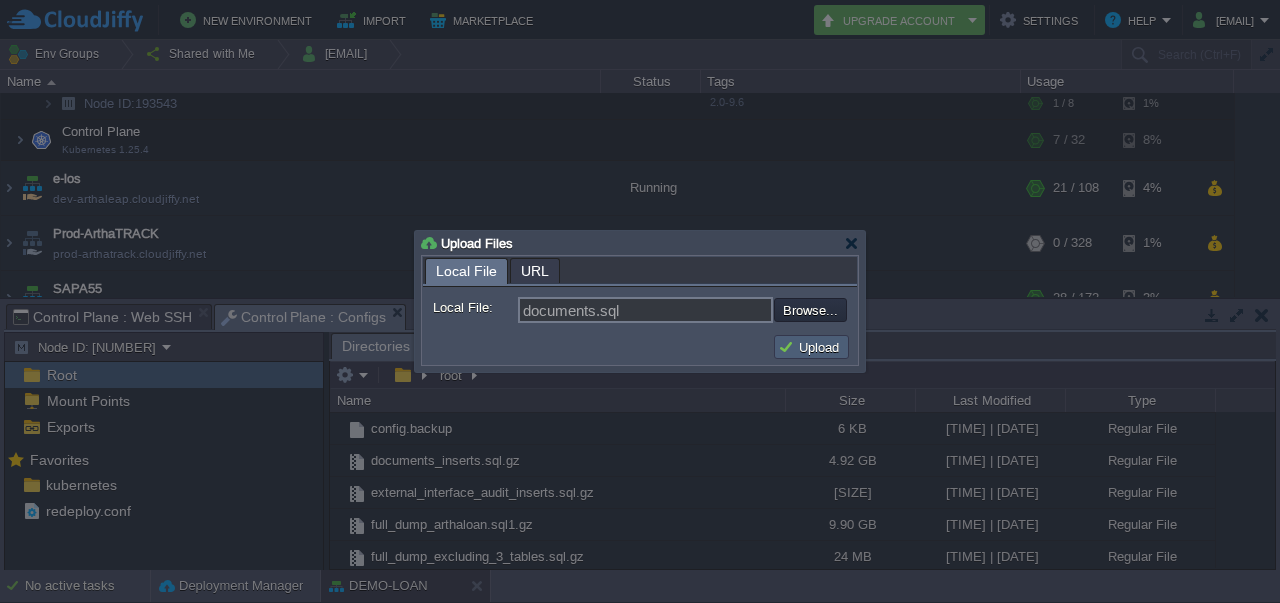 click on "Upload" at bounding box center [811, 347] 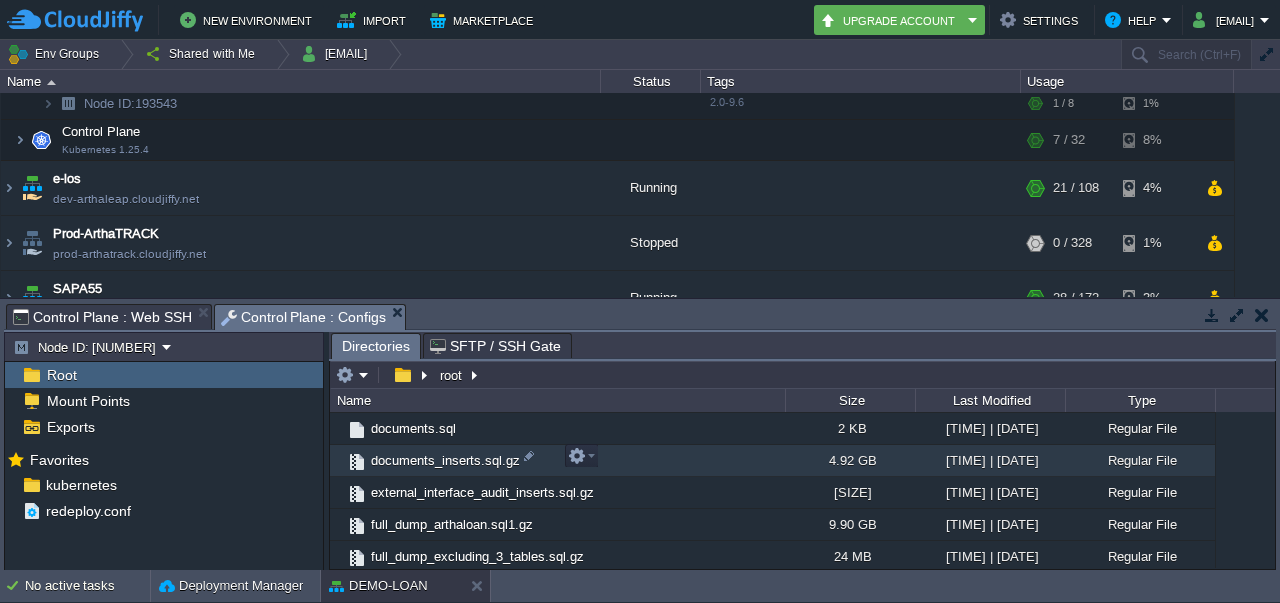 scroll, scrollTop: 702, scrollLeft: 0, axis: vertical 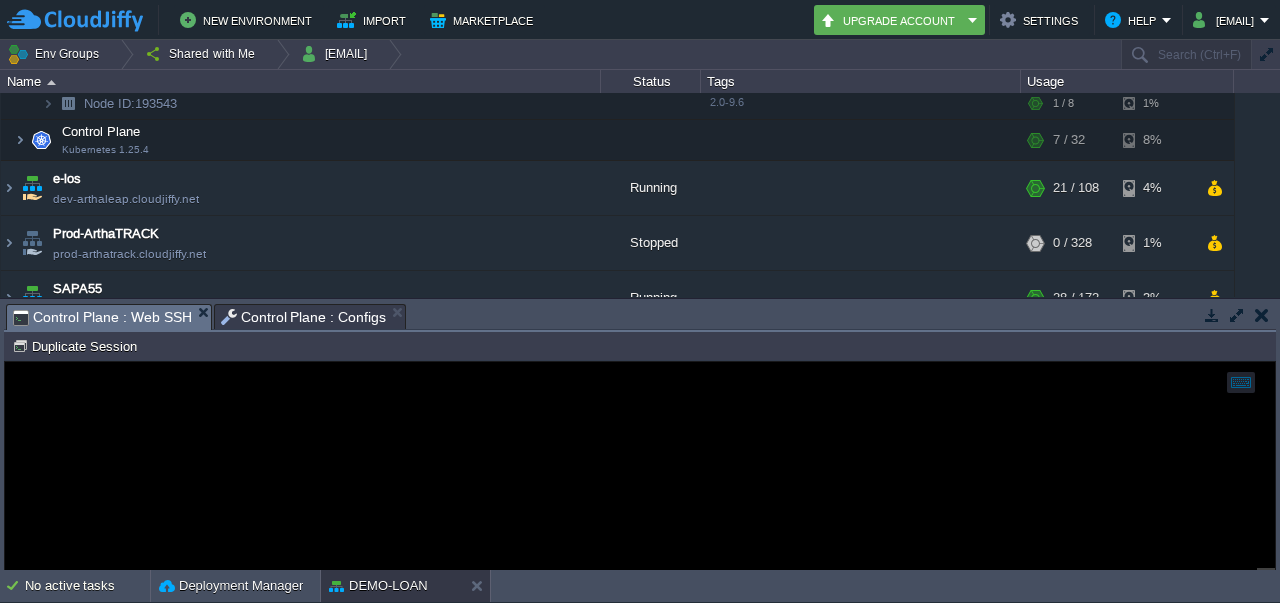 click on "Control Plane : Web SSH" at bounding box center (102, 317) 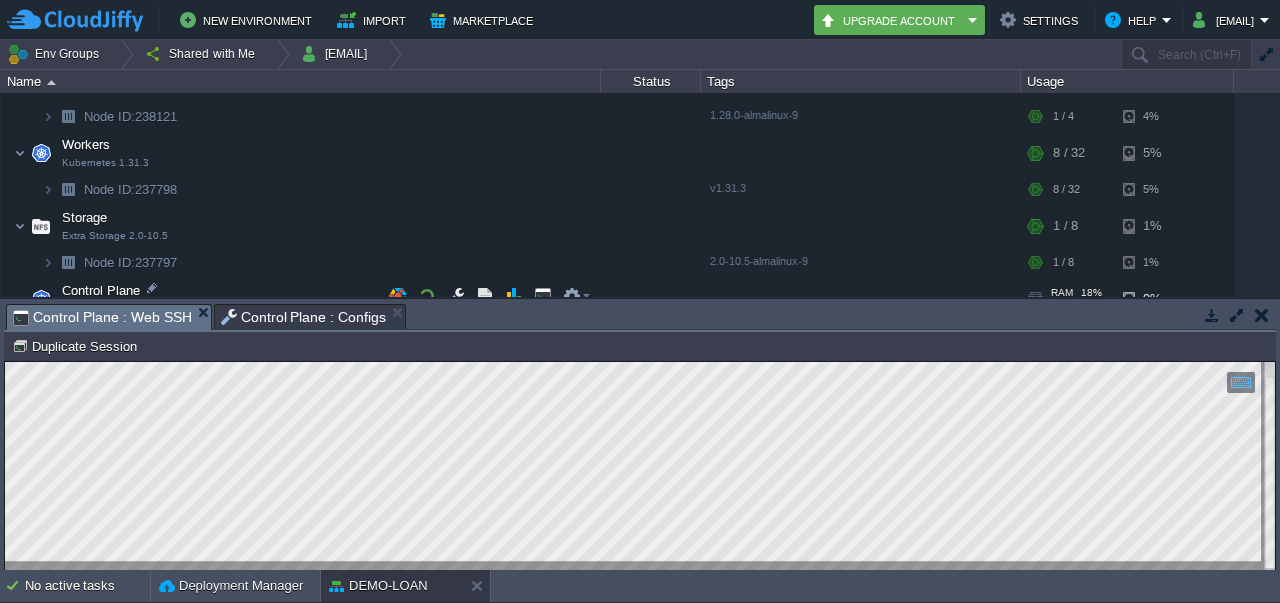 scroll, scrollTop: 194, scrollLeft: 0, axis: vertical 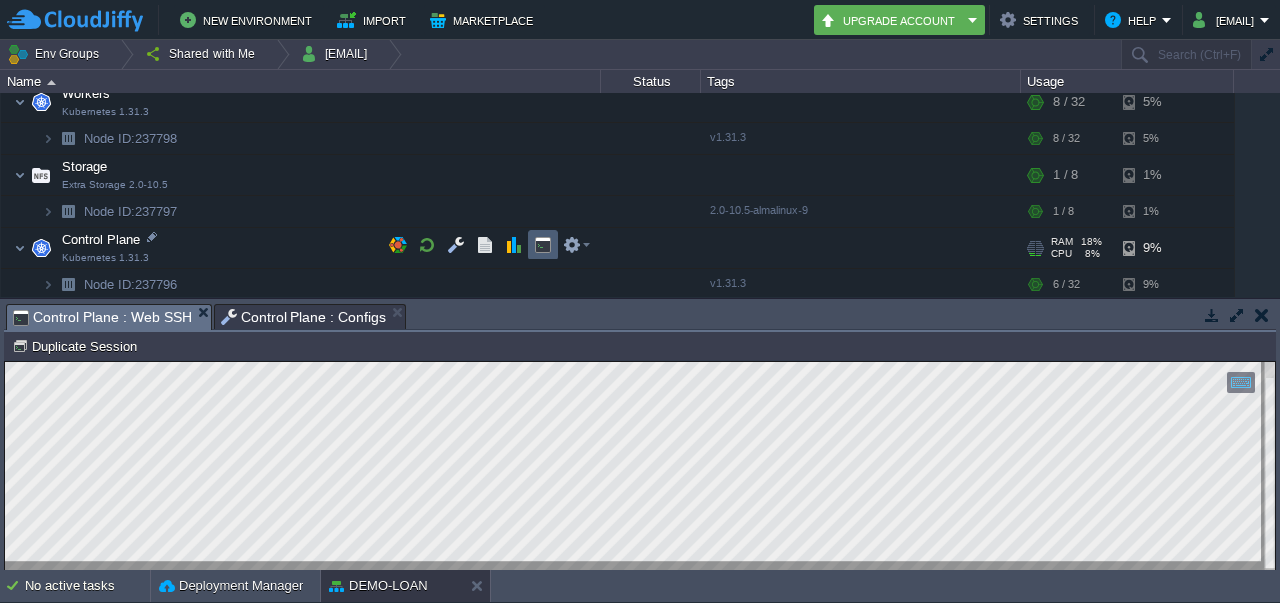 click at bounding box center (543, 245) 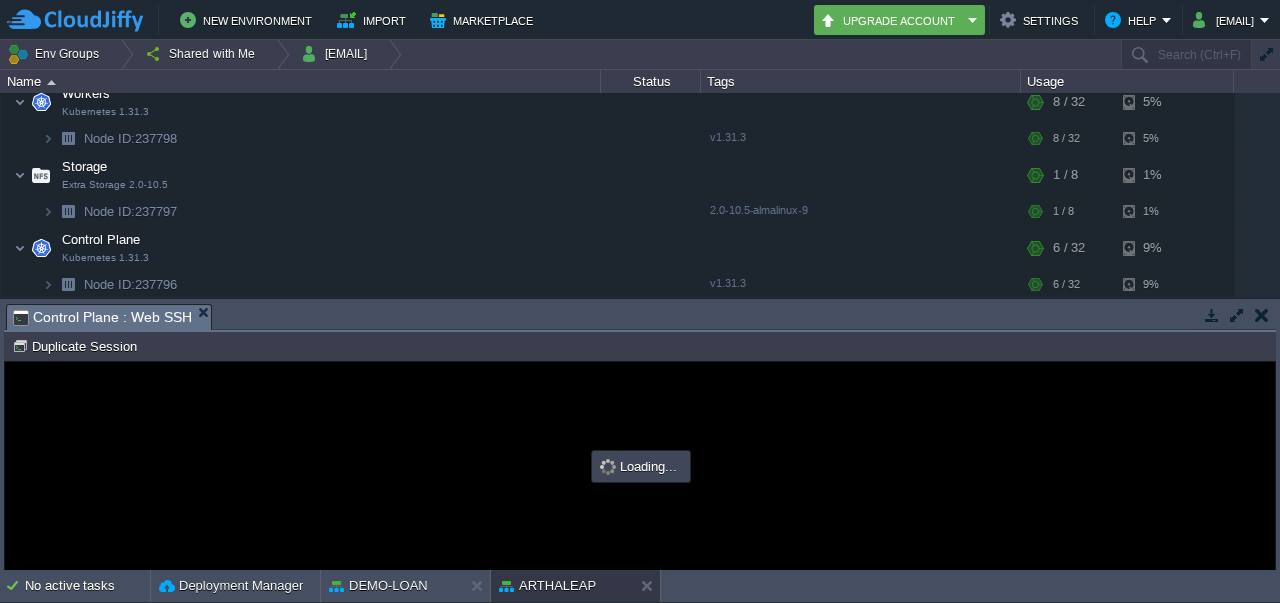 scroll, scrollTop: 28, scrollLeft: 0, axis: vertical 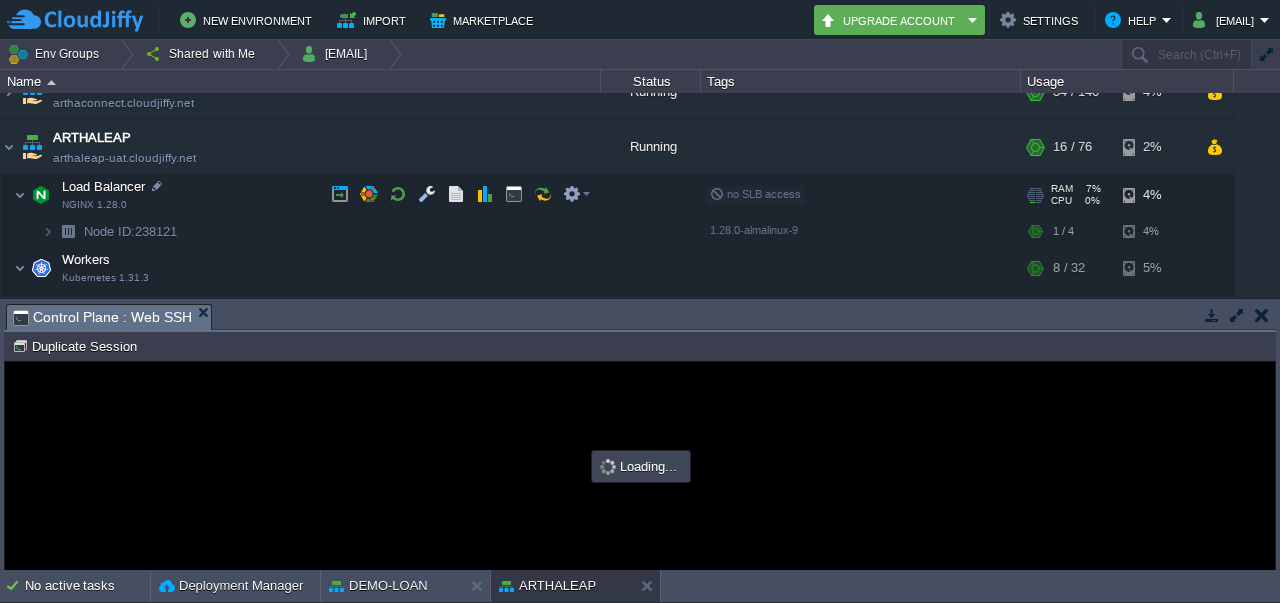 type on "#000000" 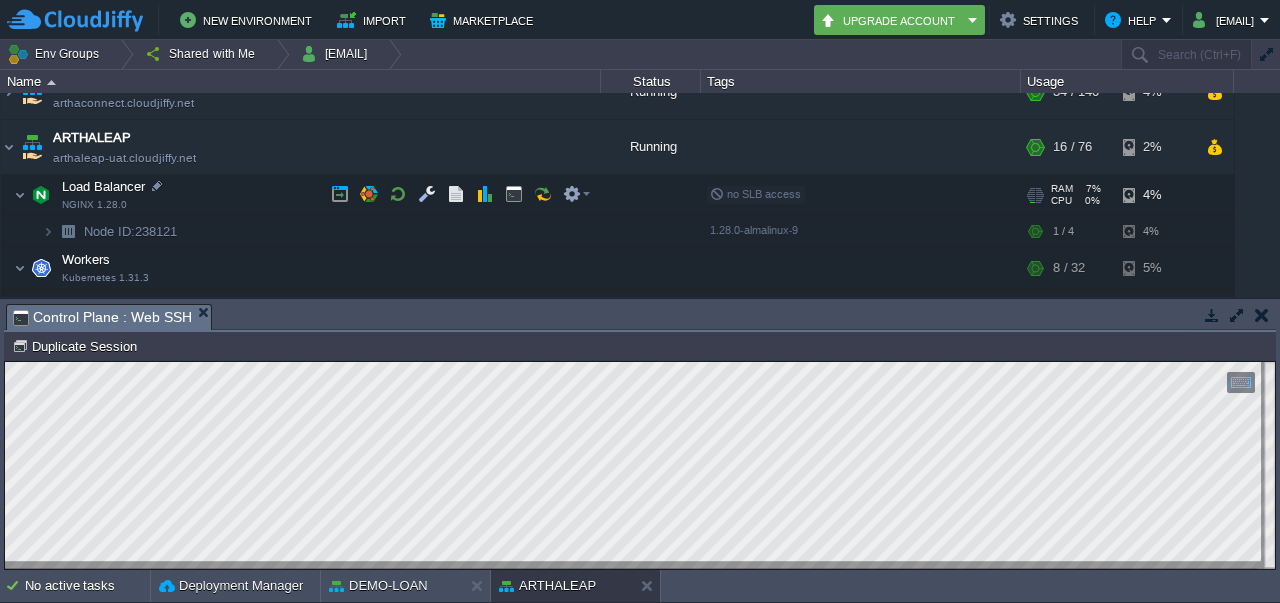 click on "Load Balancer NGINX 1.28.0" at bounding box center (301, 195) 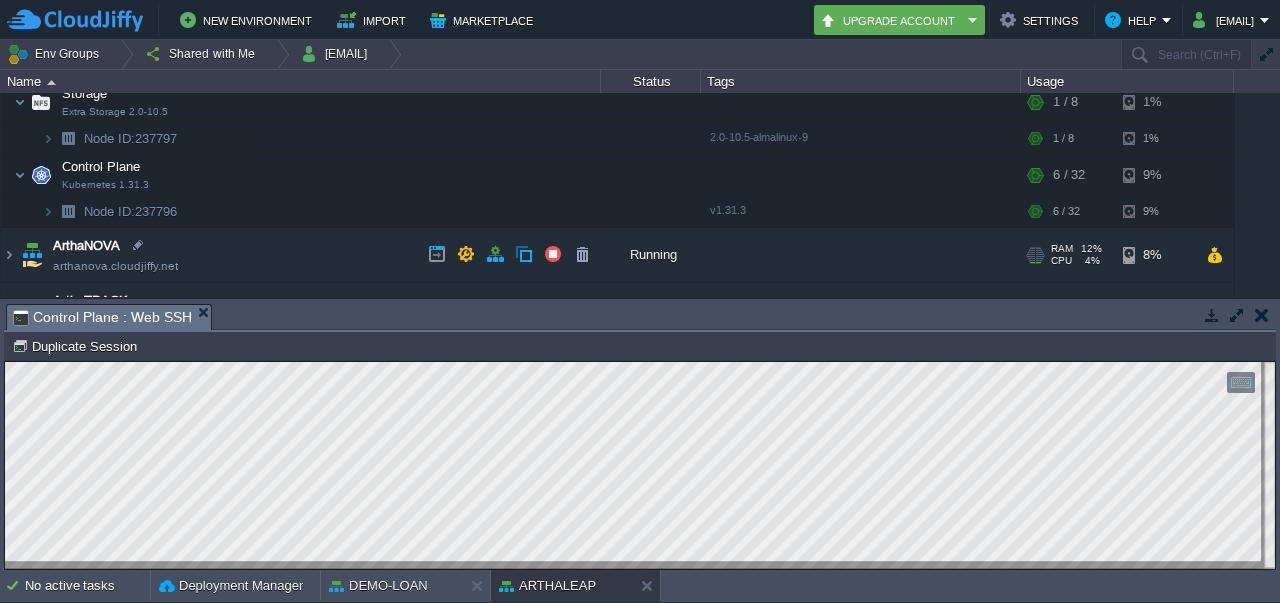 scroll, scrollTop: 234, scrollLeft: 0, axis: vertical 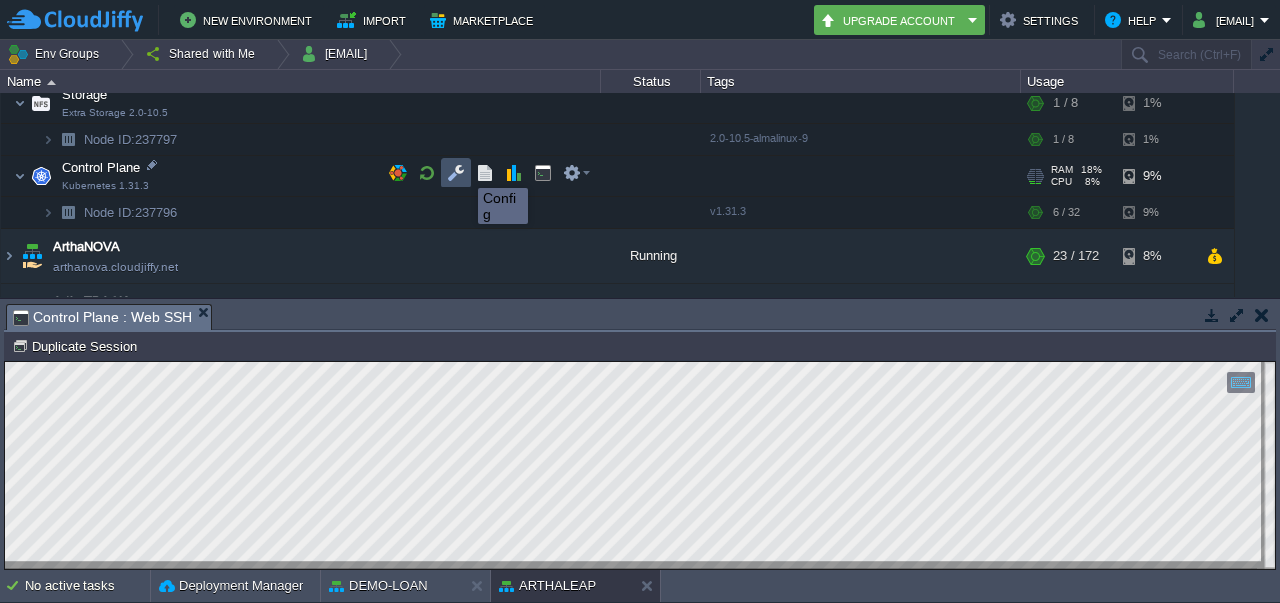 click at bounding box center [456, 173] 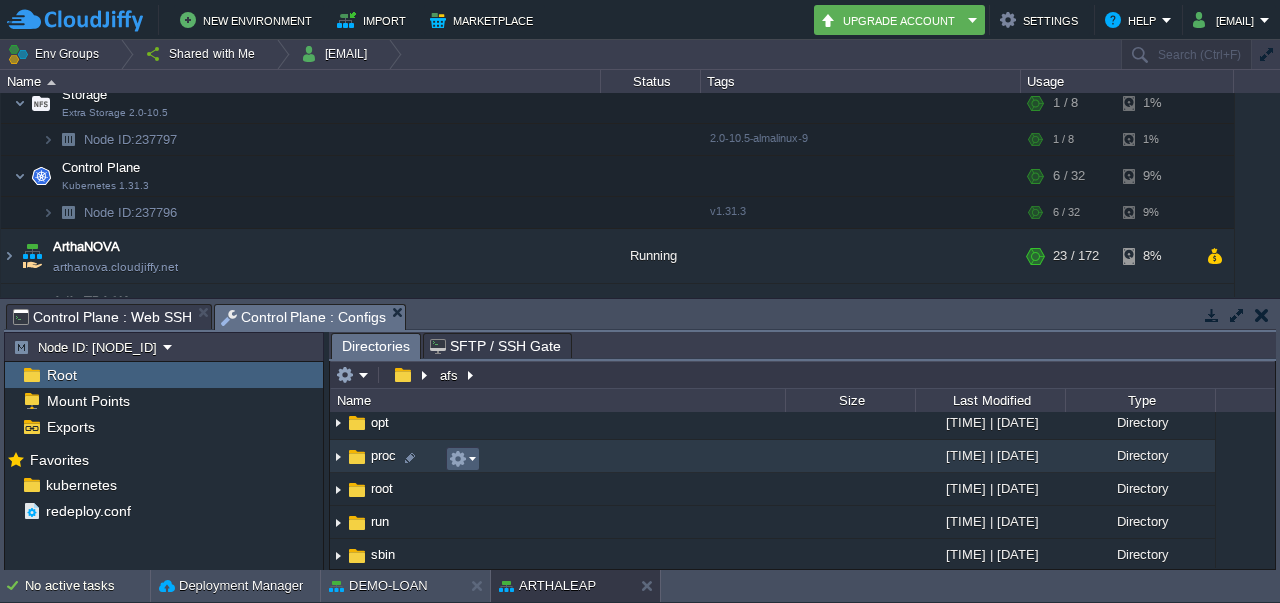scroll, scrollTop: 460, scrollLeft: 0, axis: vertical 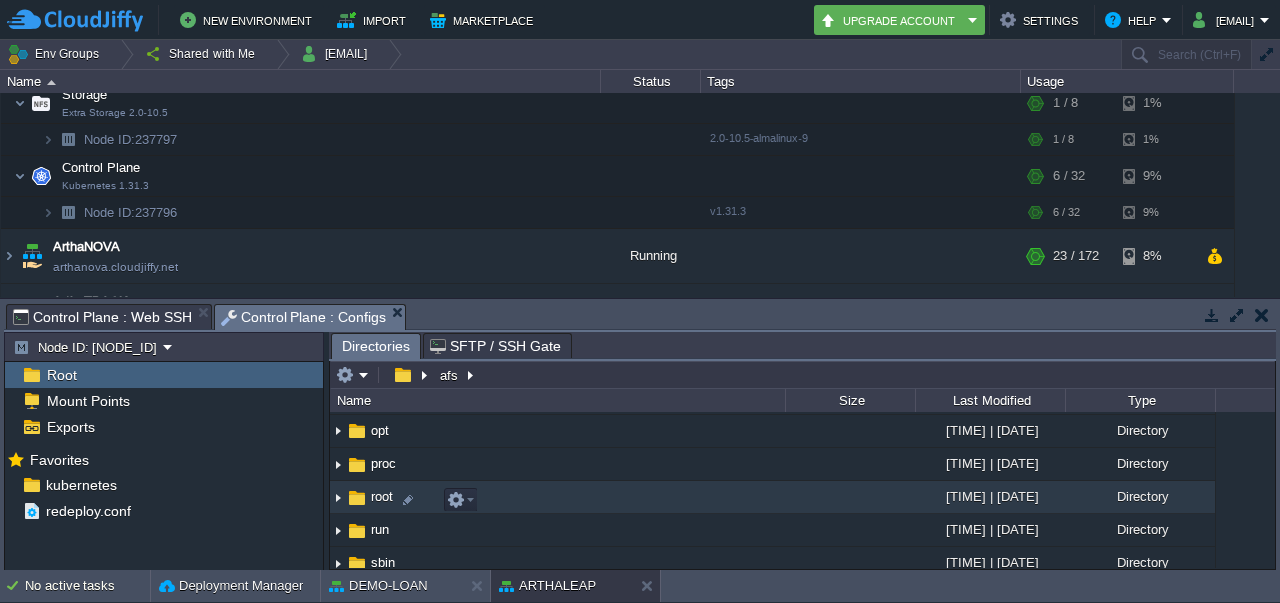click on "root" at bounding box center (382, 496) 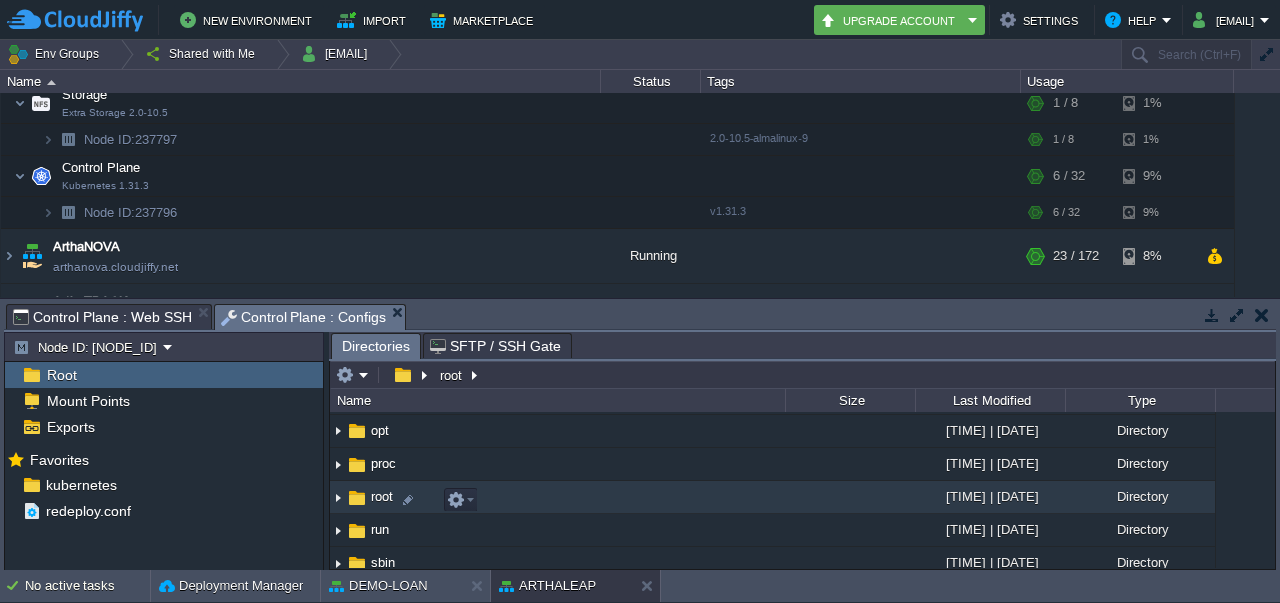click on "root" at bounding box center (382, 496) 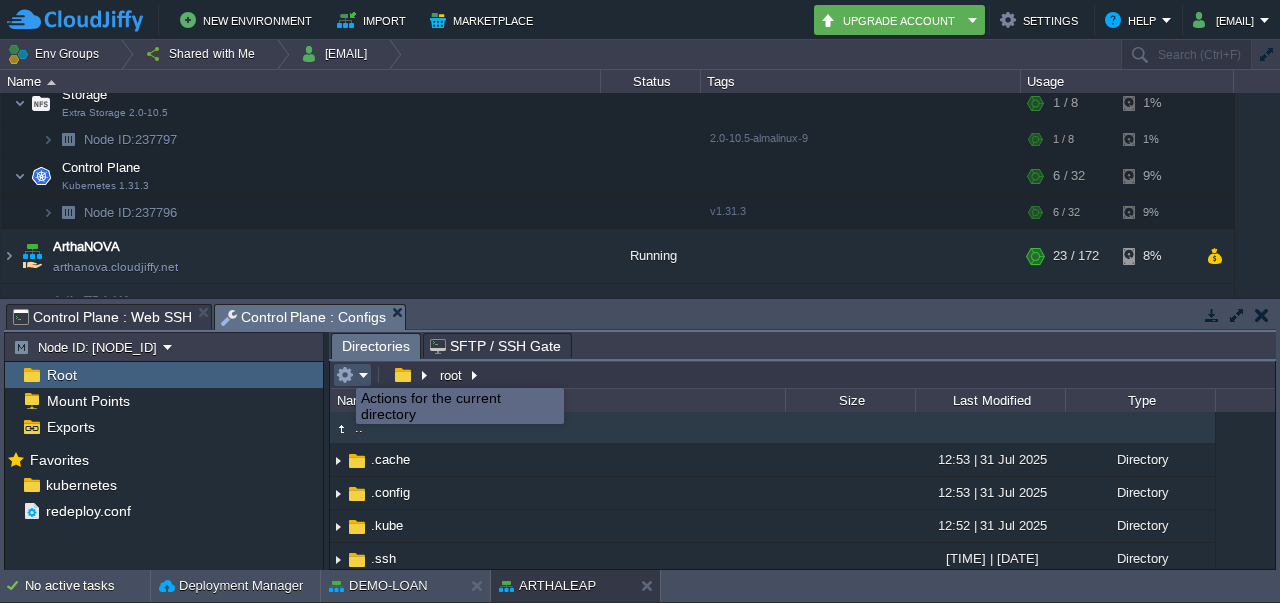 click at bounding box center [345, 375] 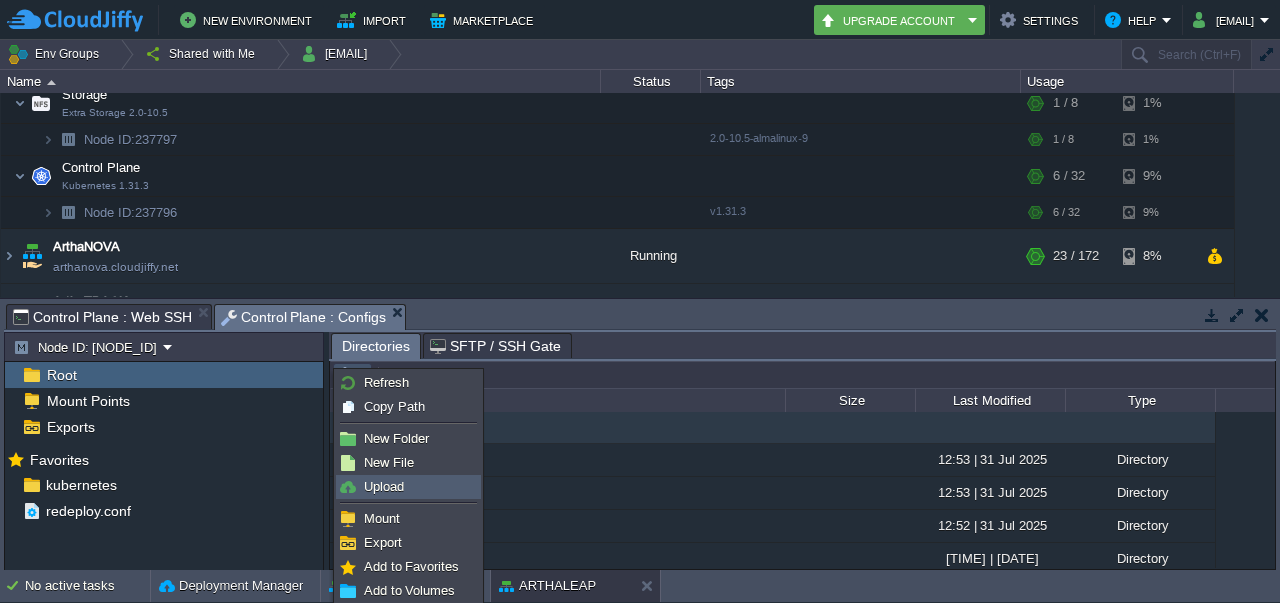 click on "Upload" at bounding box center (384, 486) 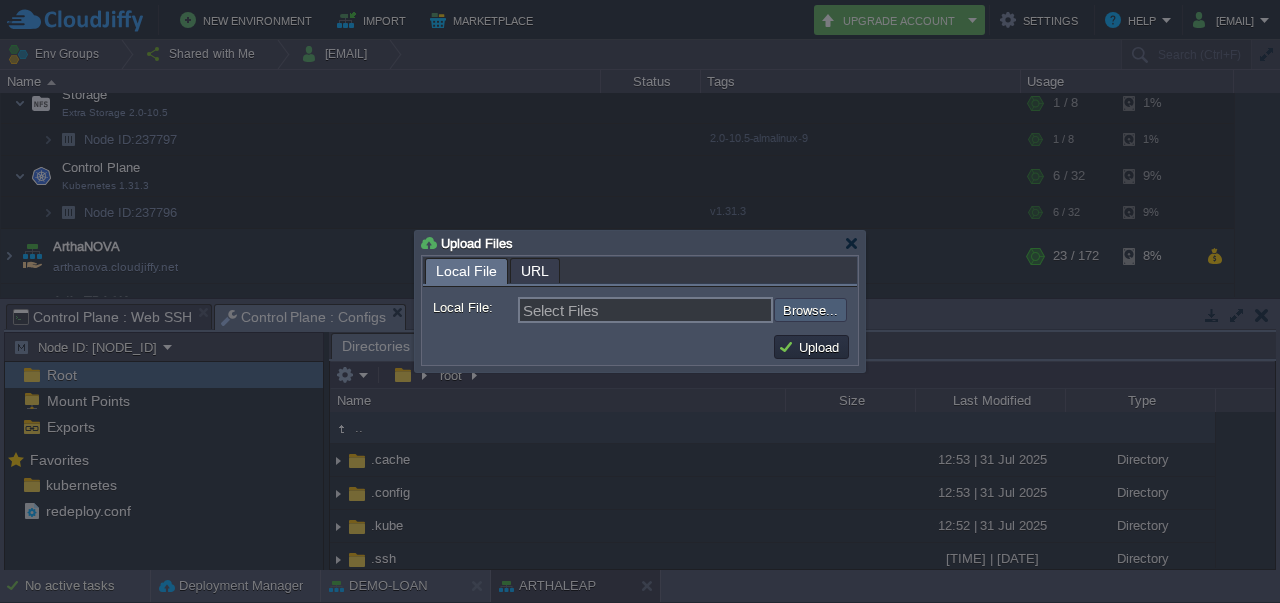 click at bounding box center [720, 309] 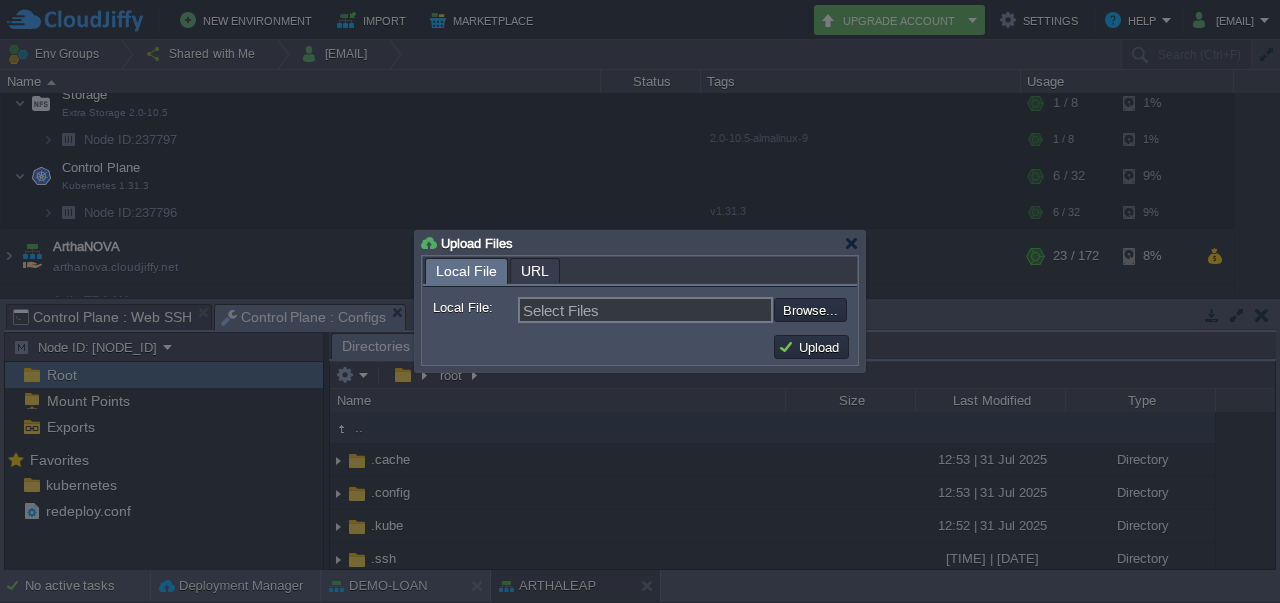 type on "C:\fakepath\[FILENAME]" 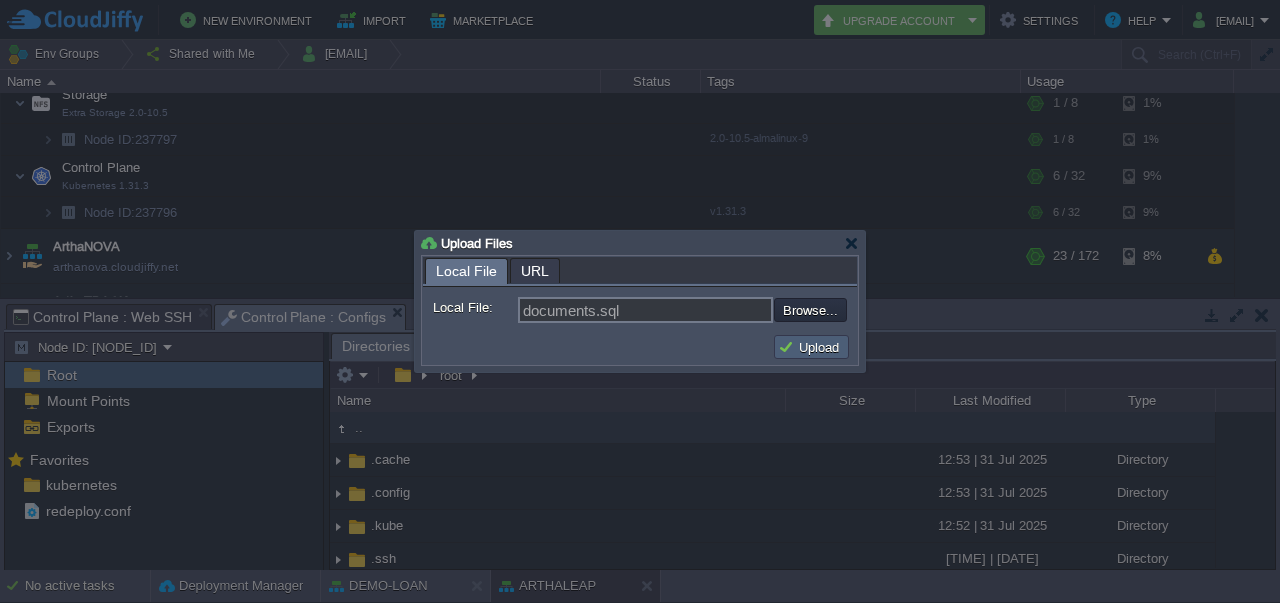 click on "Upload" at bounding box center (811, 347) 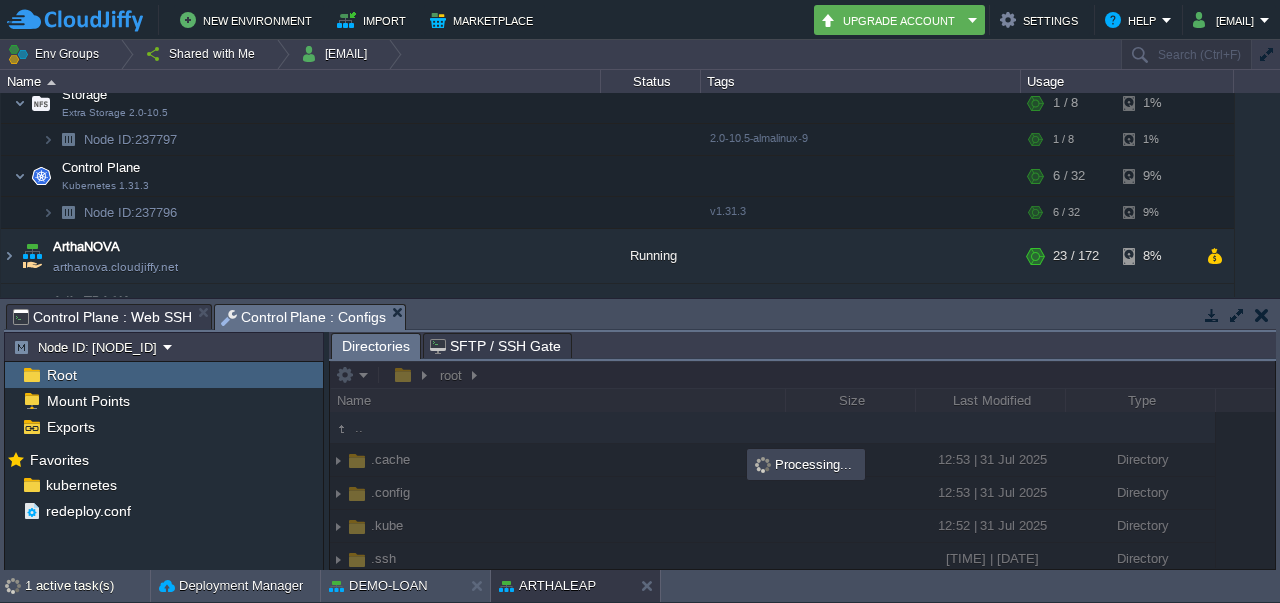 click on "Control Plane : Web SSH" at bounding box center (102, 317) 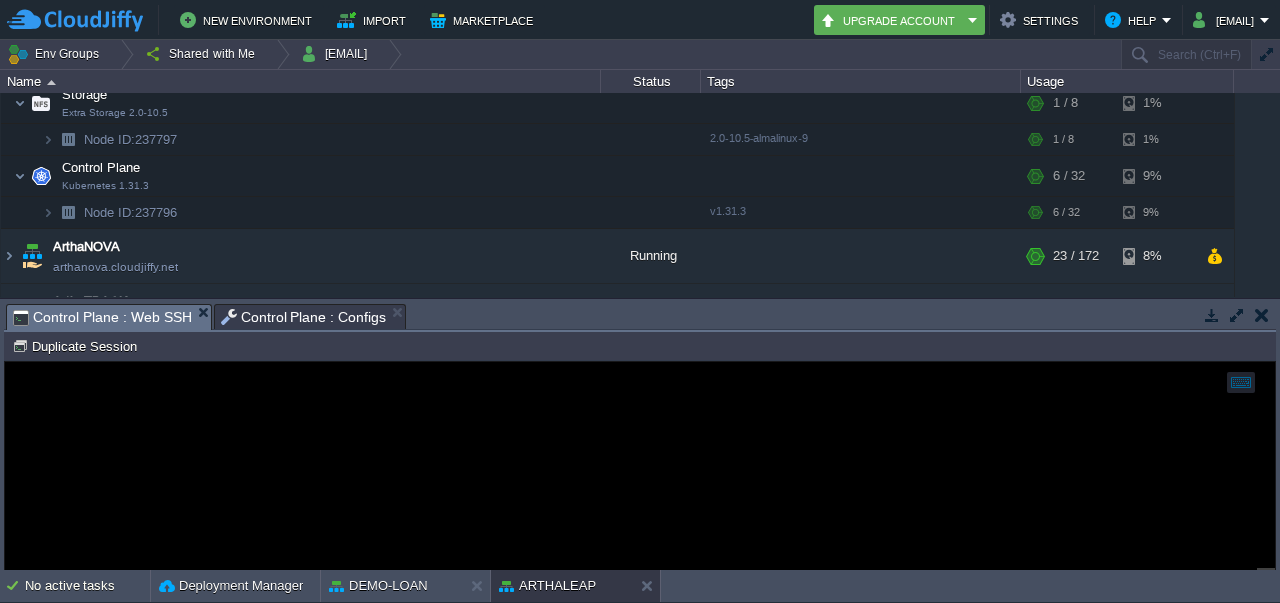 click on "Control Plane : Configs" at bounding box center (304, 317) 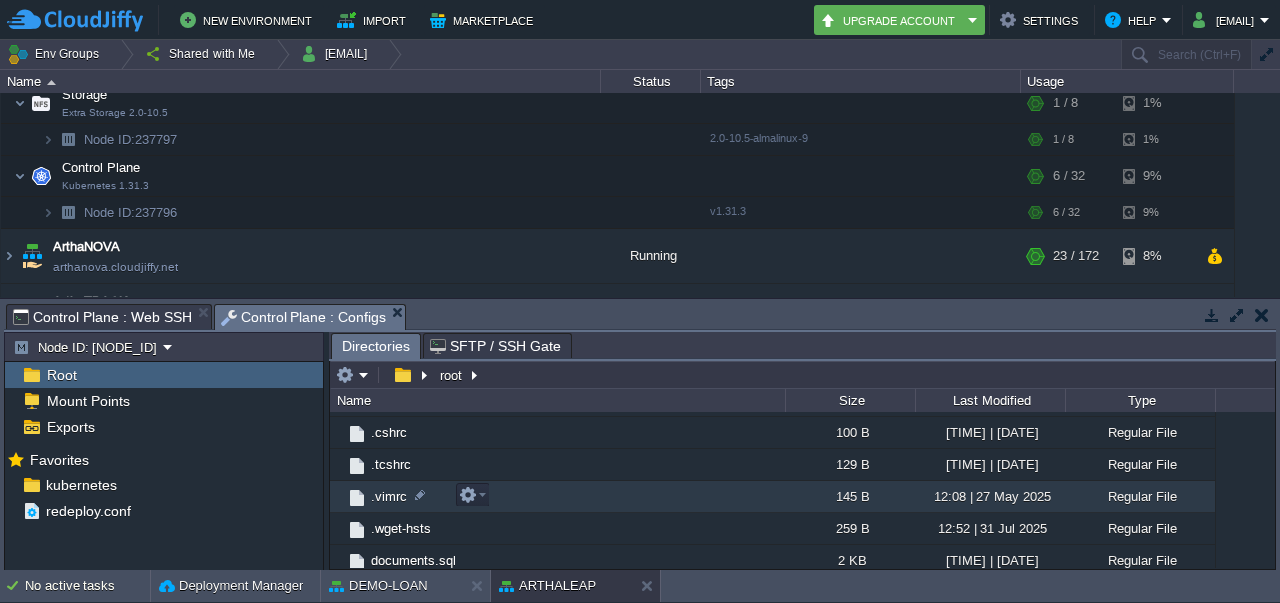 scroll, scrollTop: 390, scrollLeft: 0, axis: vertical 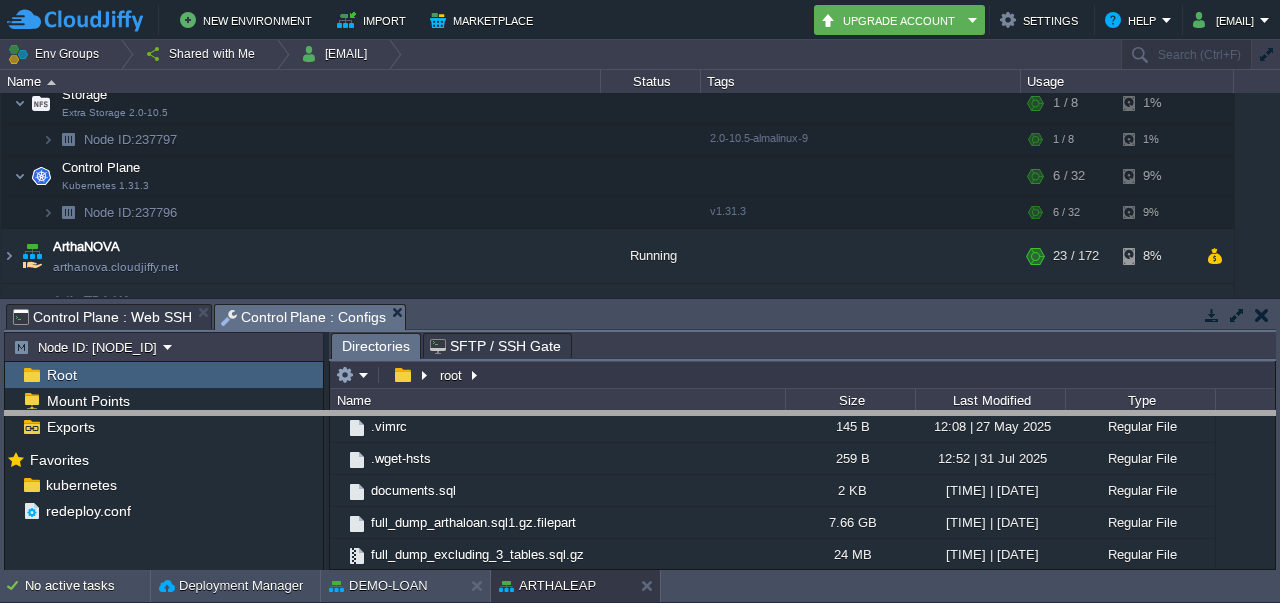 drag, startPoint x: 506, startPoint y: 311, endPoint x: 513, endPoint y: 417, distance: 106.23088 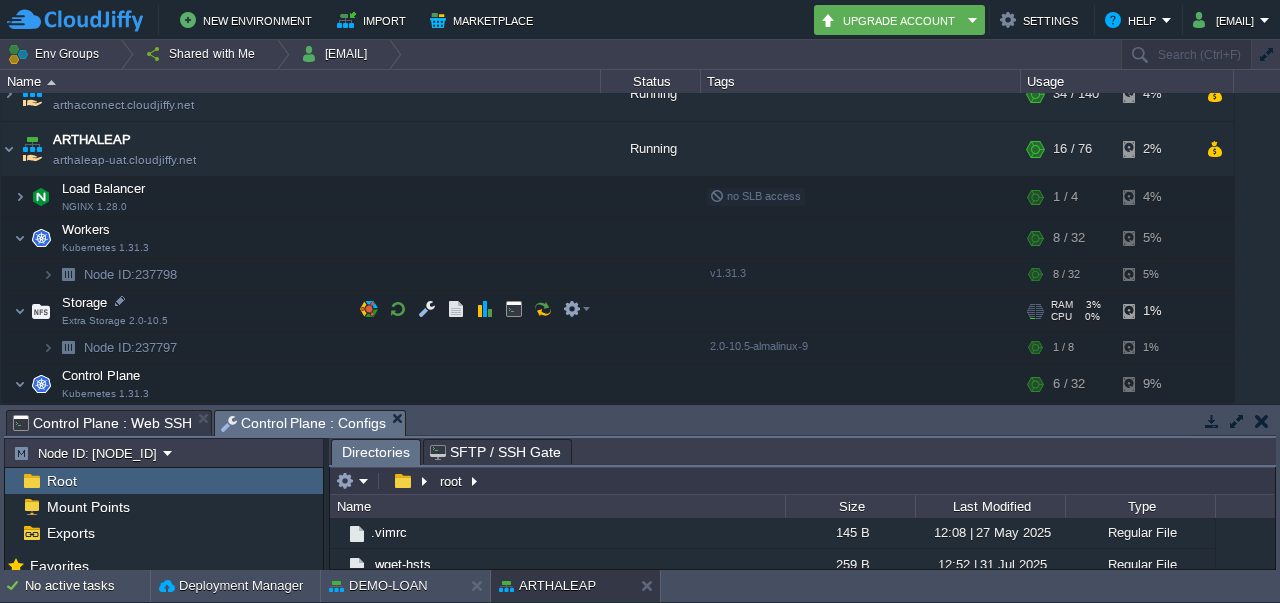 scroll, scrollTop: 0, scrollLeft: 0, axis: both 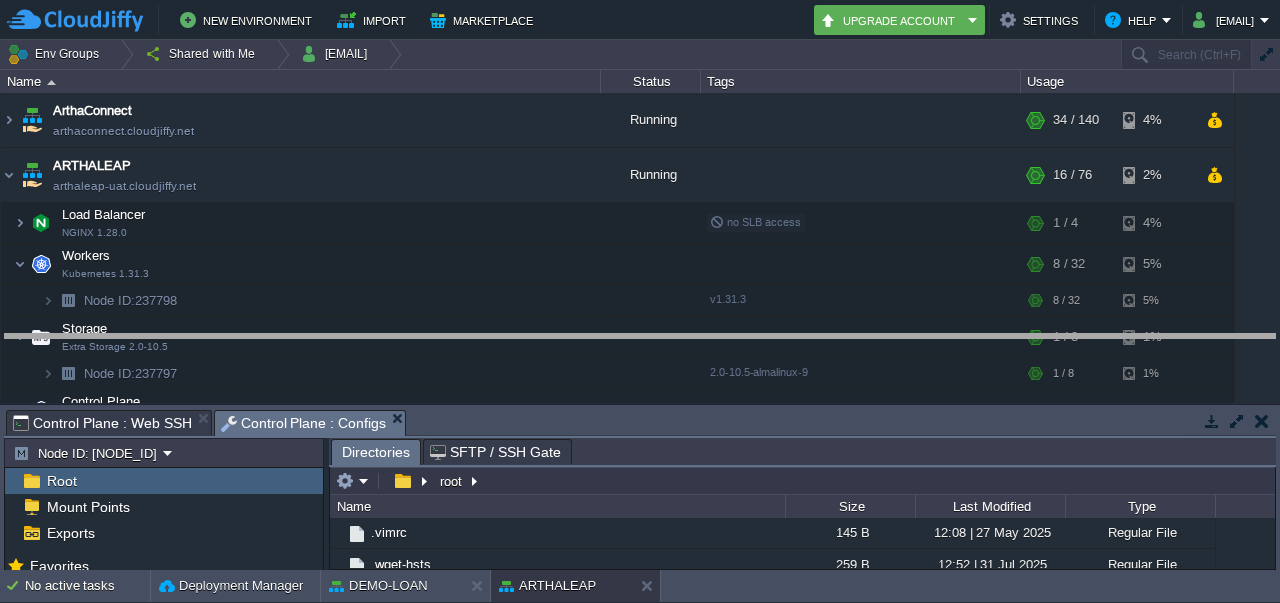 drag, startPoint x: 718, startPoint y: 423, endPoint x: 744, endPoint y: 315, distance: 111.085556 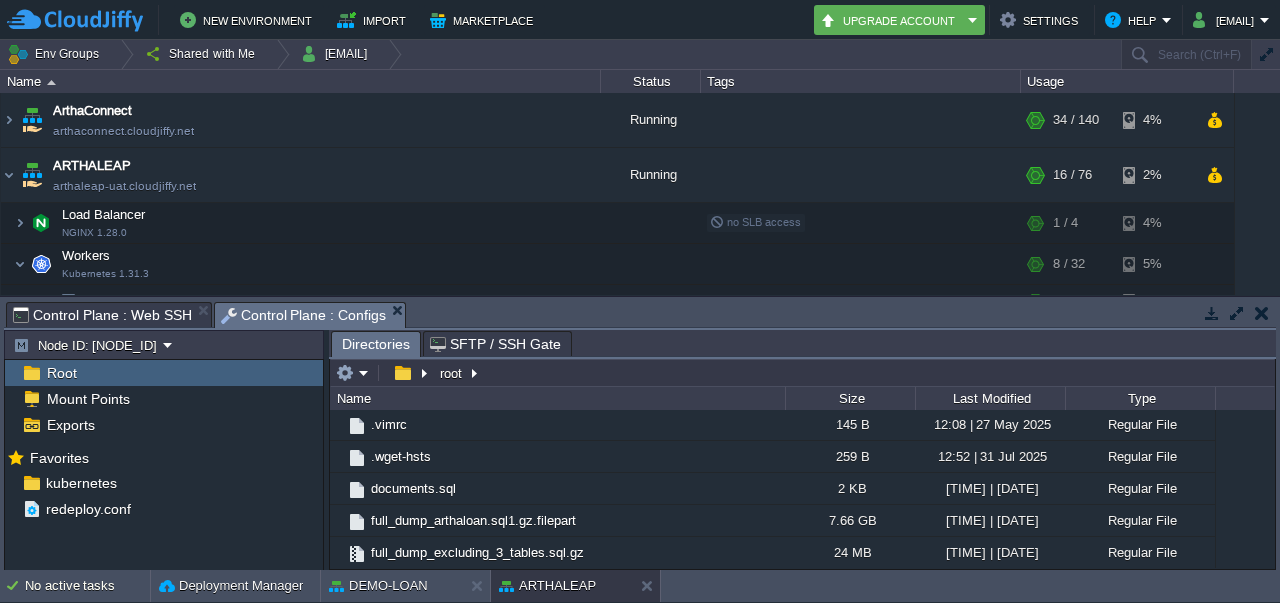 scroll, scrollTop: 388, scrollLeft: 0, axis: vertical 